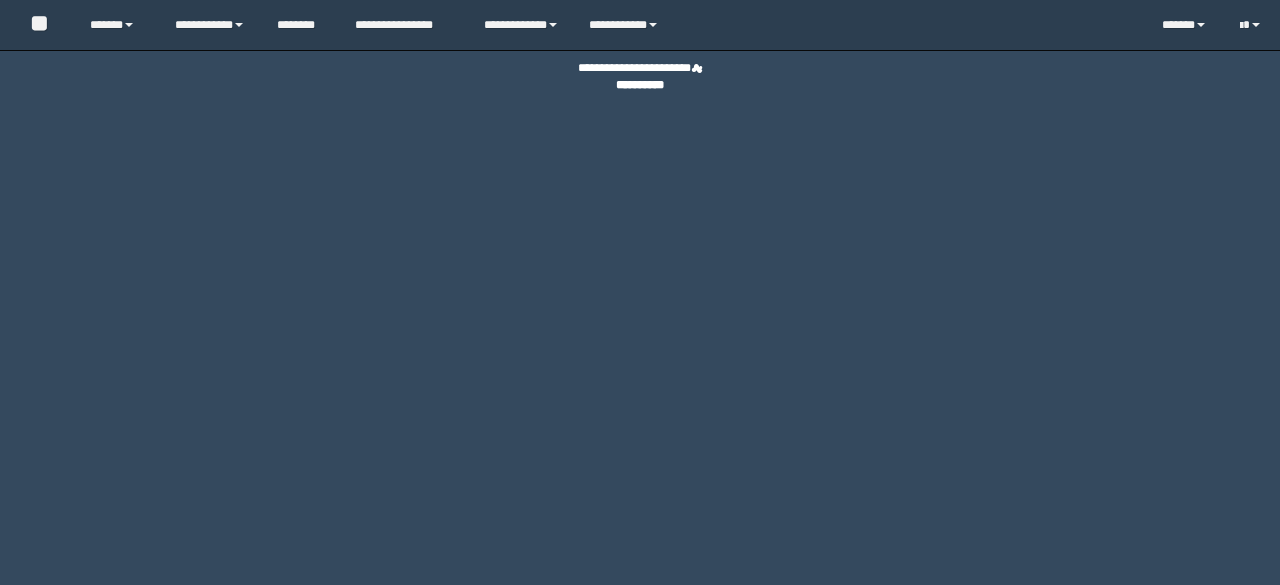 scroll, scrollTop: 0, scrollLeft: 0, axis: both 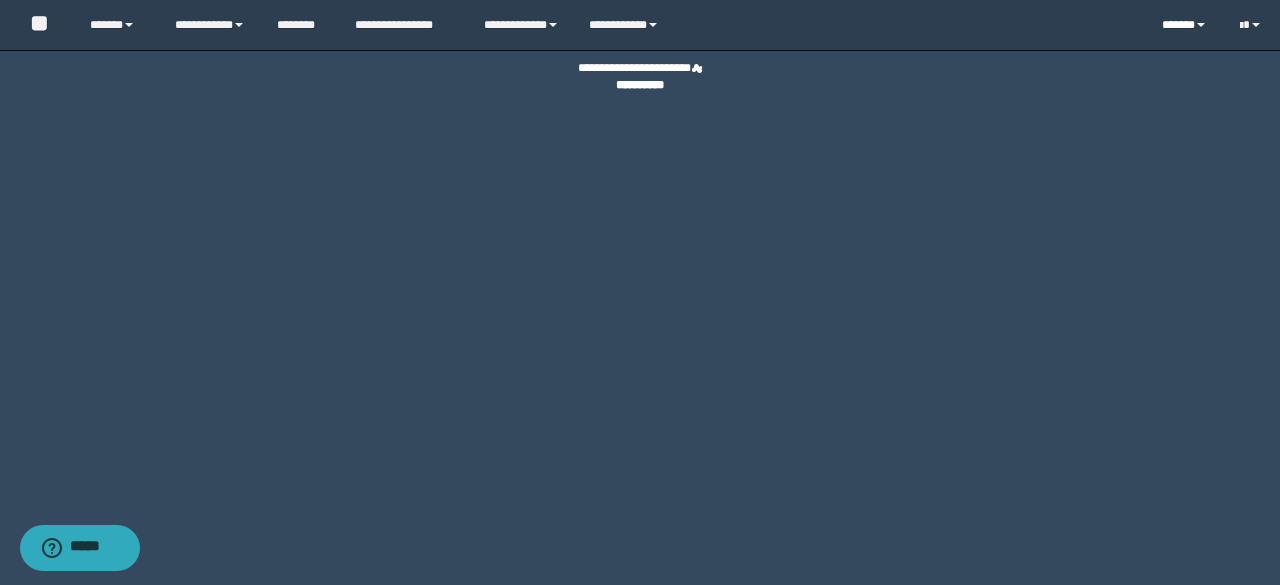 click on "******" at bounding box center (1185, 25) 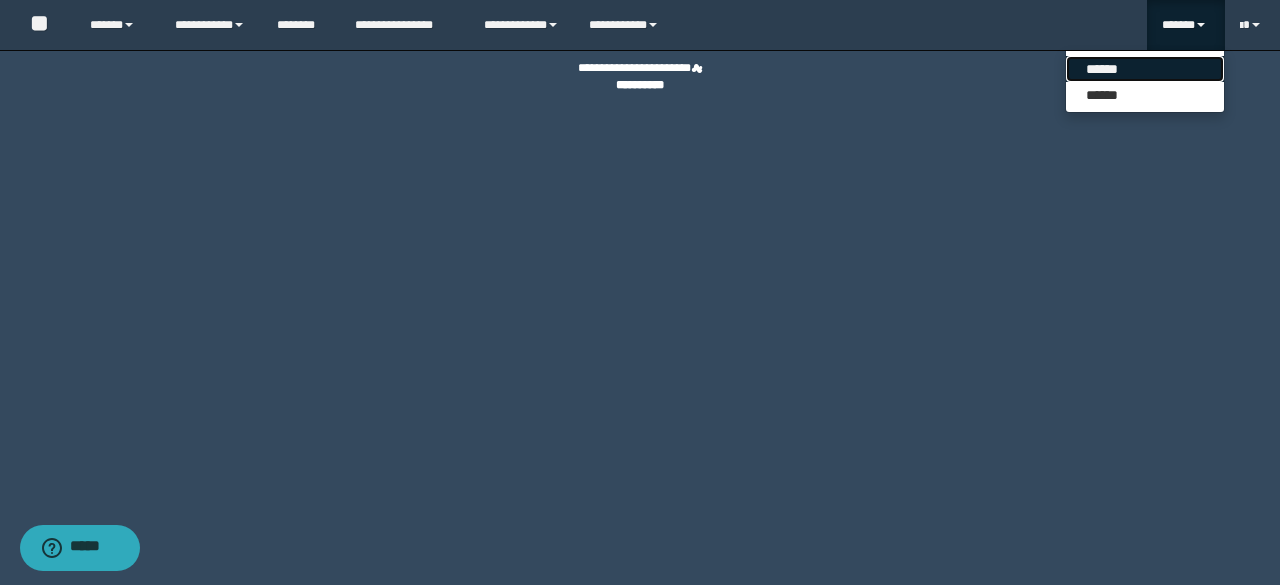 click on "******" at bounding box center [1145, 69] 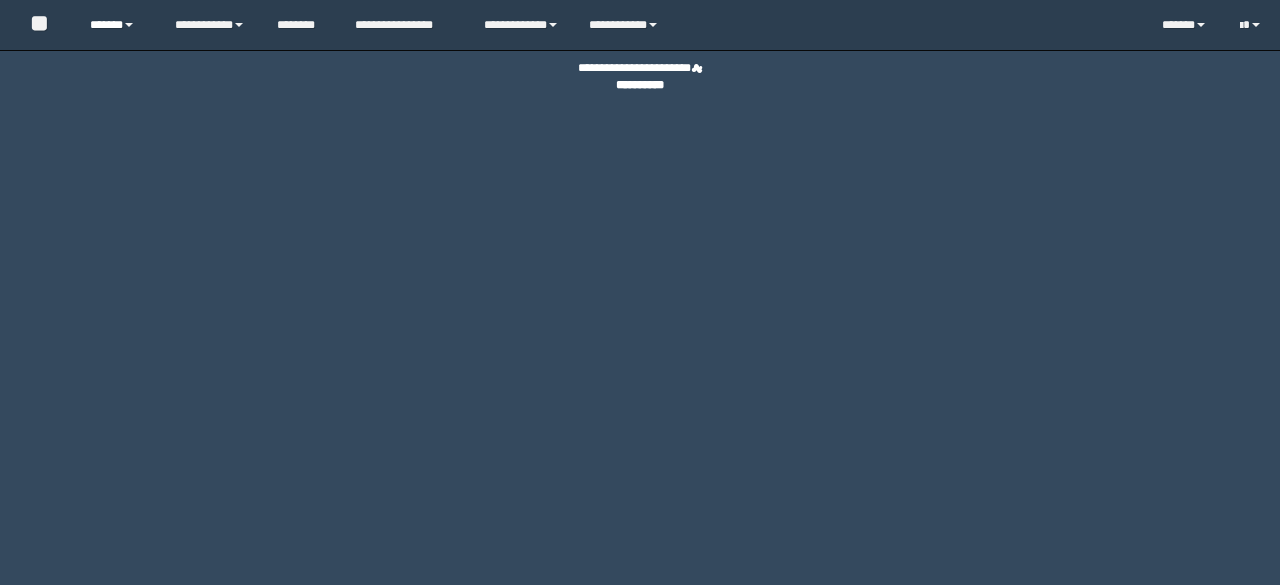 scroll, scrollTop: 0, scrollLeft: 0, axis: both 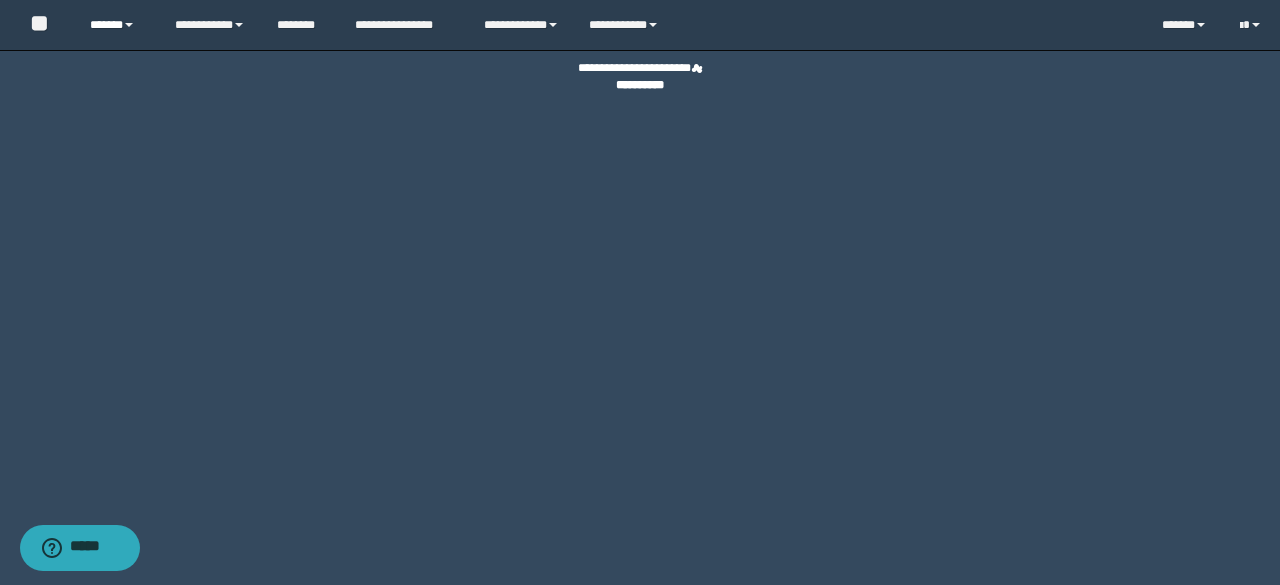 click on "******" at bounding box center (117, 25) 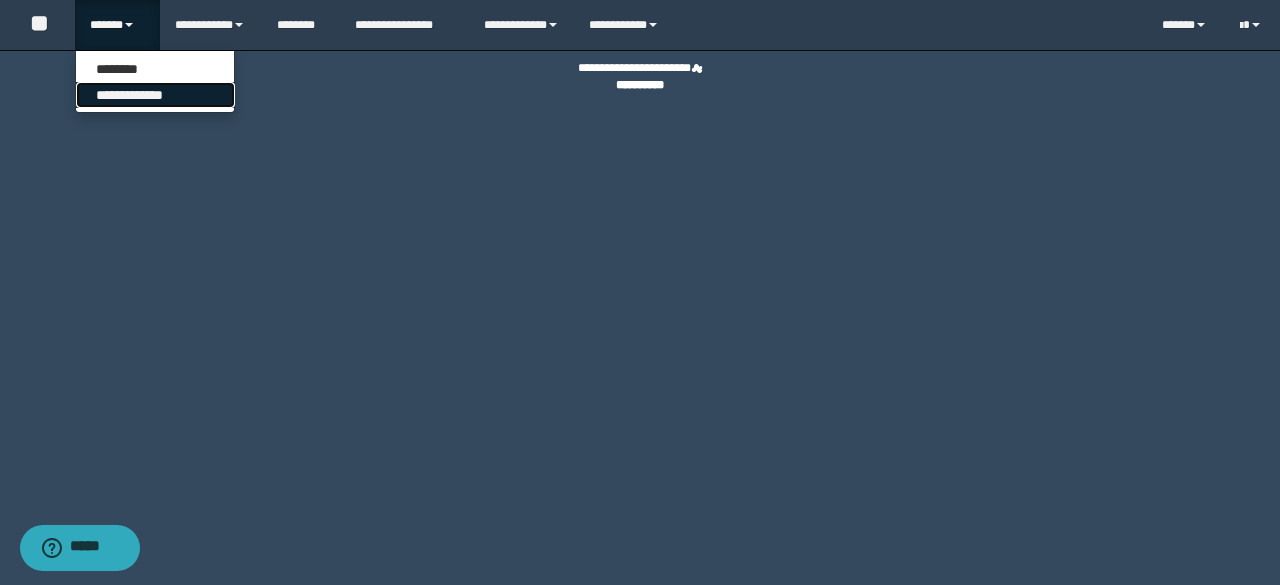 click on "**********" at bounding box center (155, 95) 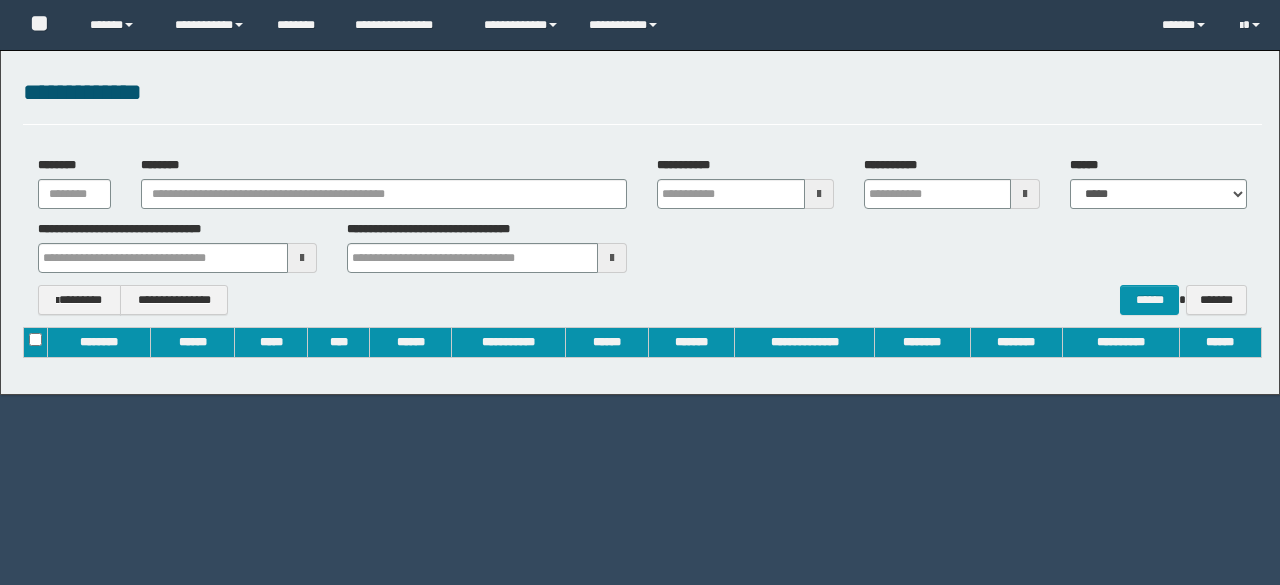 scroll, scrollTop: 0, scrollLeft: 0, axis: both 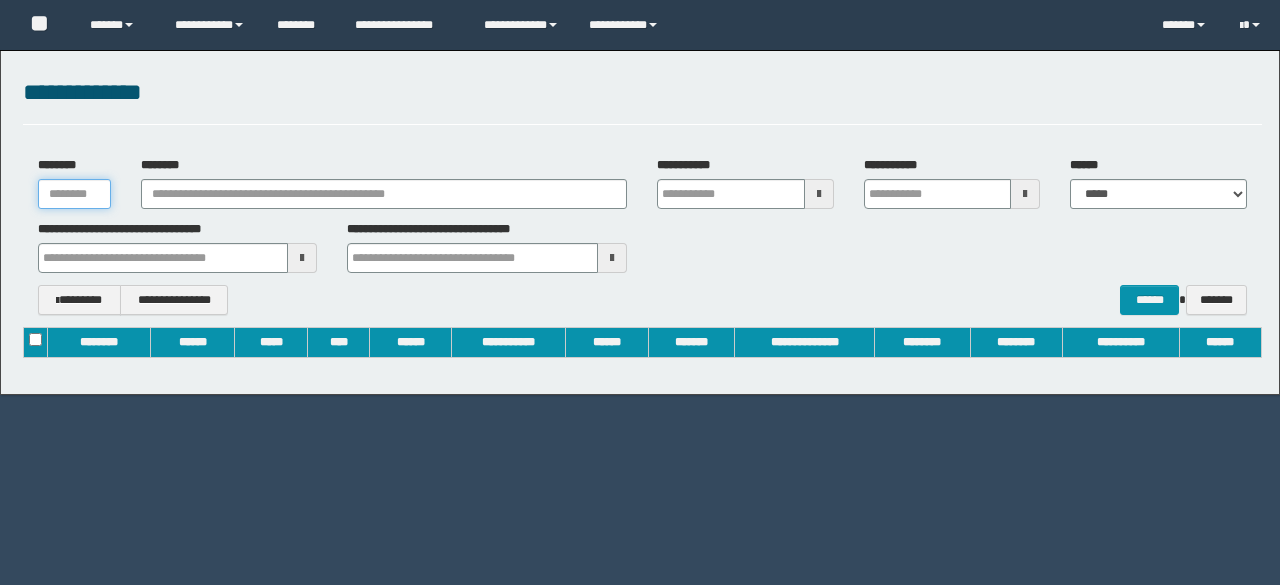 click on "********" at bounding box center (74, 194) 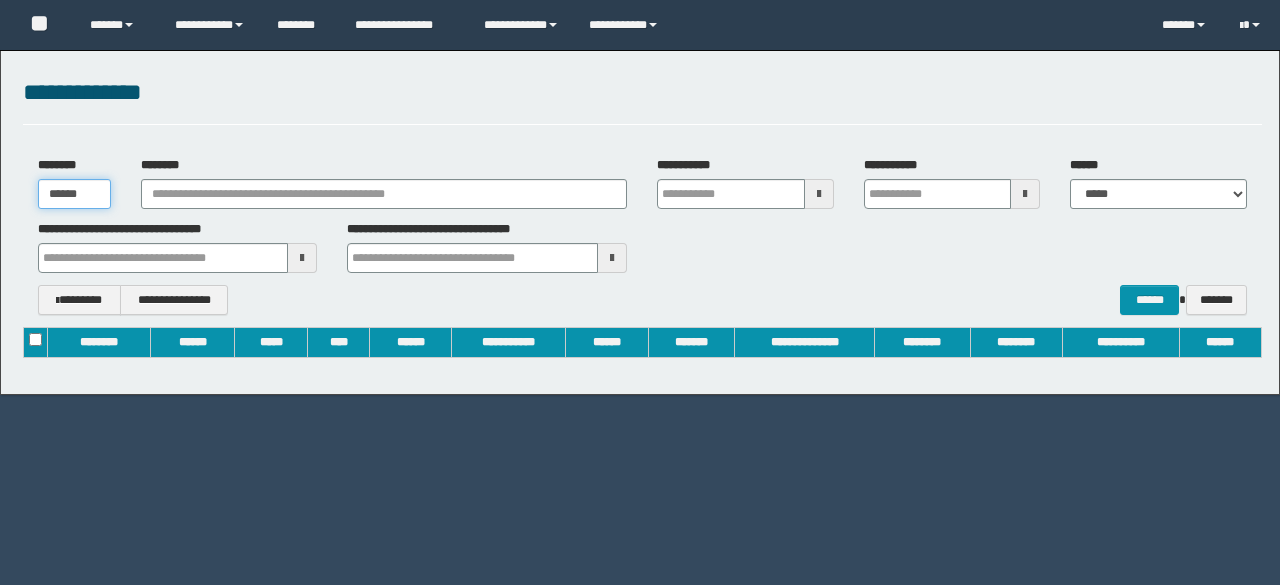 type on "******" 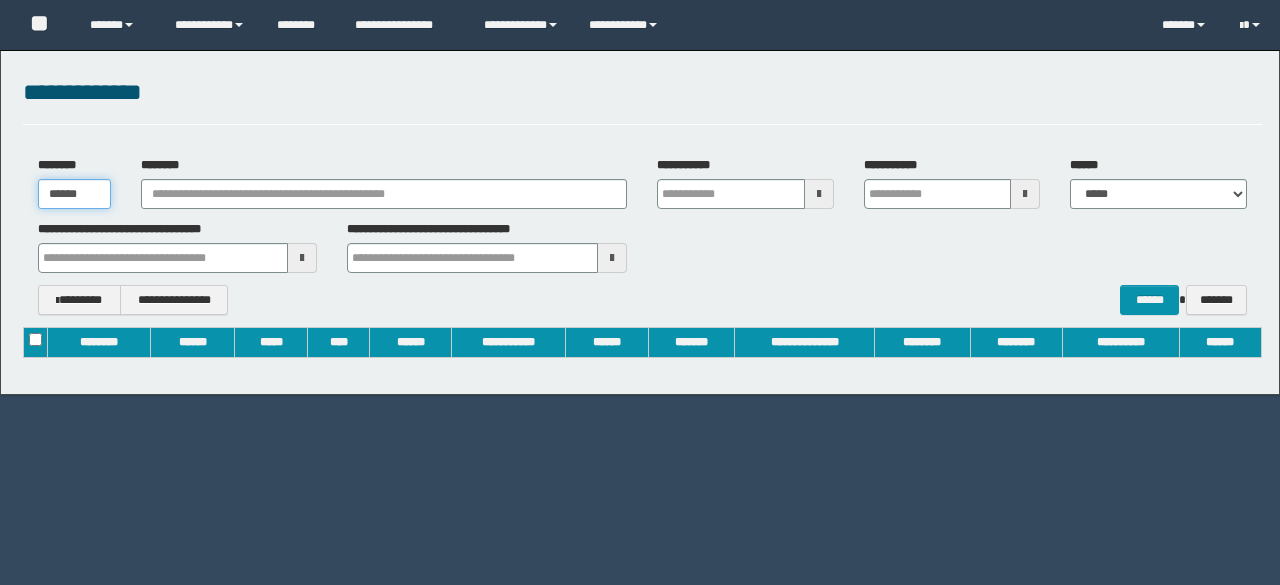 click on "******" at bounding box center (1149, 299) 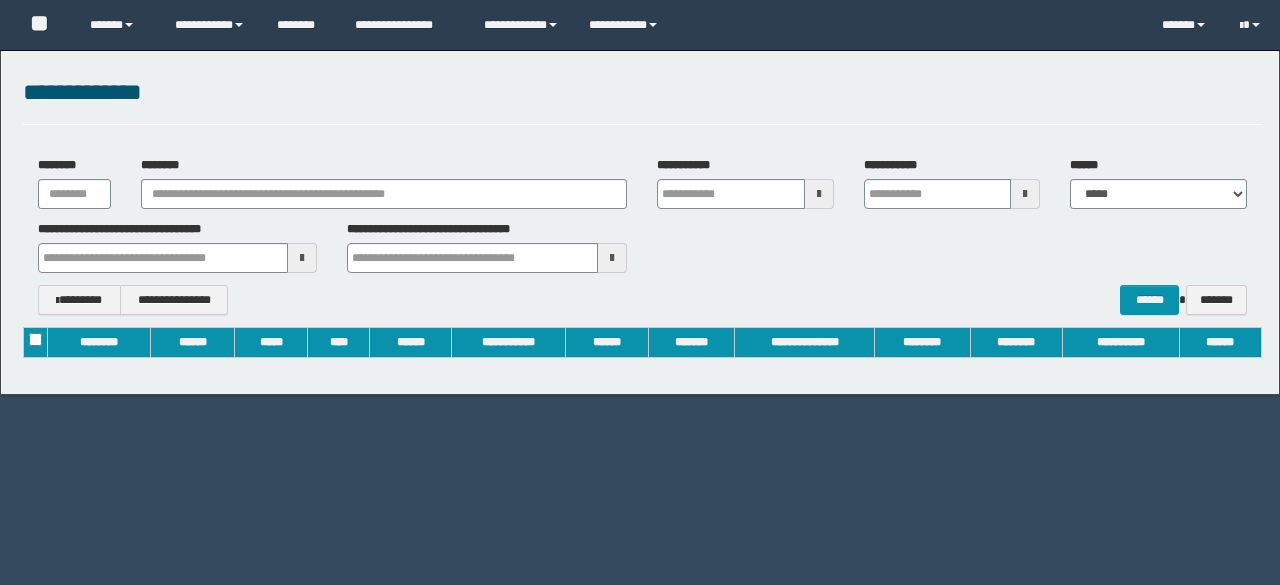 scroll, scrollTop: 0, scrollLeft: 0, axis: both 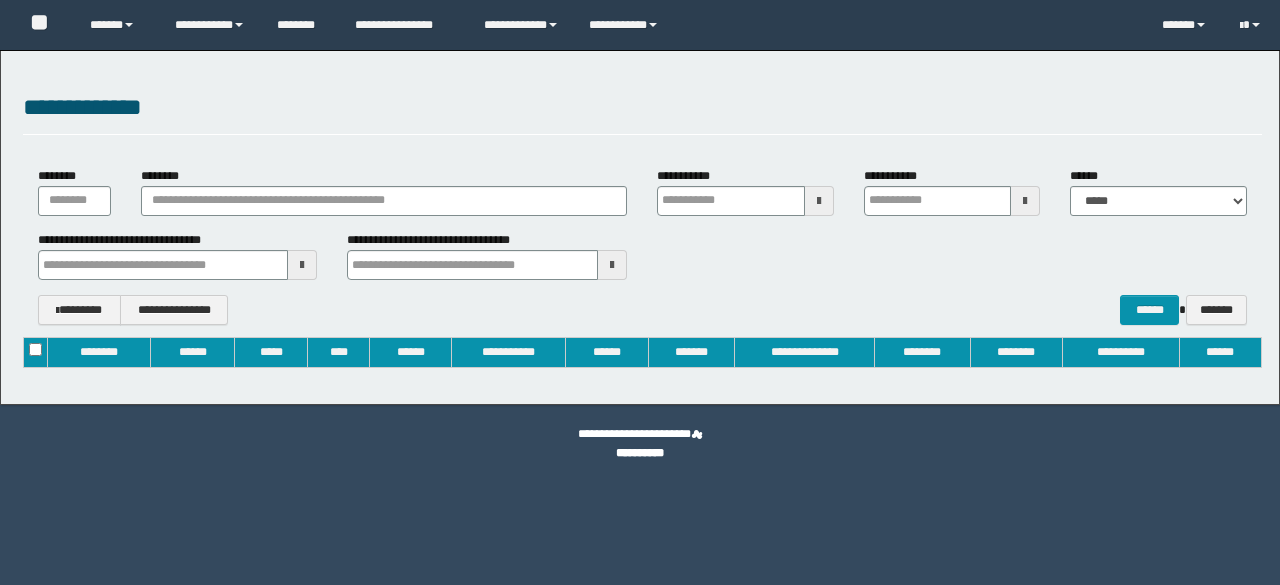 type on "**********" 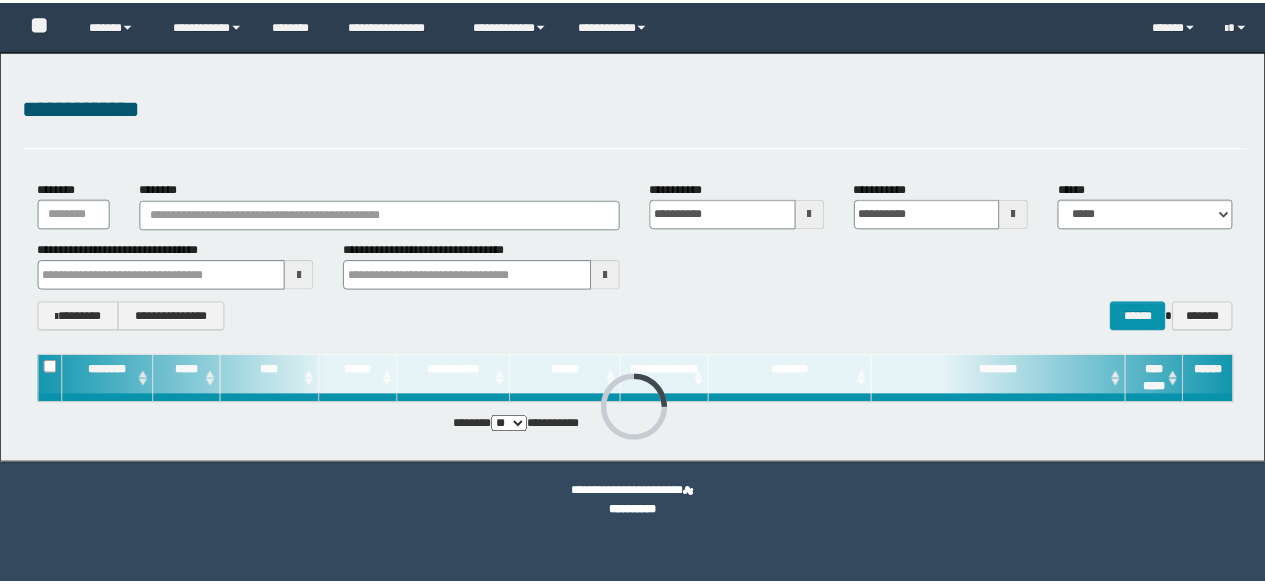 scroll, scrollTop: 0, scrollLeft: 0, axis: both 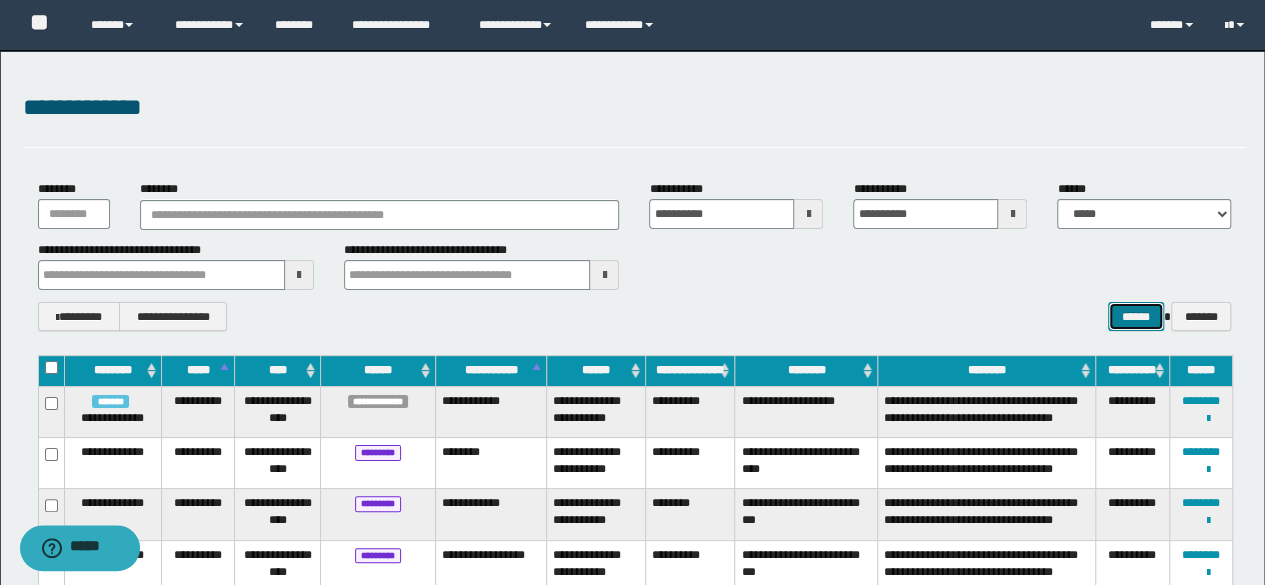 click on "******" at bounding box center [1136, 316] 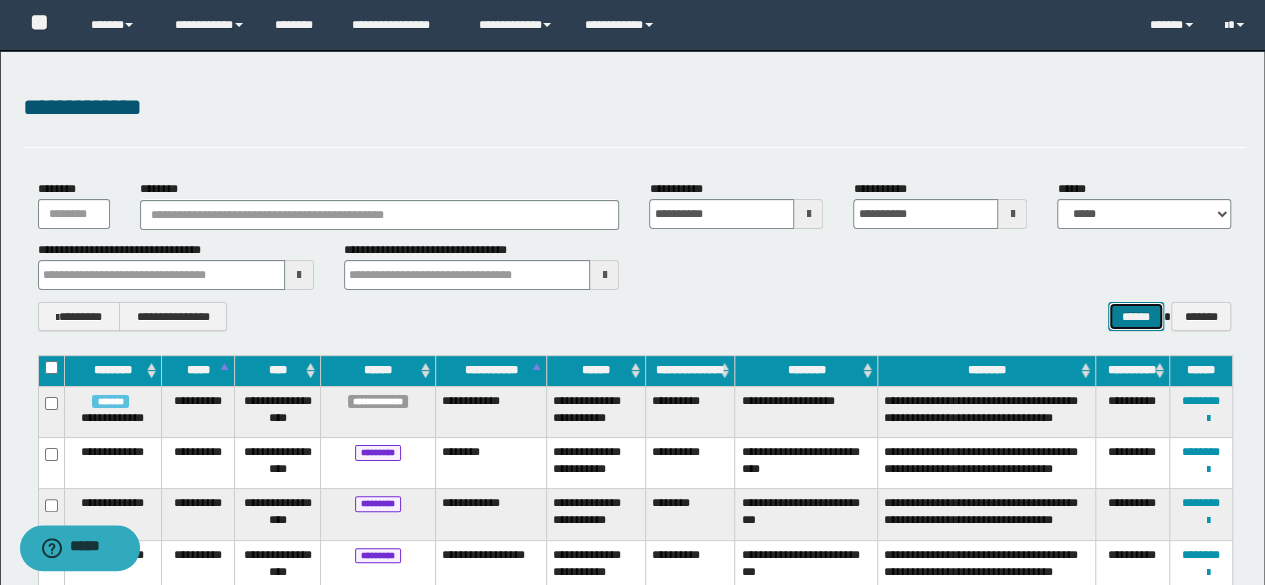 click on "******" at bounding box center (1136, 316) 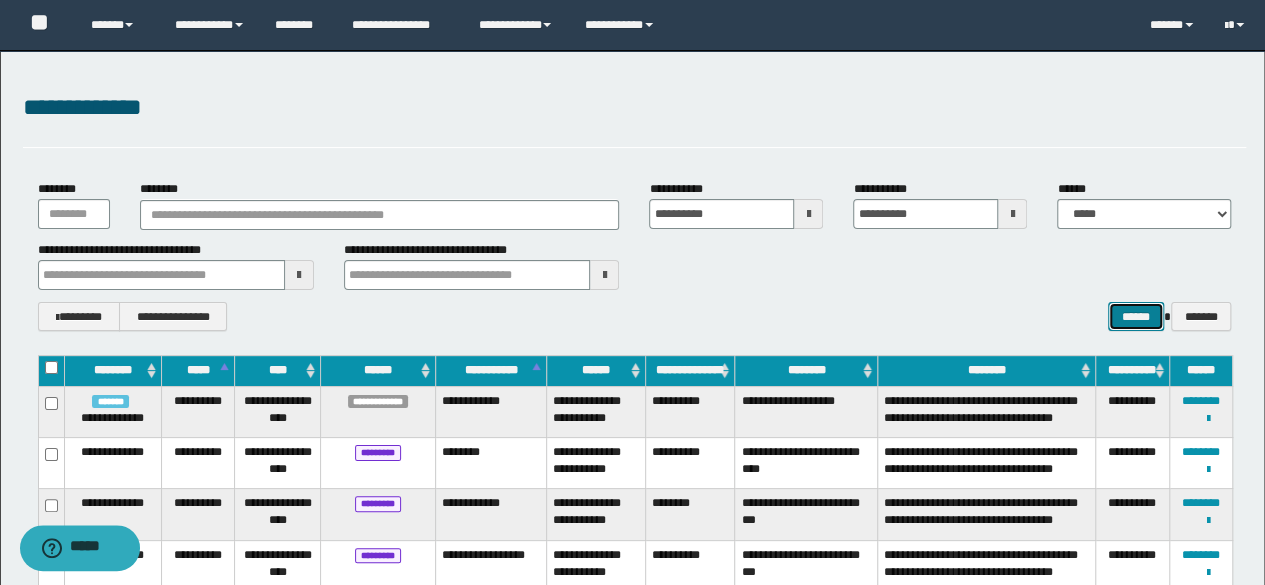 type 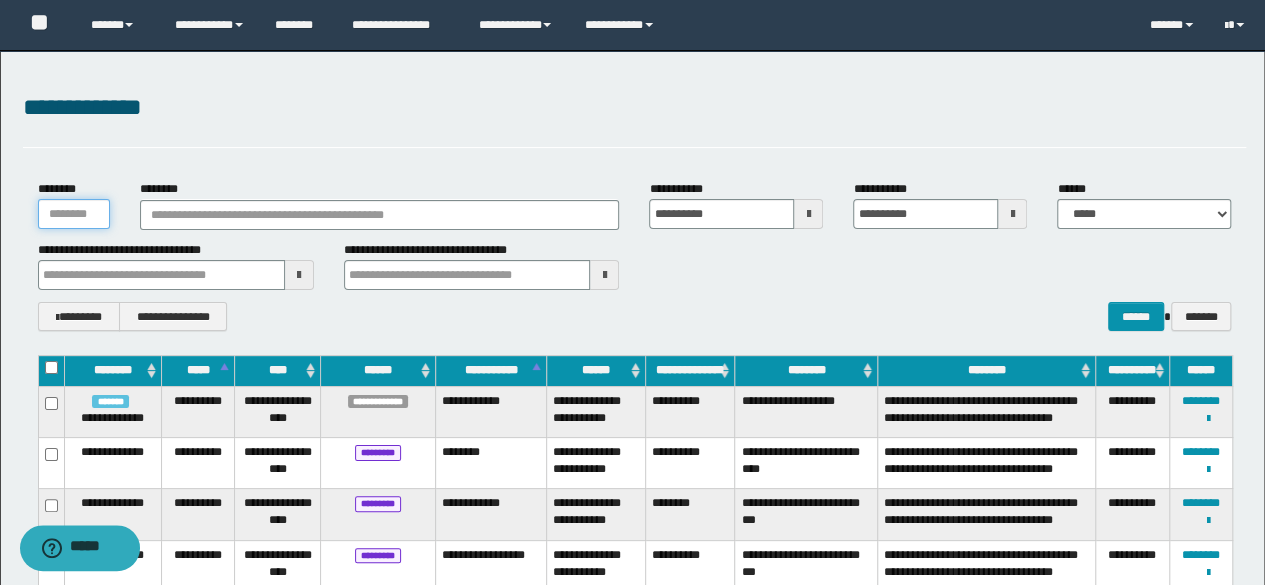 click on "********" at bounding box center (74, 214) 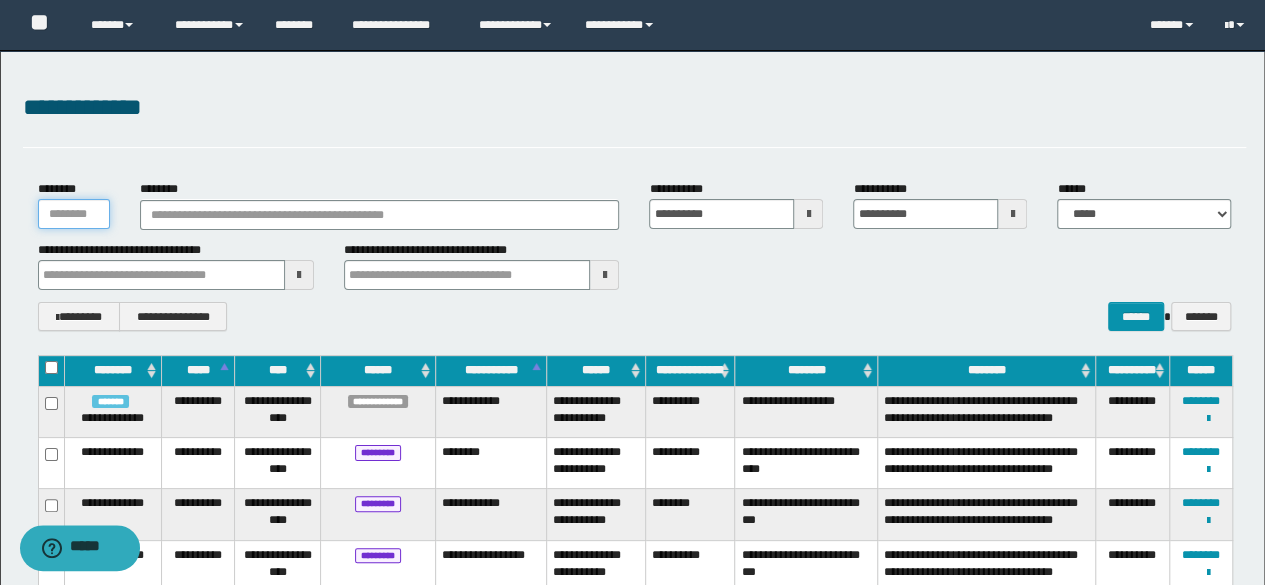 type on "*" 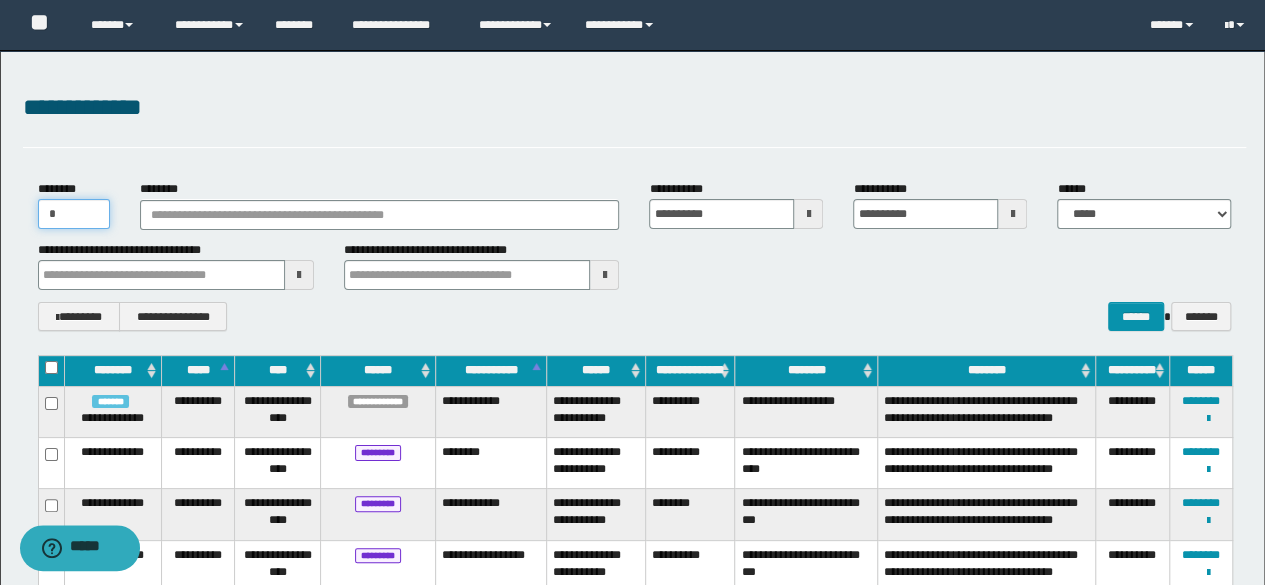 type 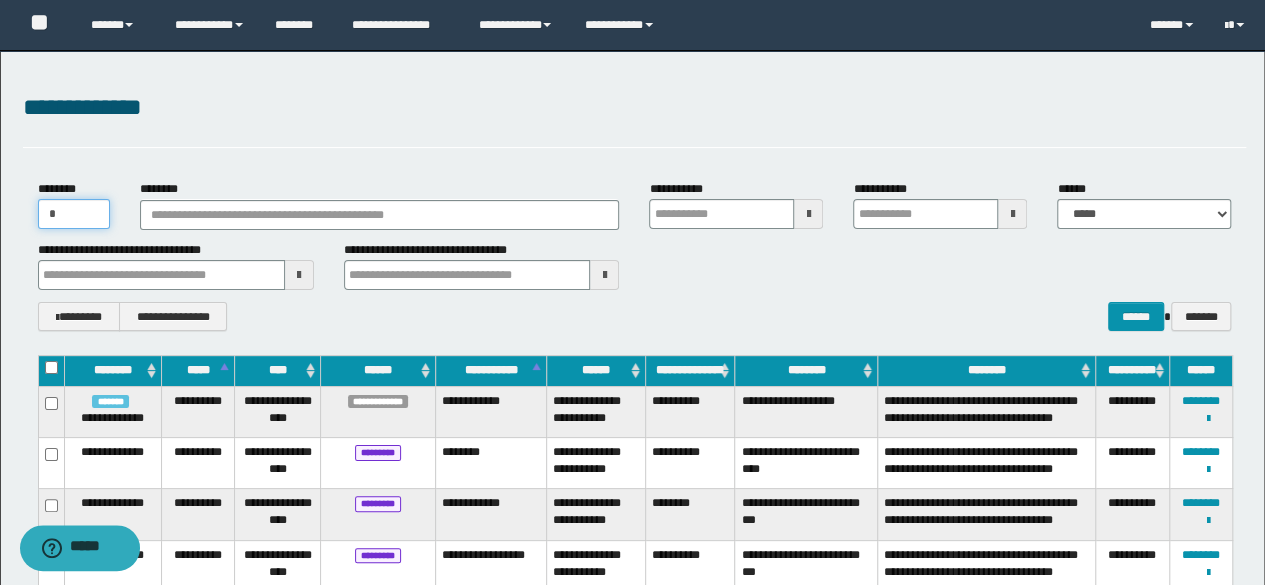 type on "**" 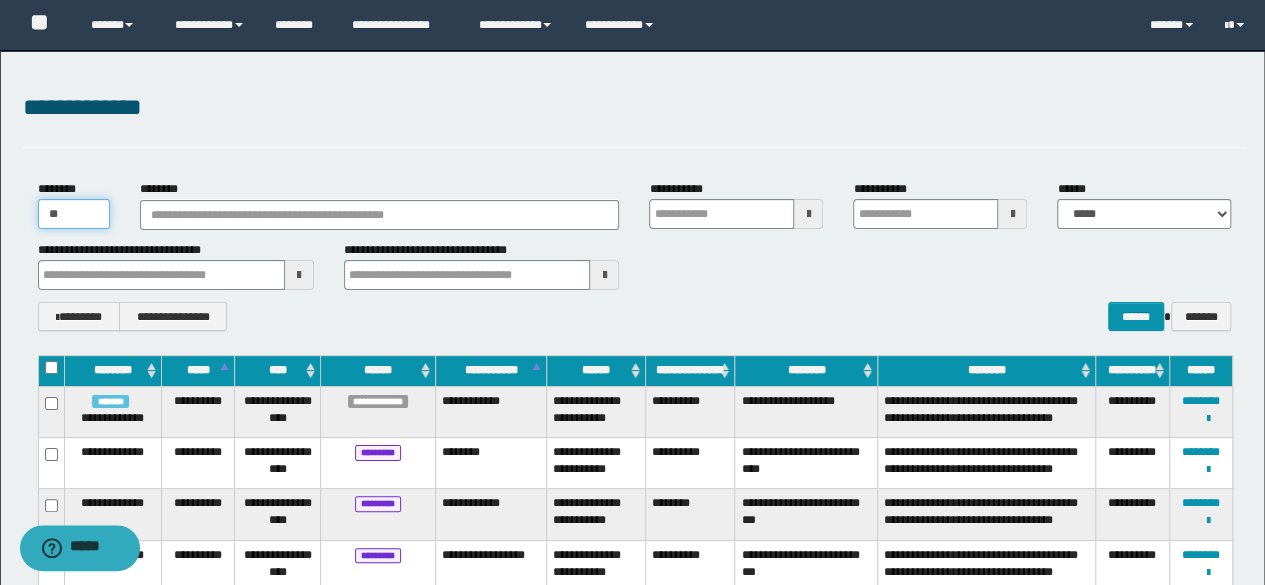 type 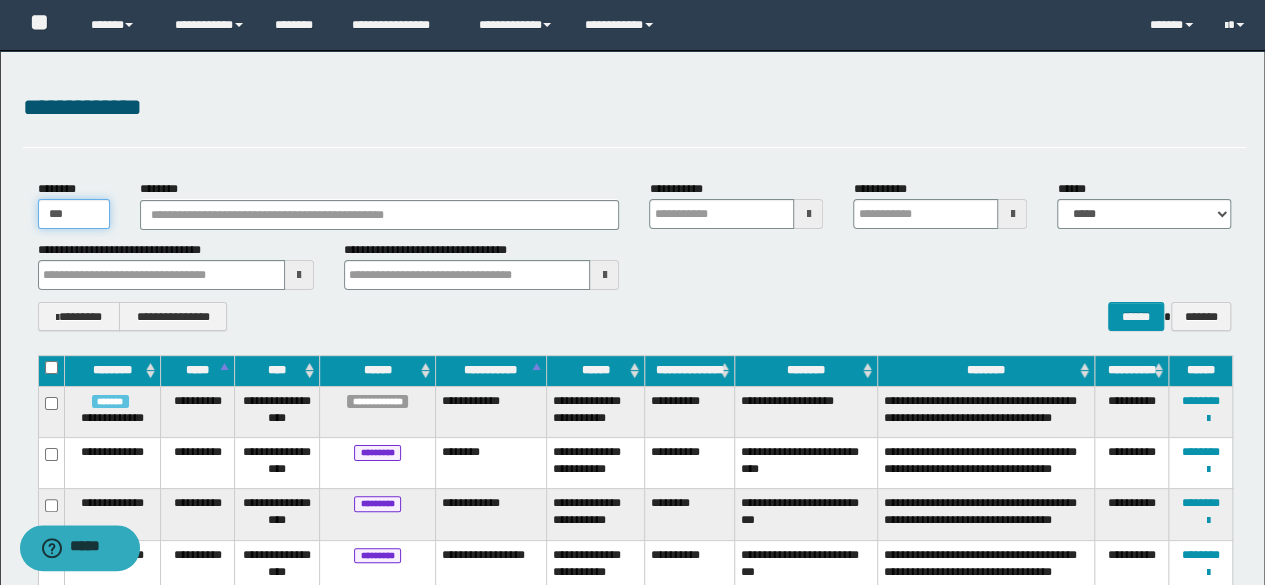 type 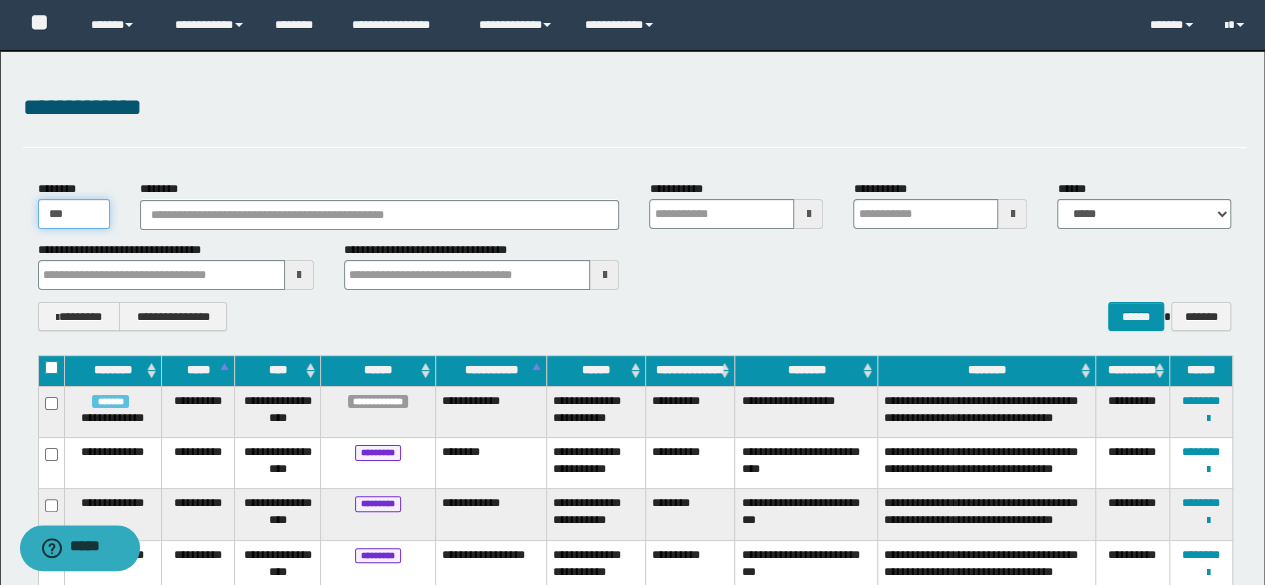 type on "****" 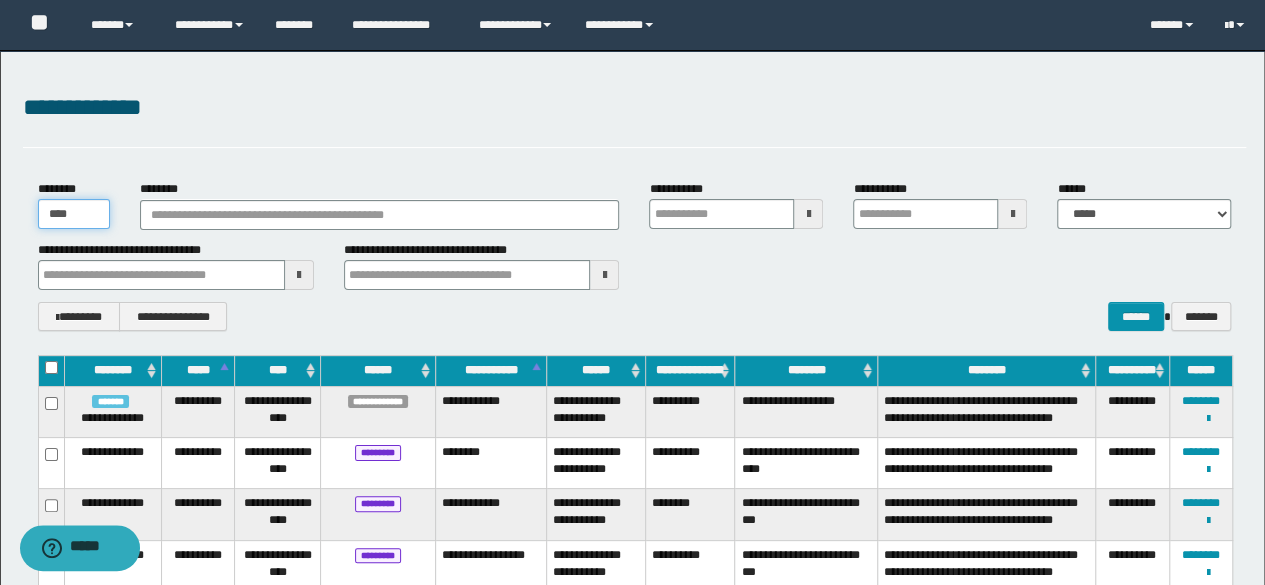 type 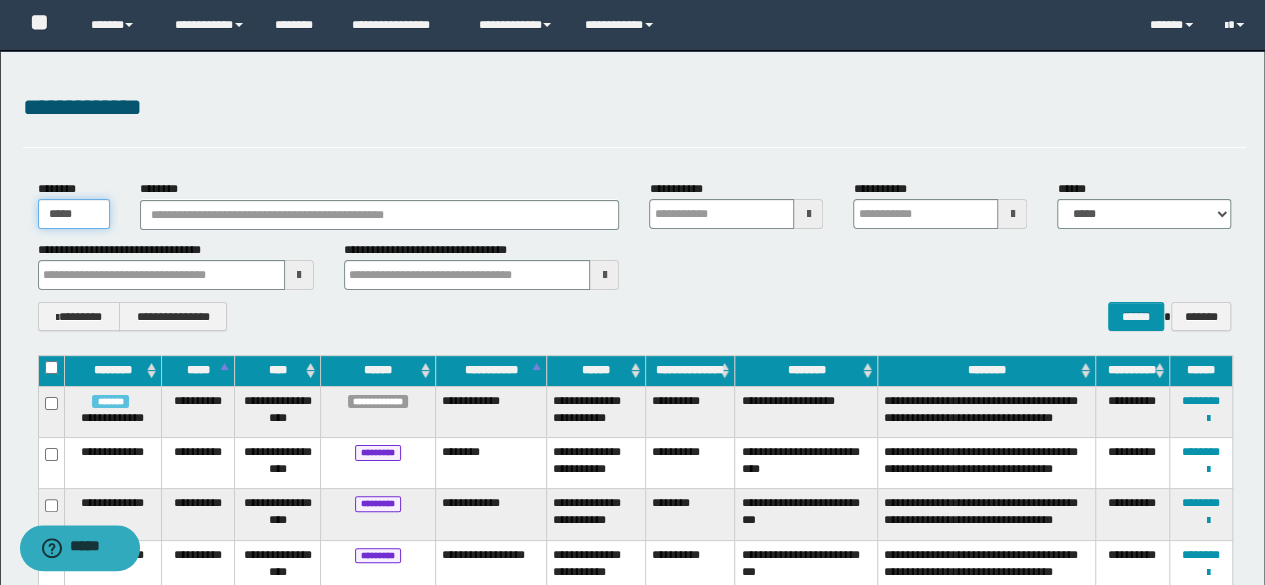 type 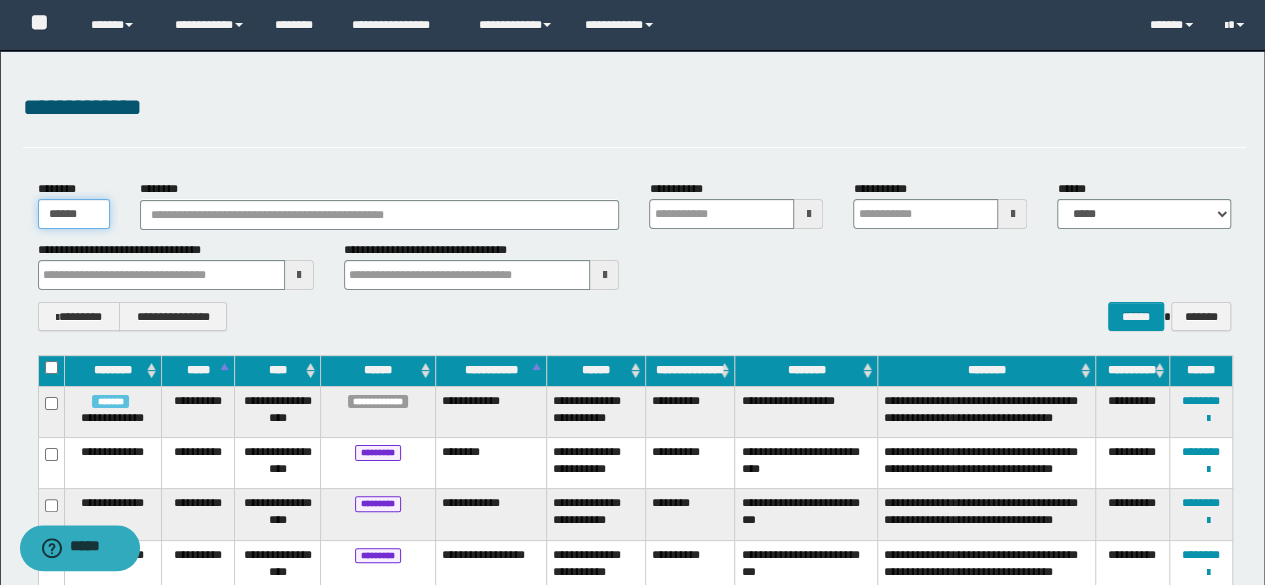 type 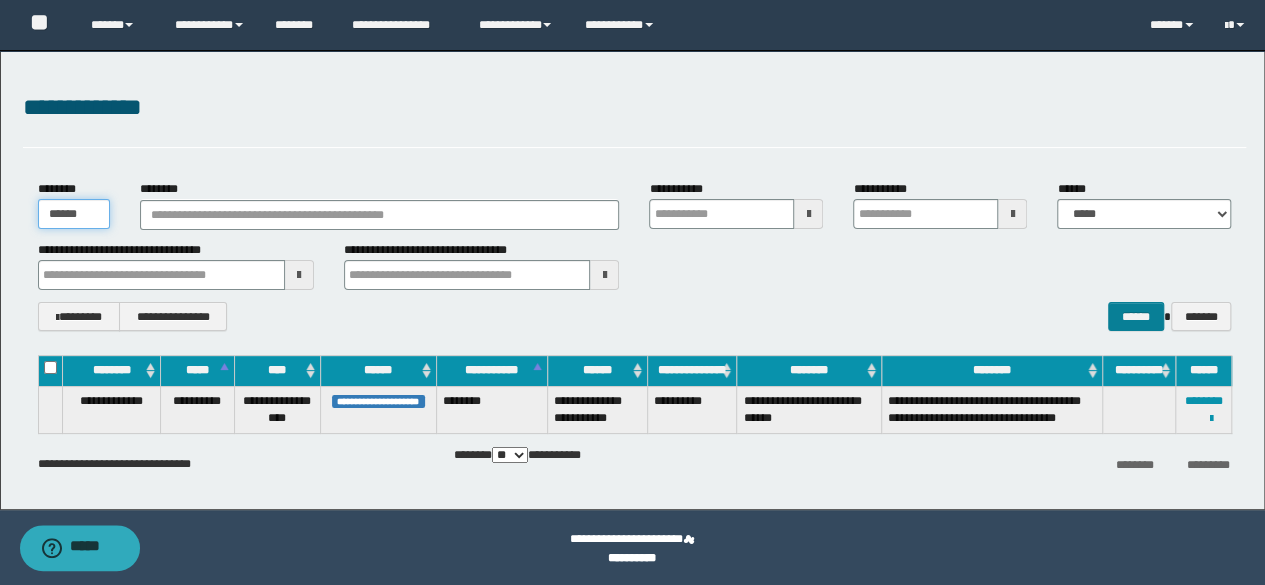 type on "******" 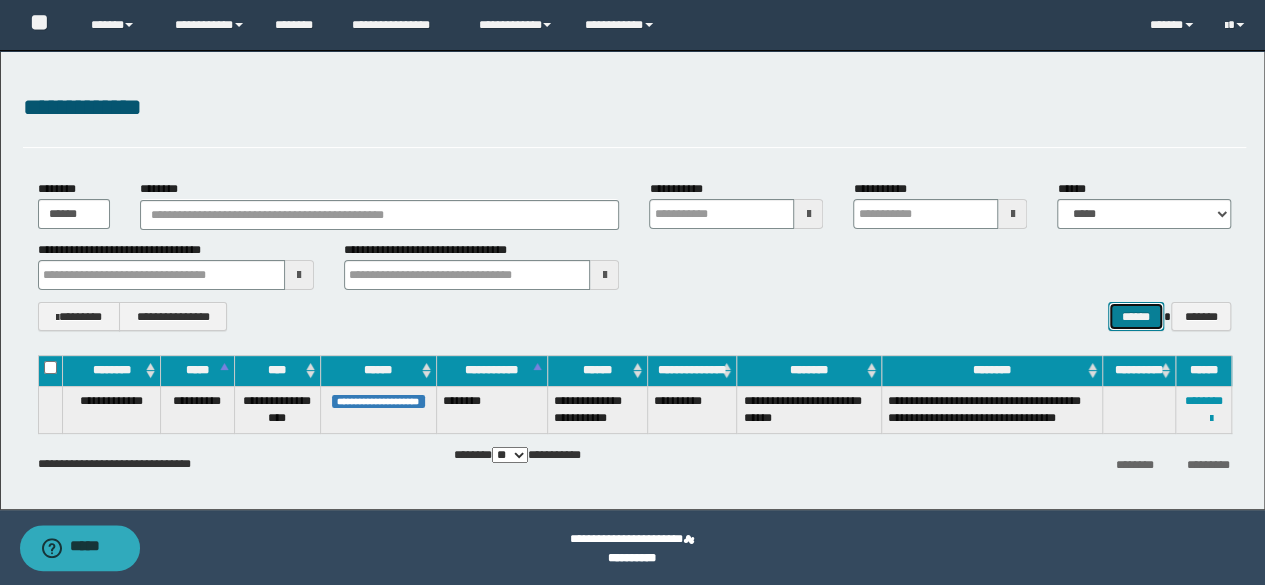 click on "******" at bounding box center [1136, 316] 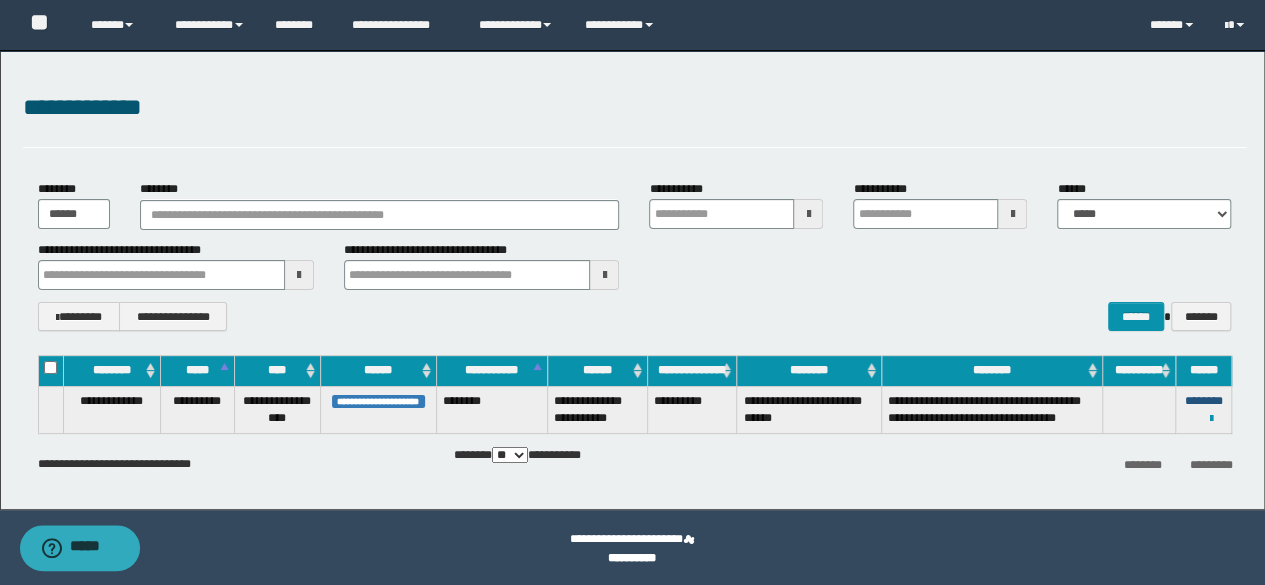 type 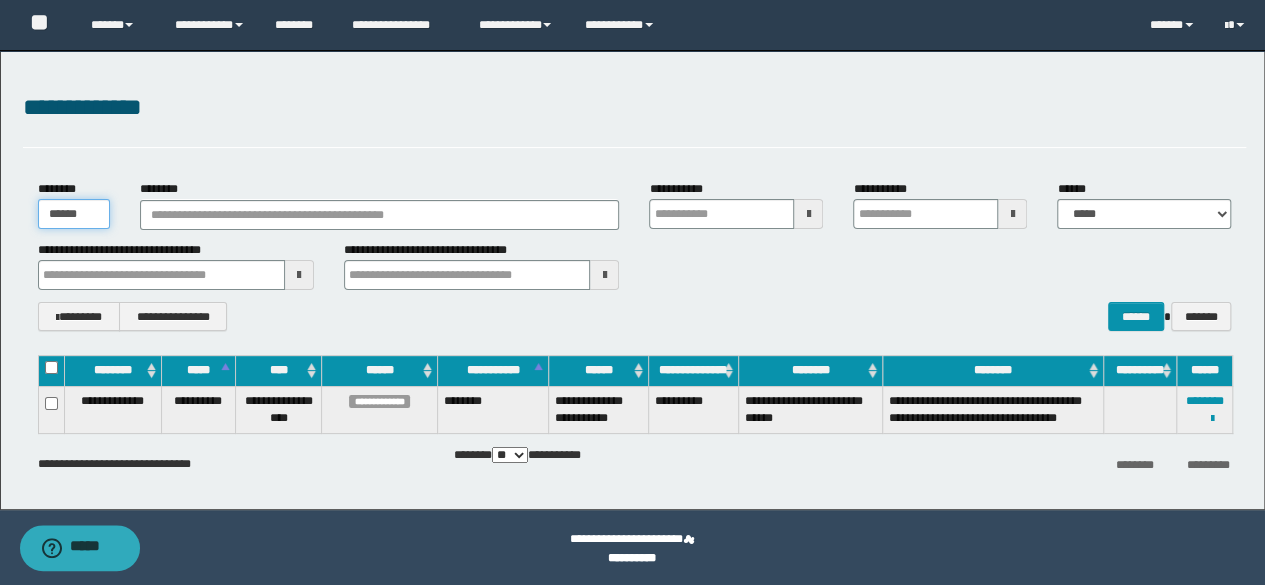 drag, startPoint x: 74, startPoint y: 212, endPoint x: 0, endPoint y: 195, distance: 75.9276 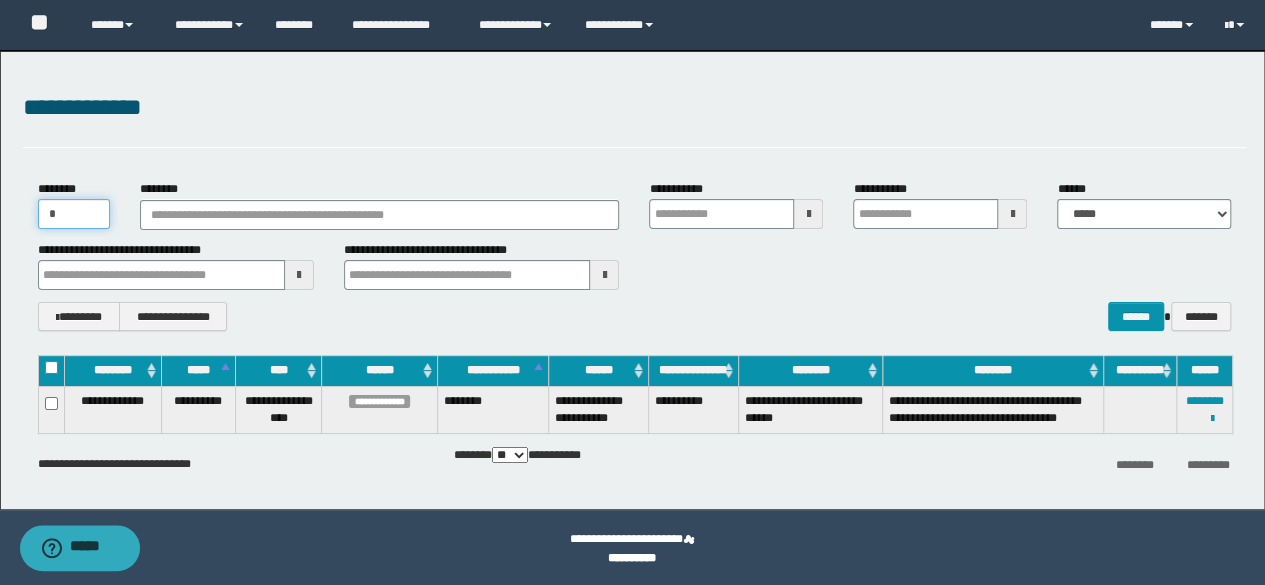 type 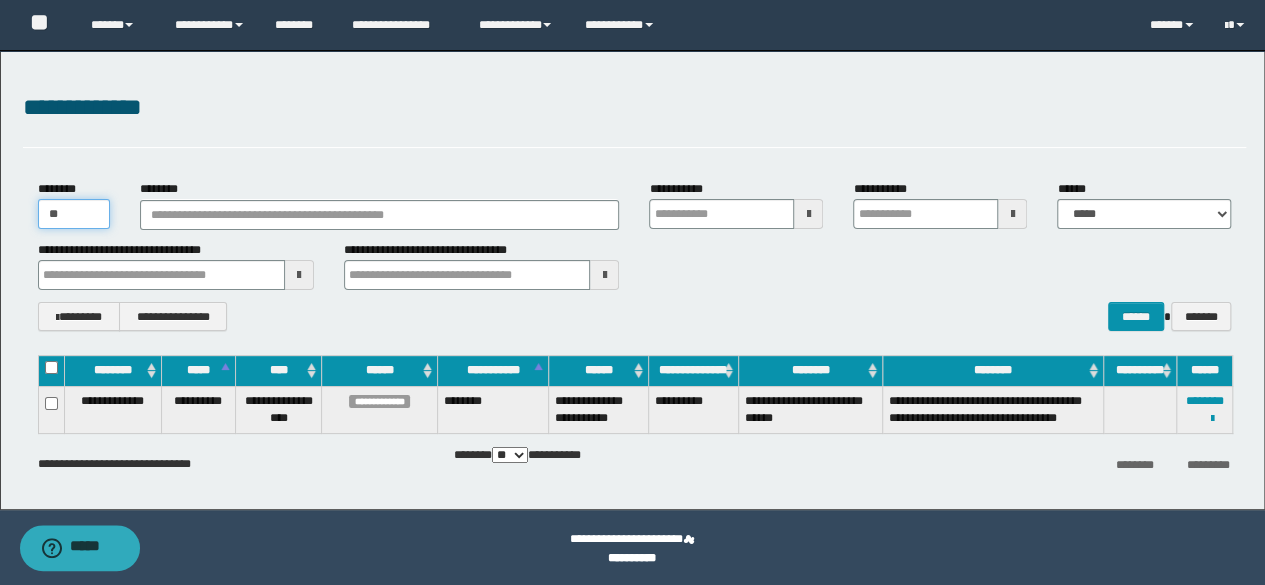 type 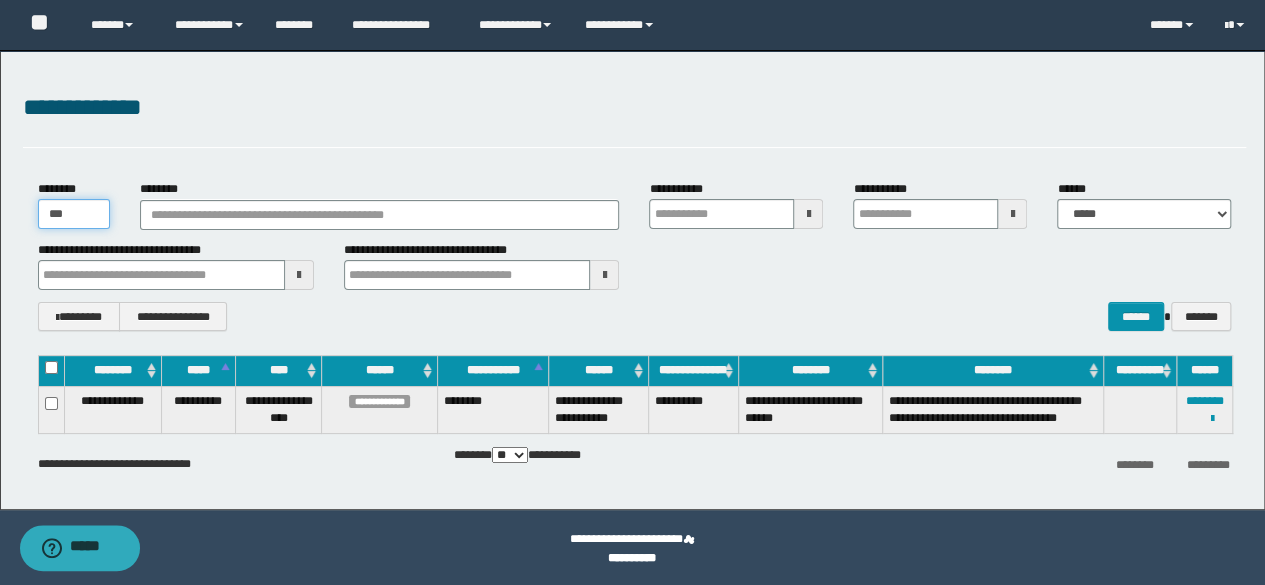 type 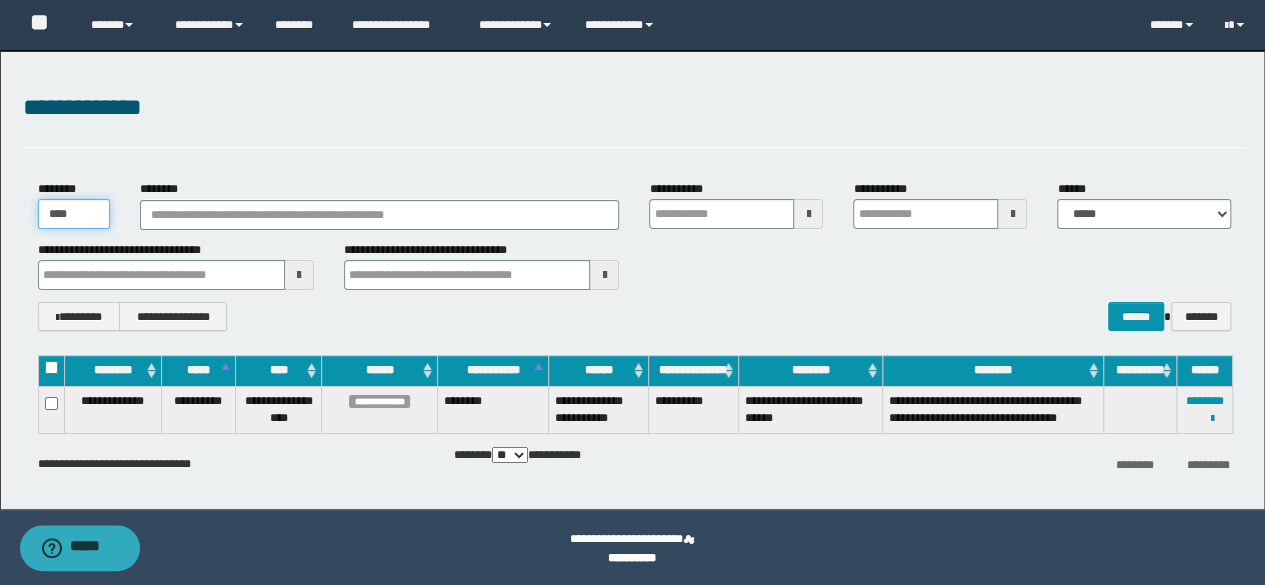 type 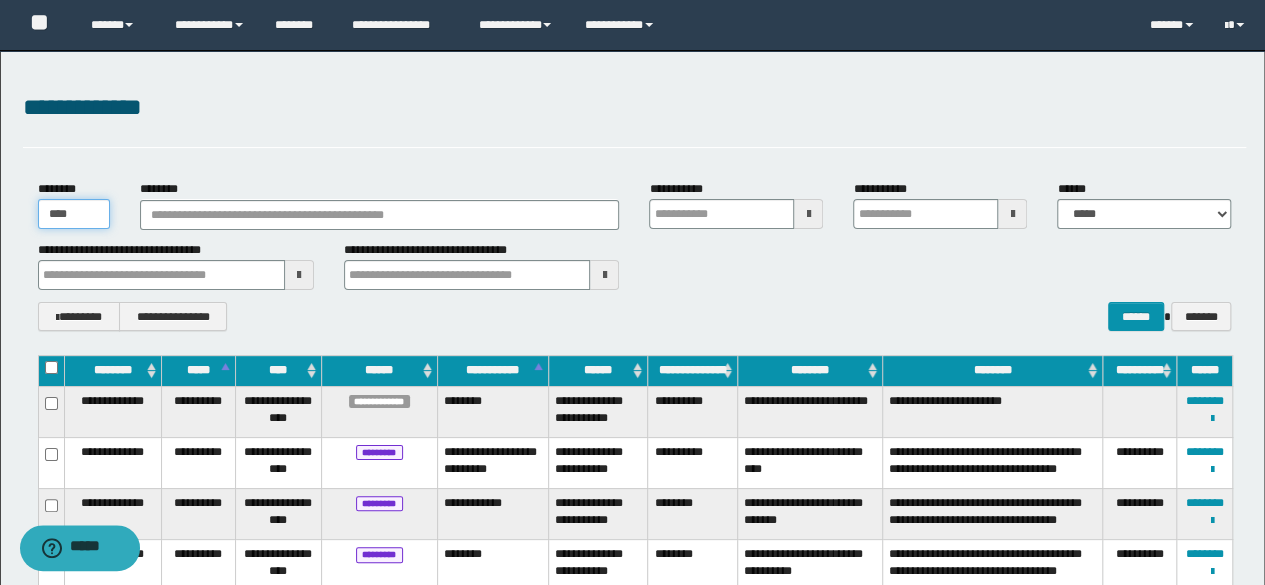 click on "****" at bounding box center [74, 214] 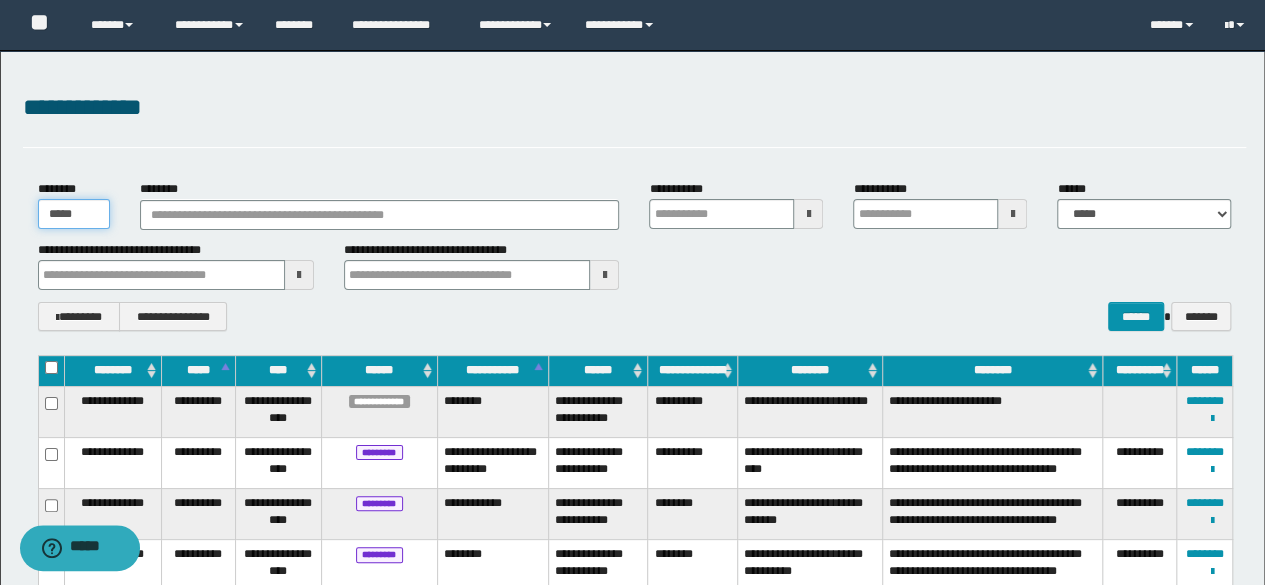 type 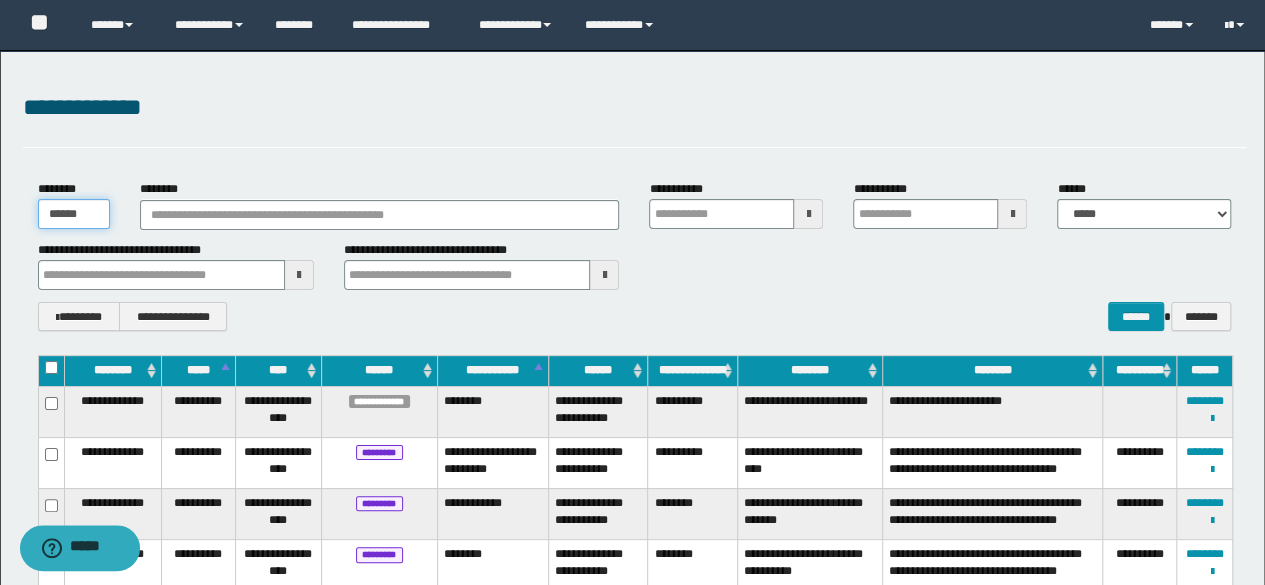 type 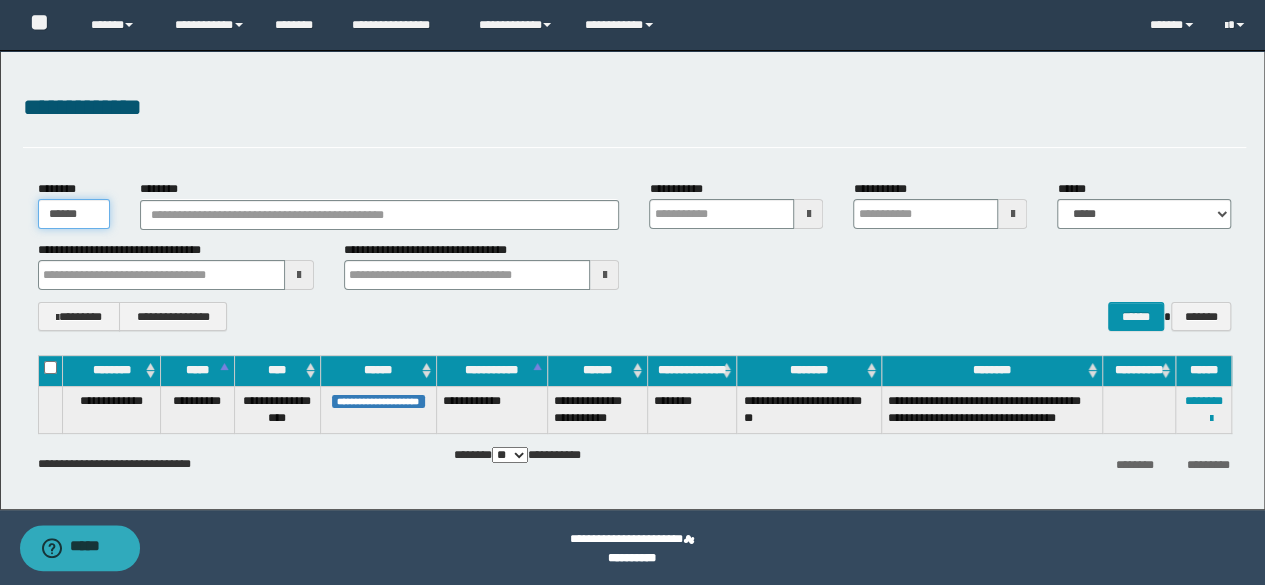 type 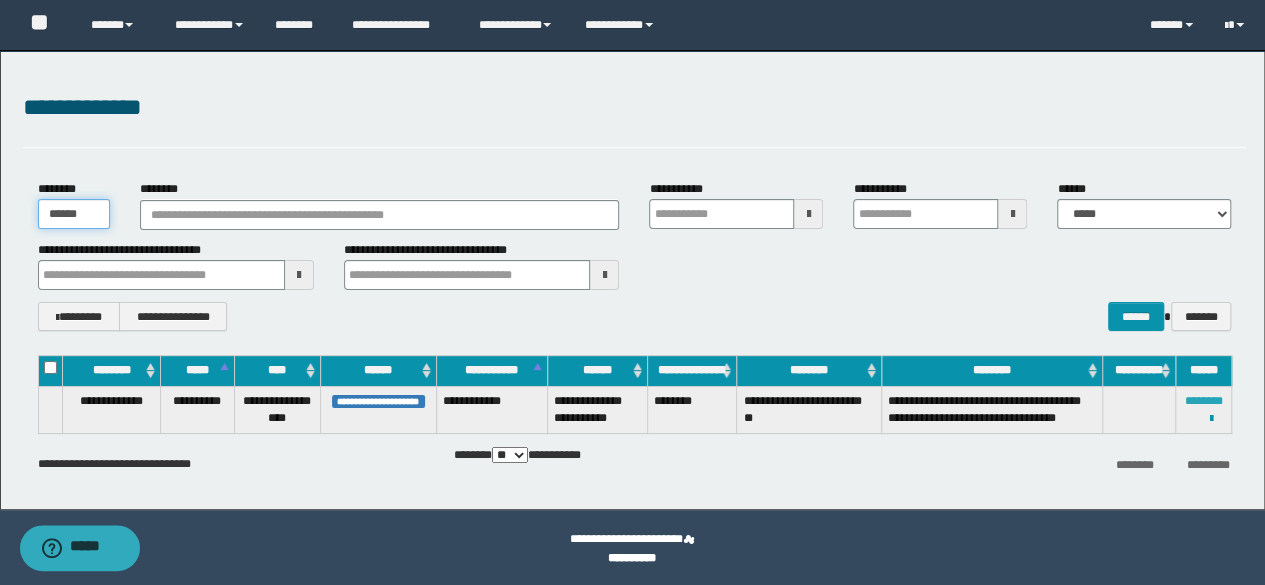 type on "******" 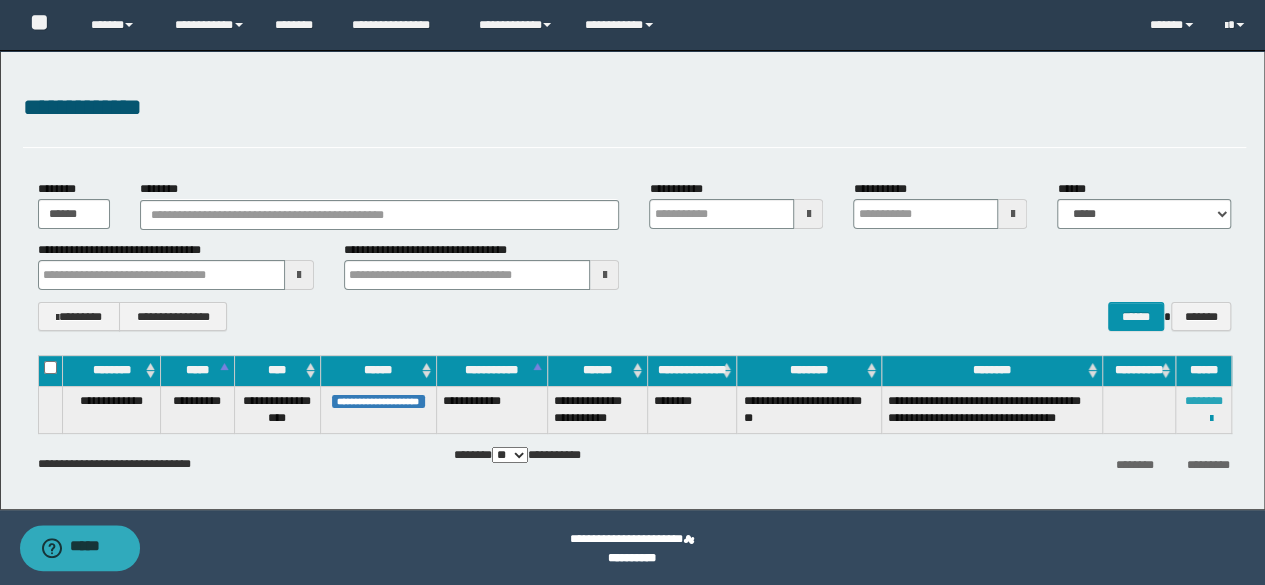 click on "********" at bounding box center (1204, 401) 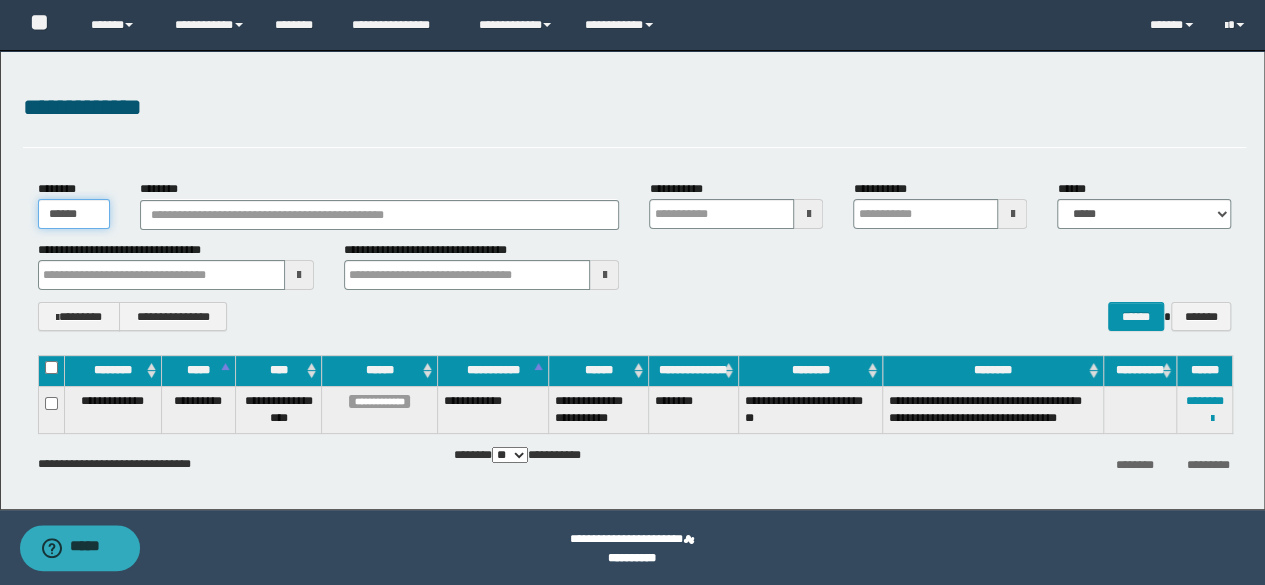 drag, startPoint x: 100, startPoint y: 209, endPoint x: 0, endPoint y: 210, distance: 100.005 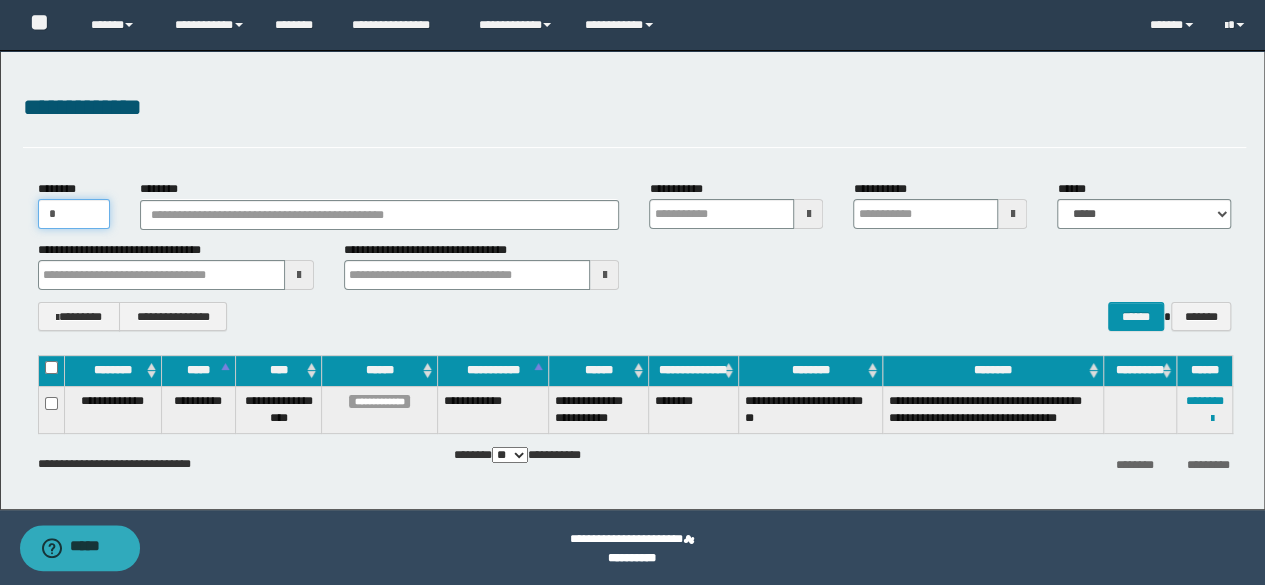 type 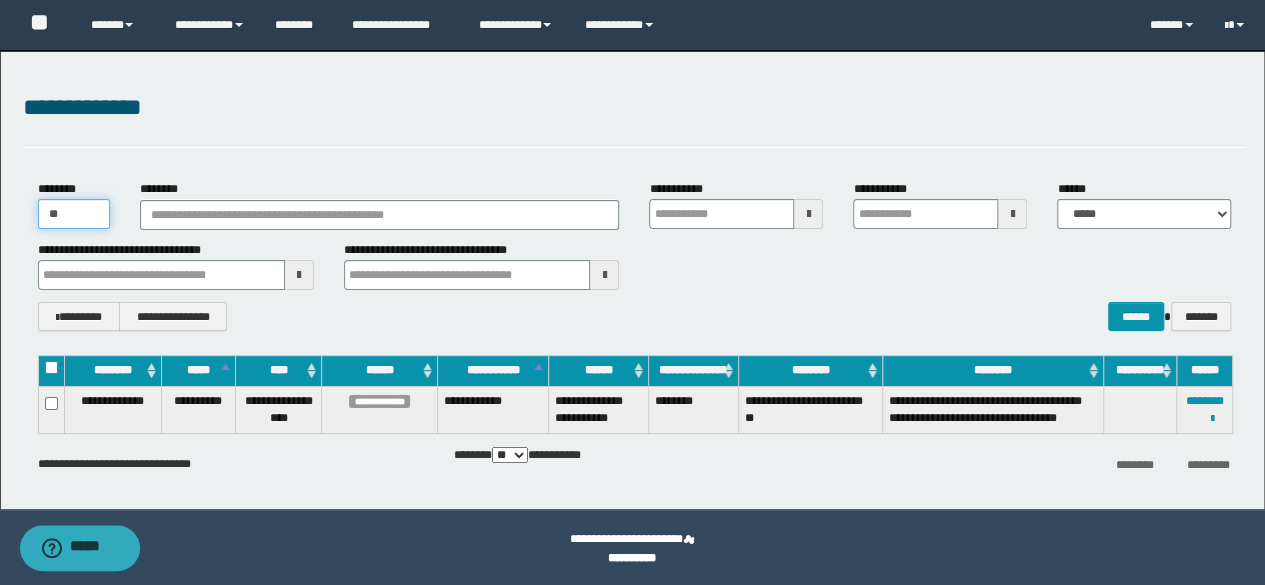 type 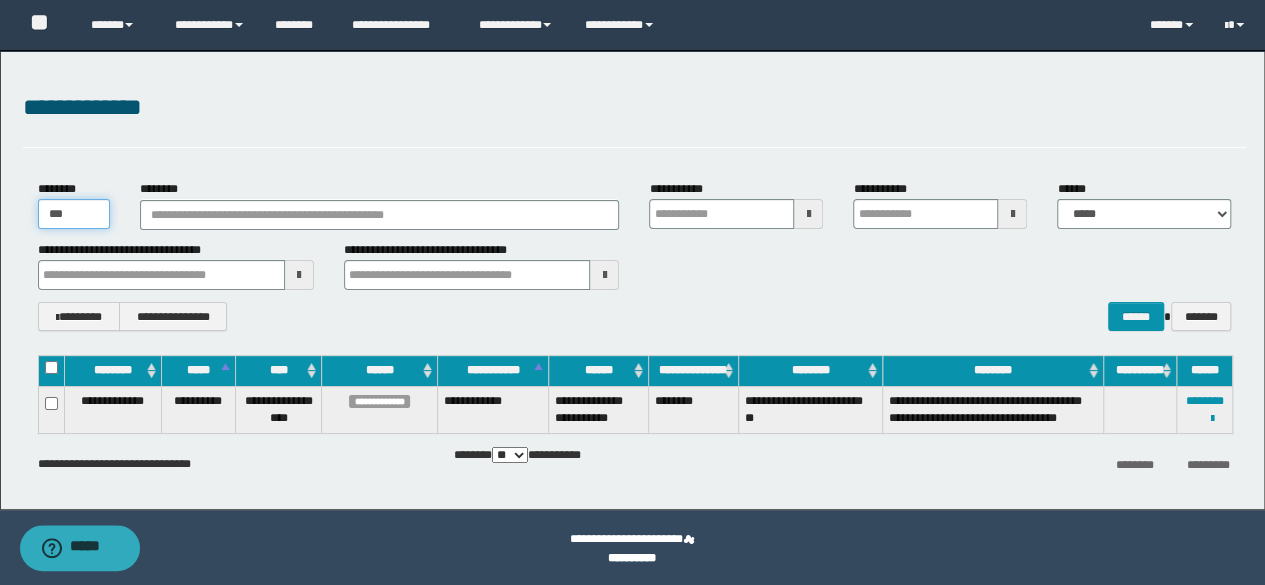 type 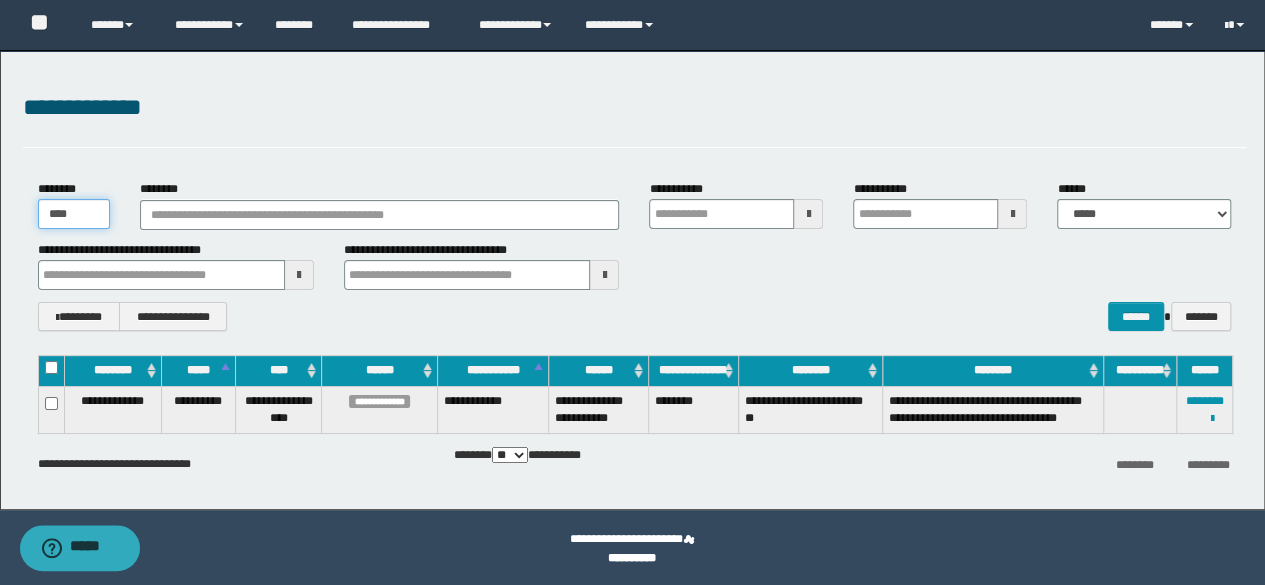 type 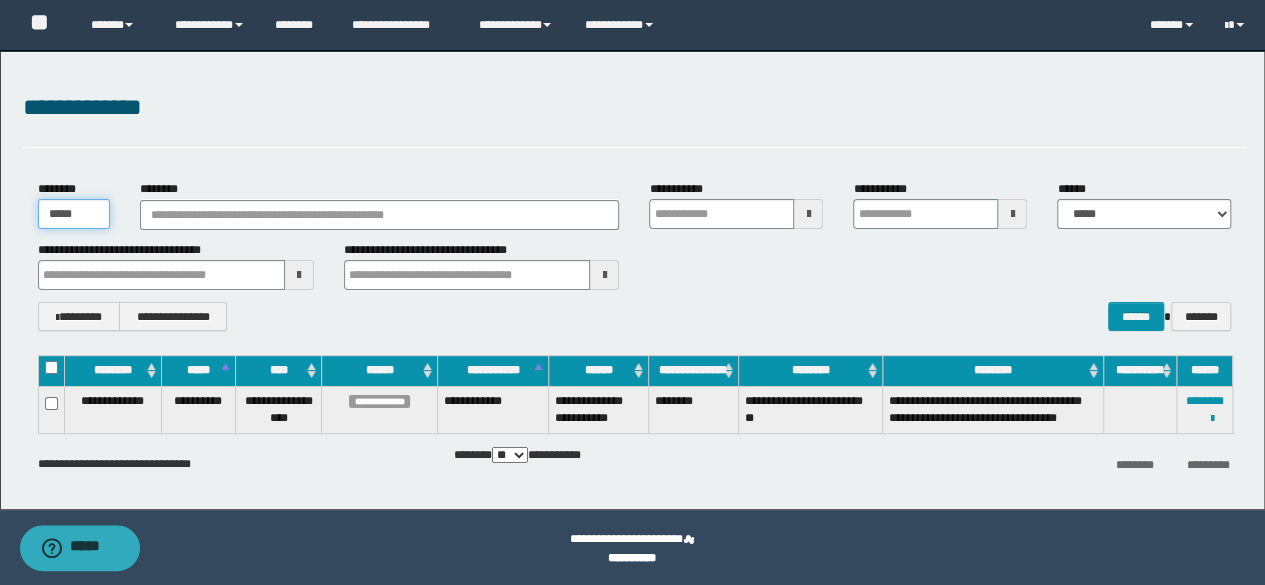 type 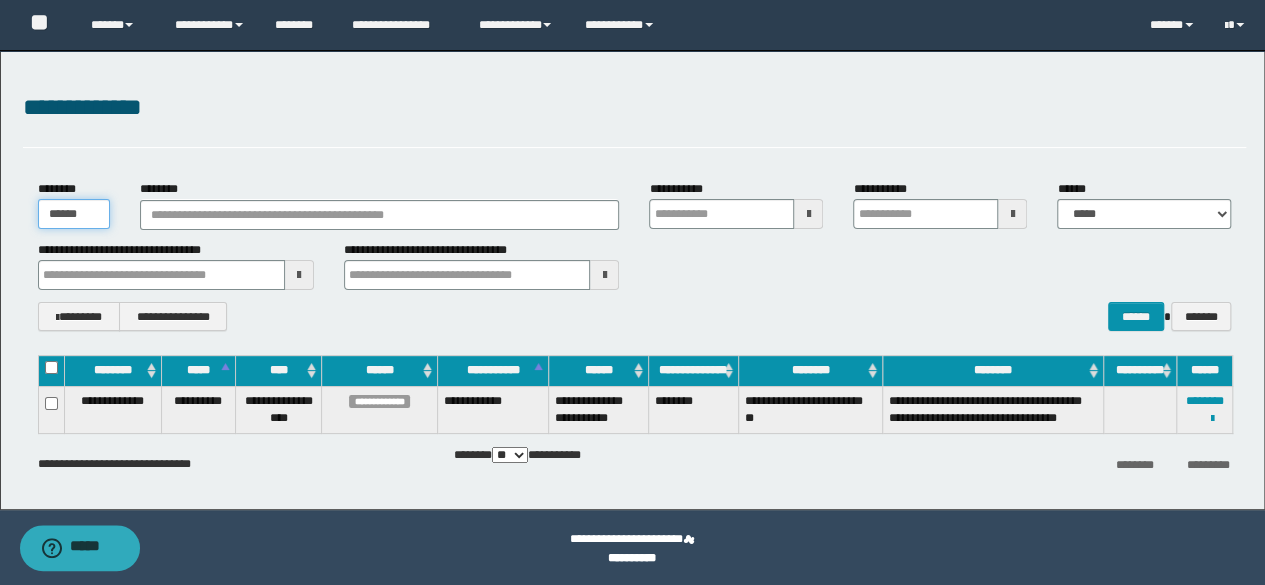 type 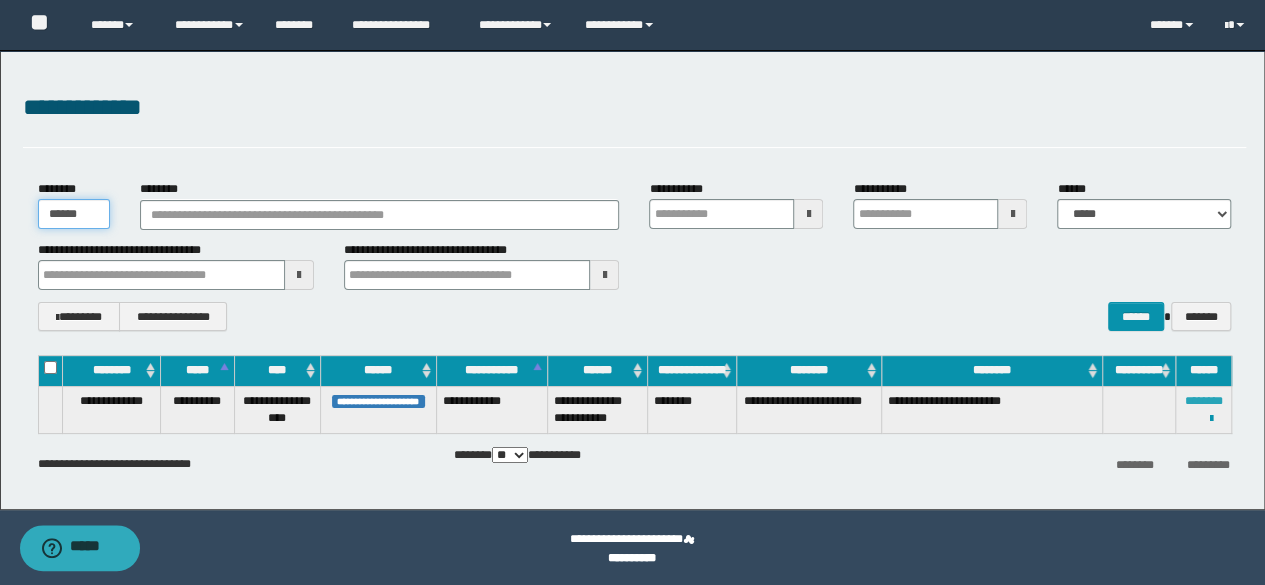 type on "******" 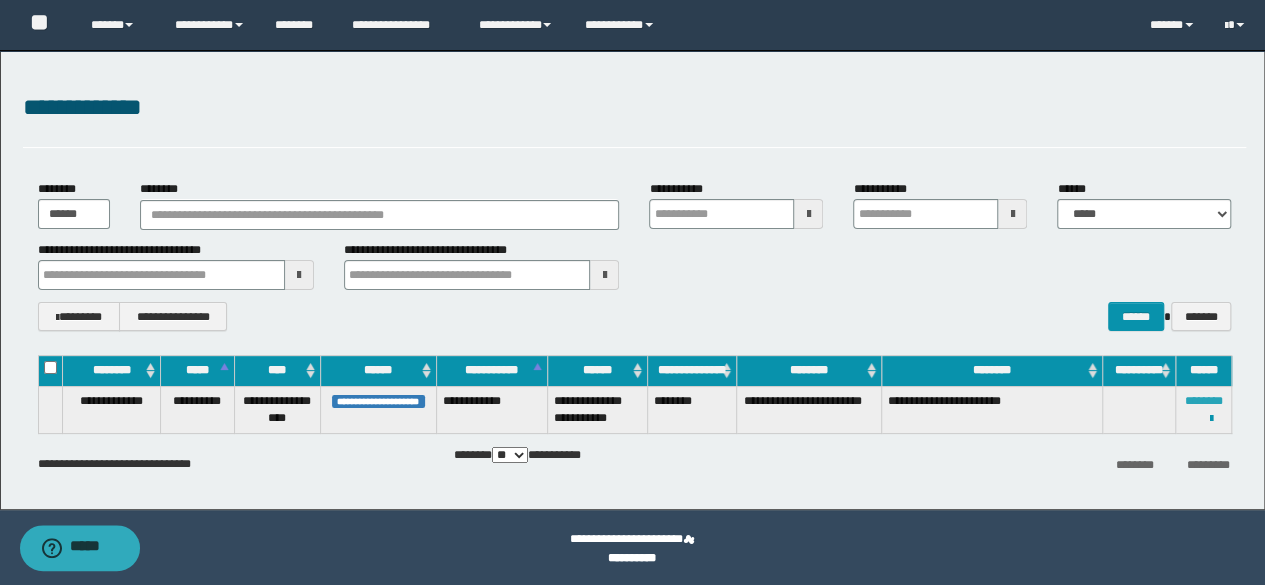 click on "********" at bounding box center (1204, 401) 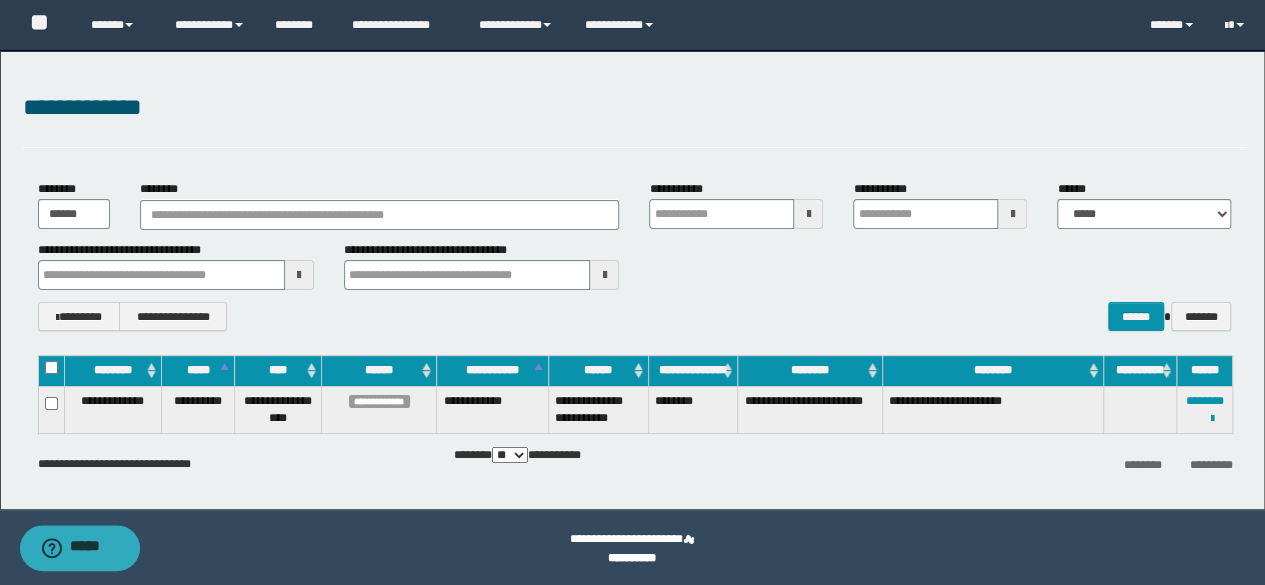 type 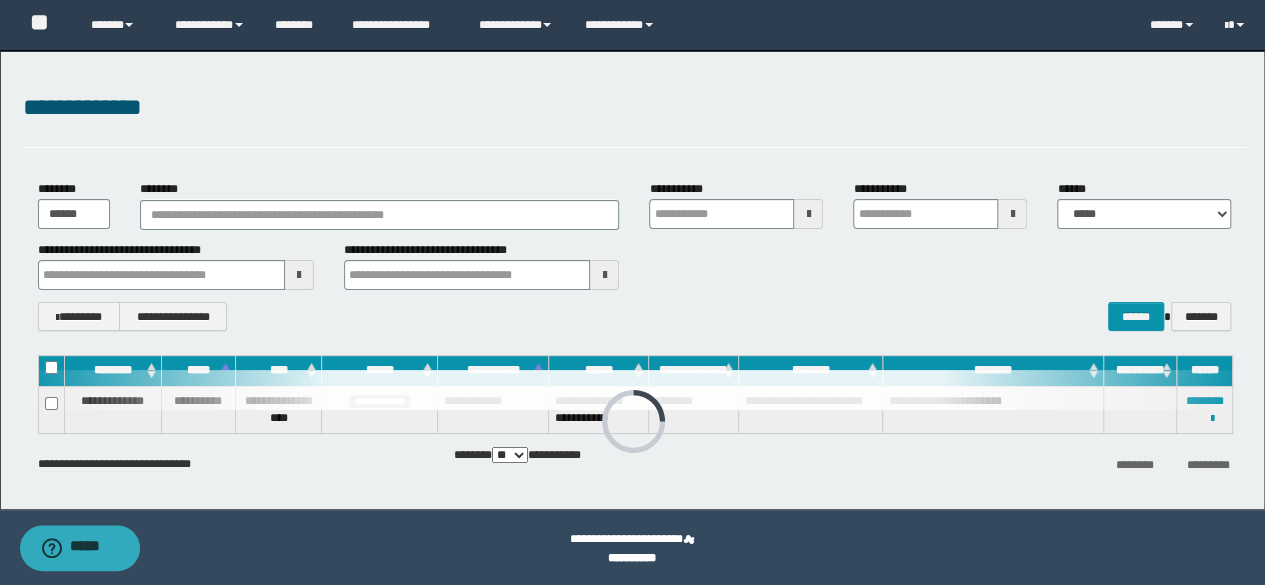 type 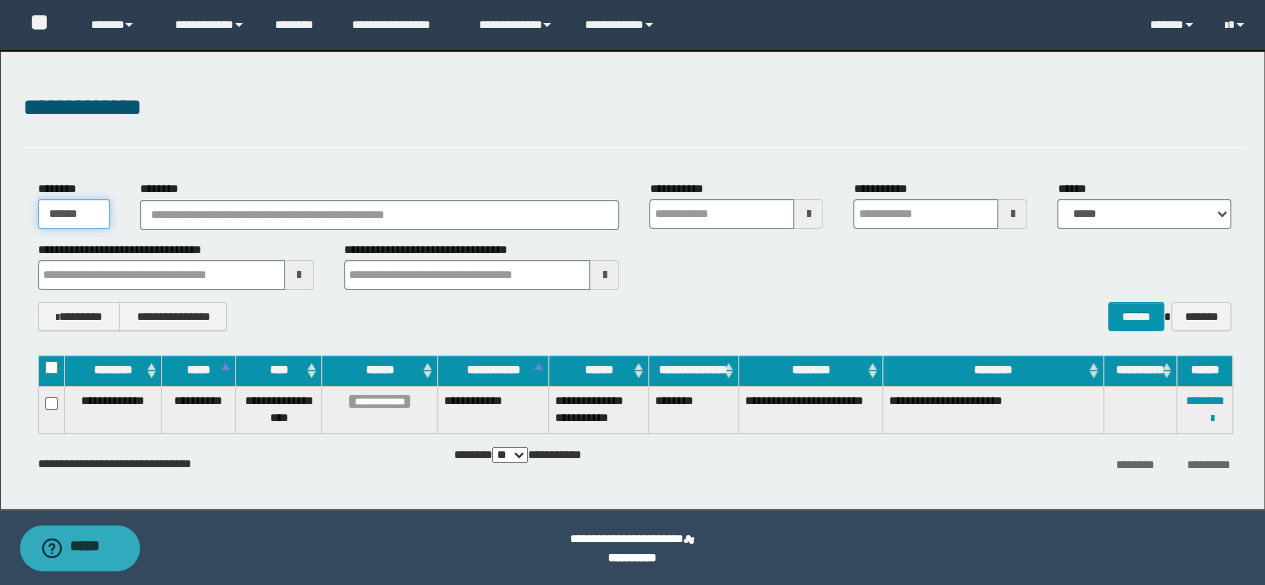 drag, startPoint x: 86, startPoint y: 212, endPoint x: 0, endPoint y: 221, distance: 86.46965 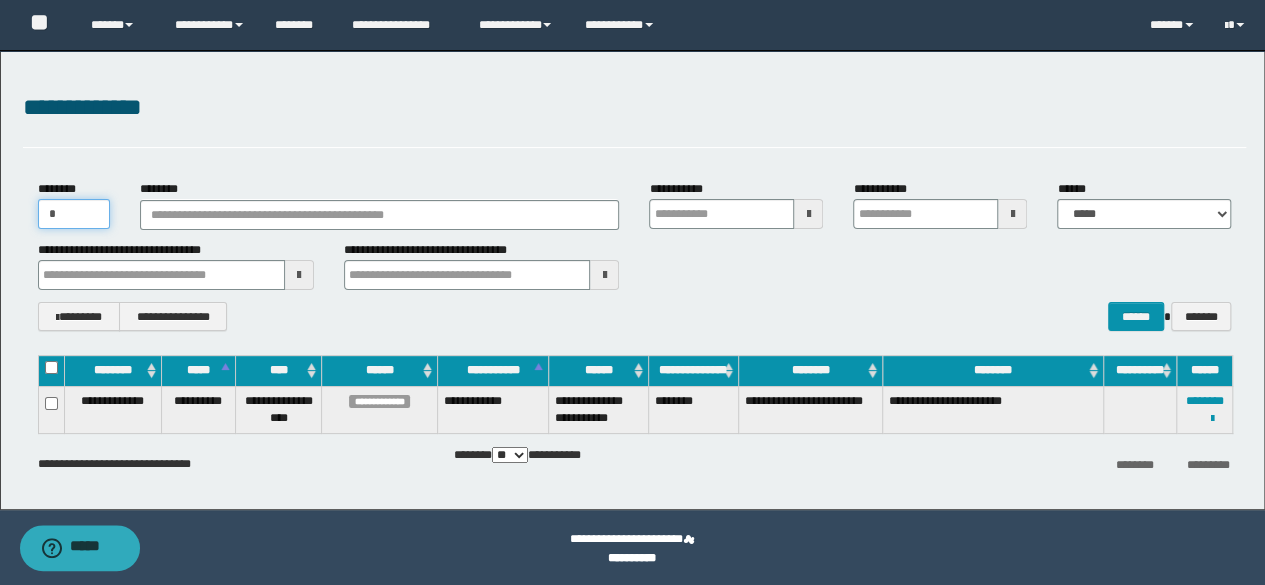 type 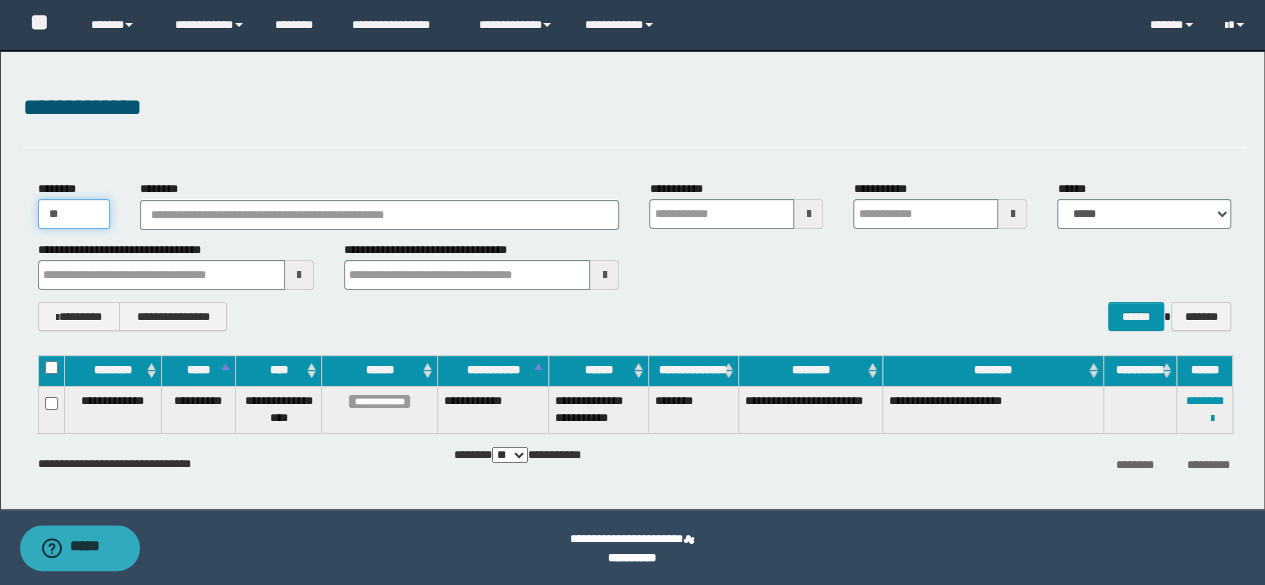 type 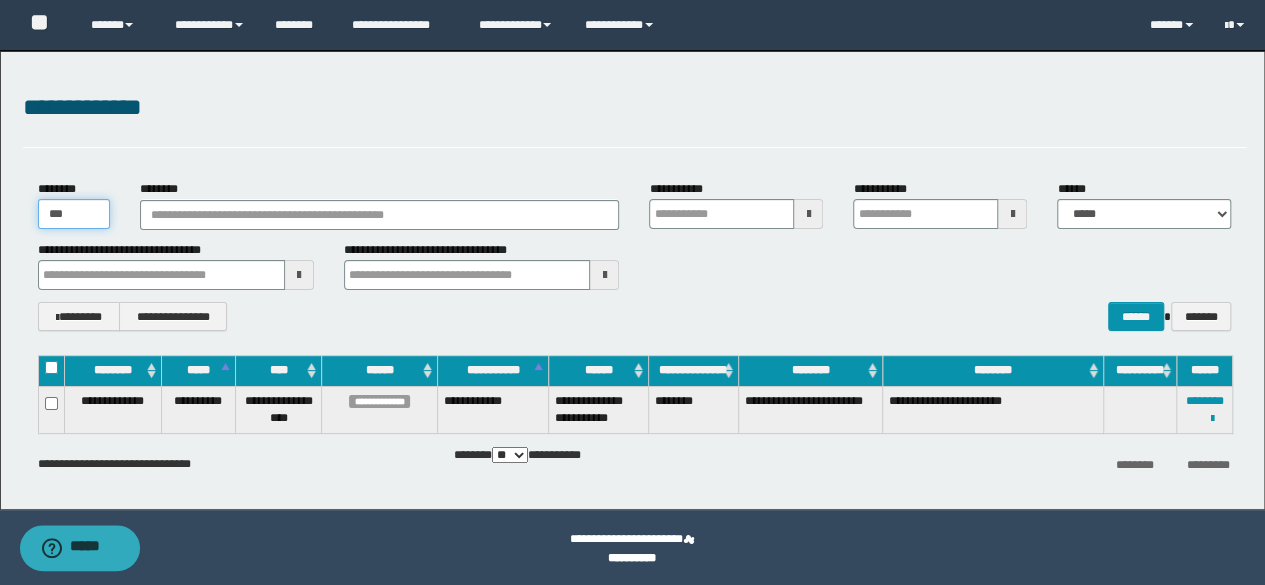 type 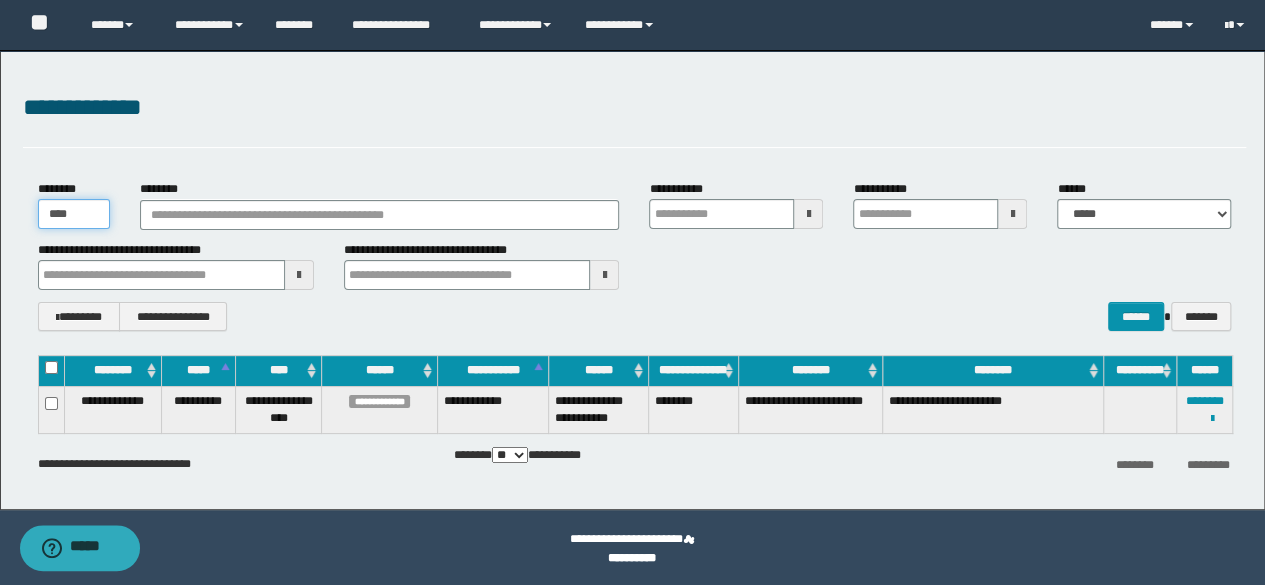 type 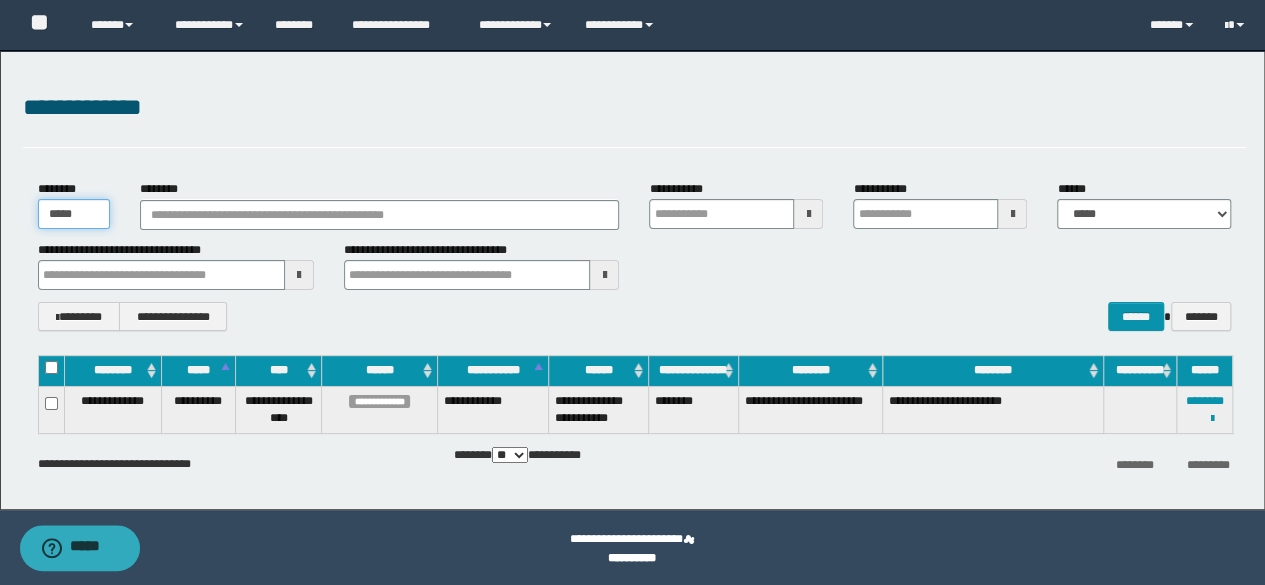 type 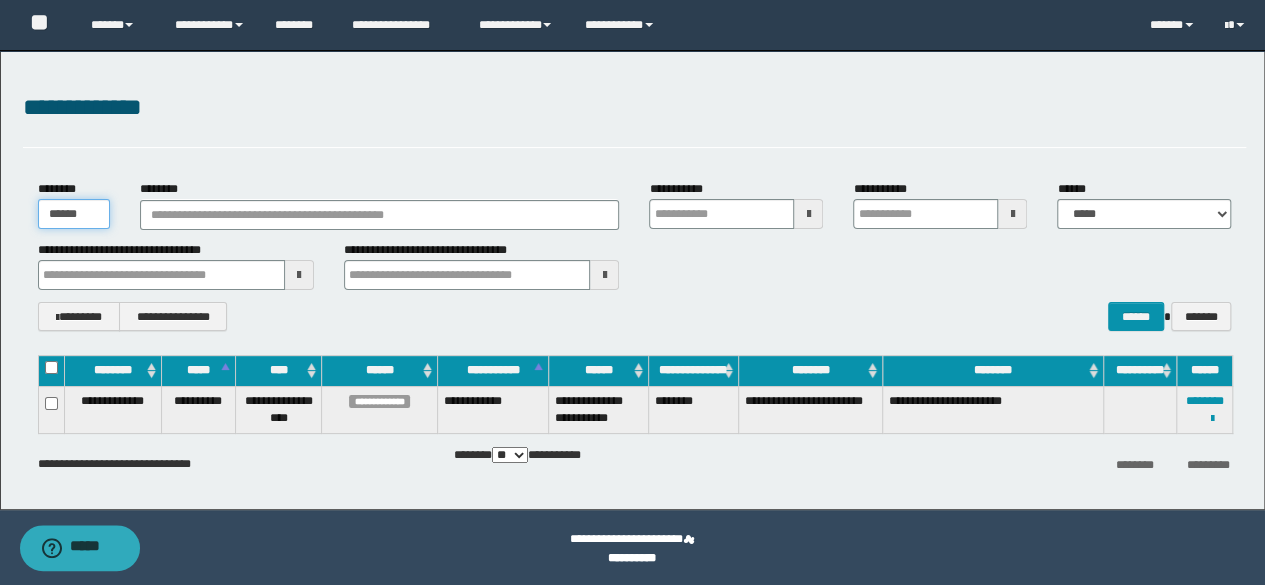 type 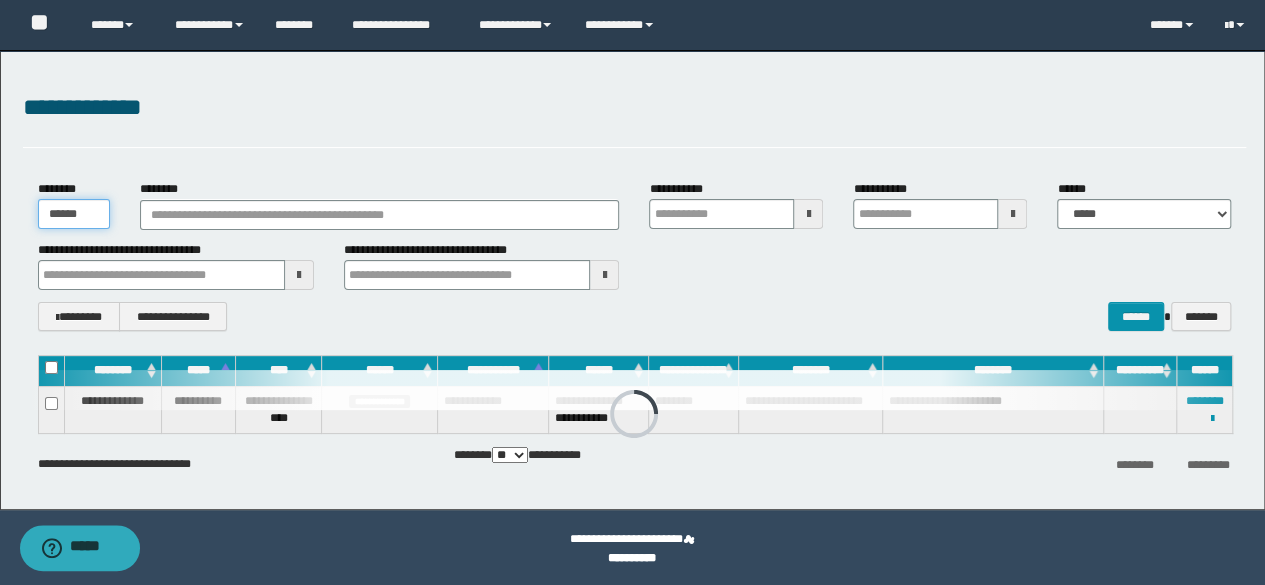 type 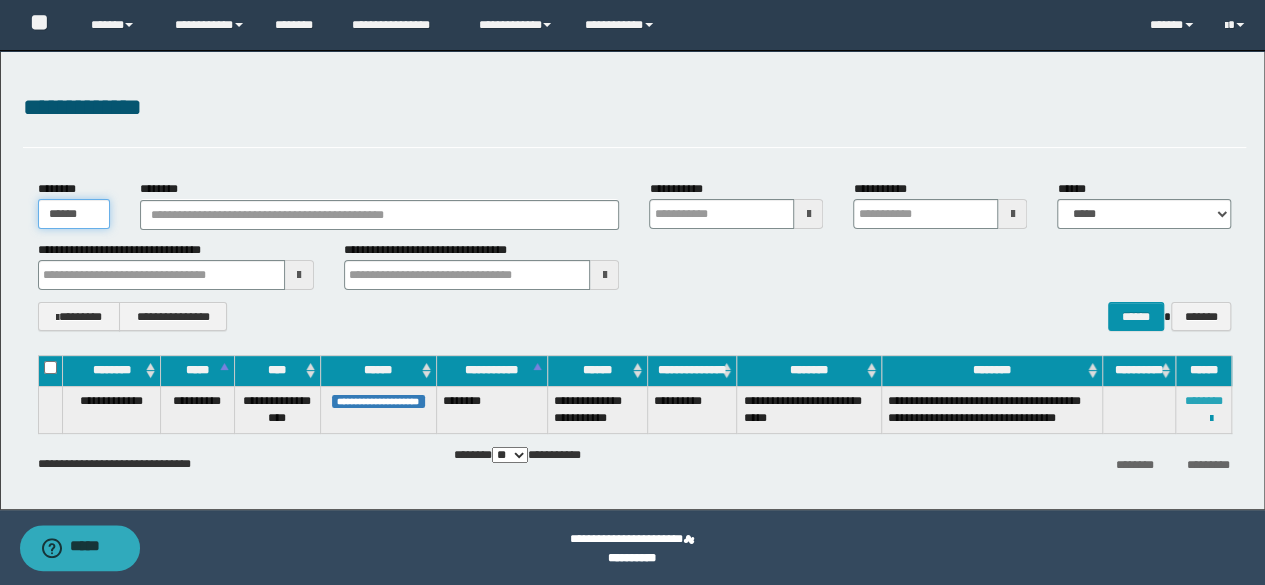 type on "******" 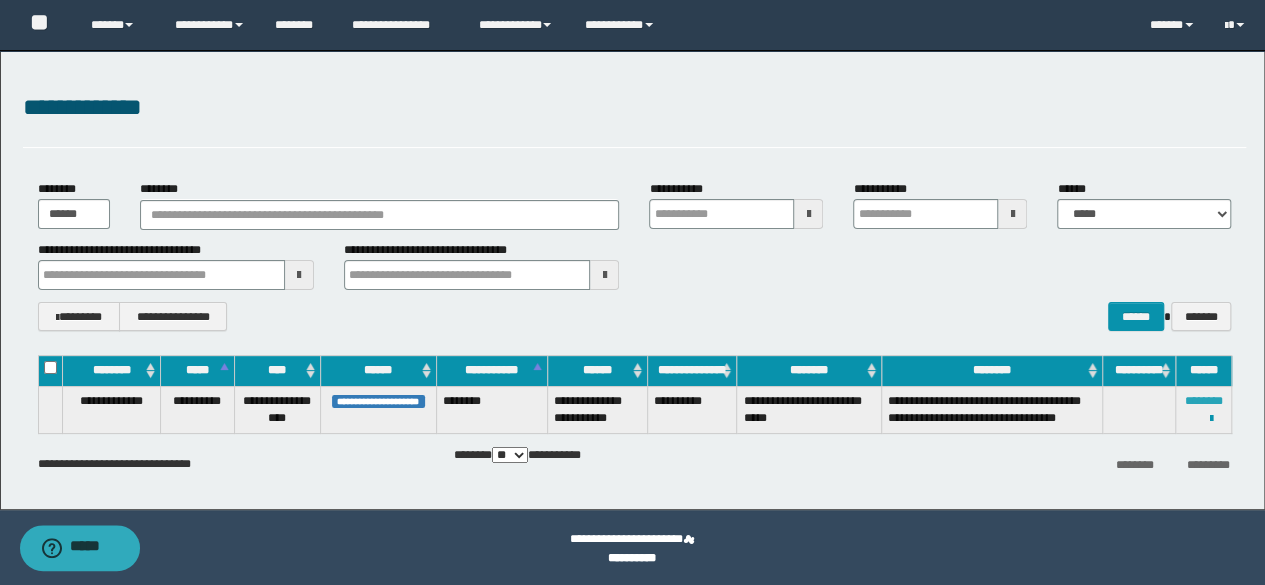 click on "********" at bounding box center (1204, 401) 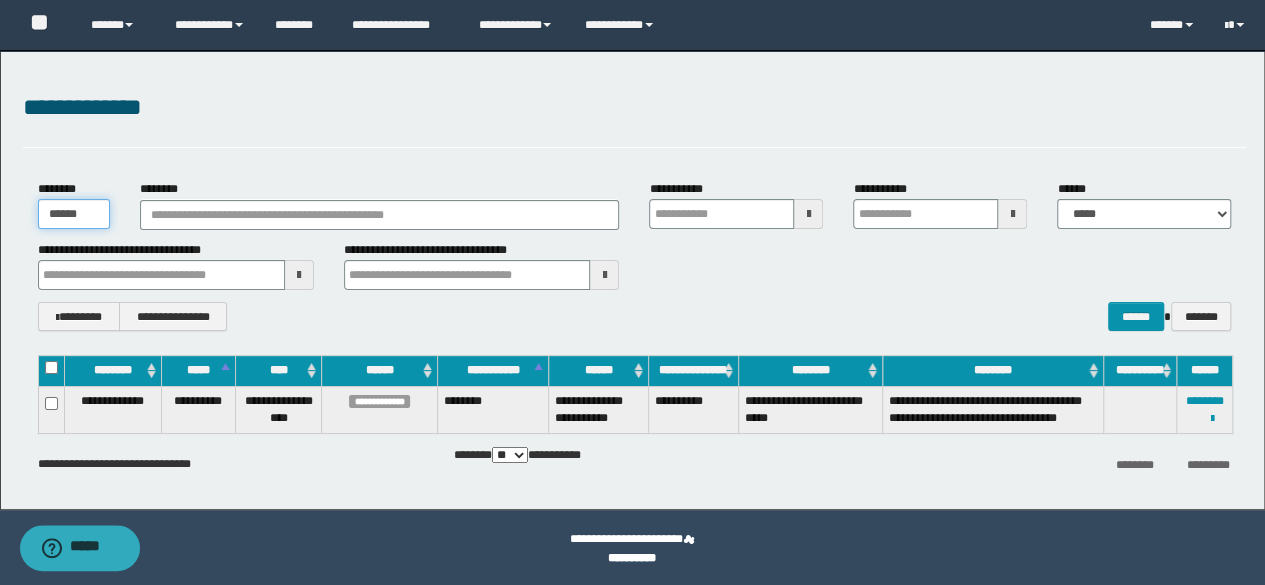 drag, startPoint x: 88, startPoint y: 209, endPoint x: 22, endPoint y: 221, distance: 67.08204 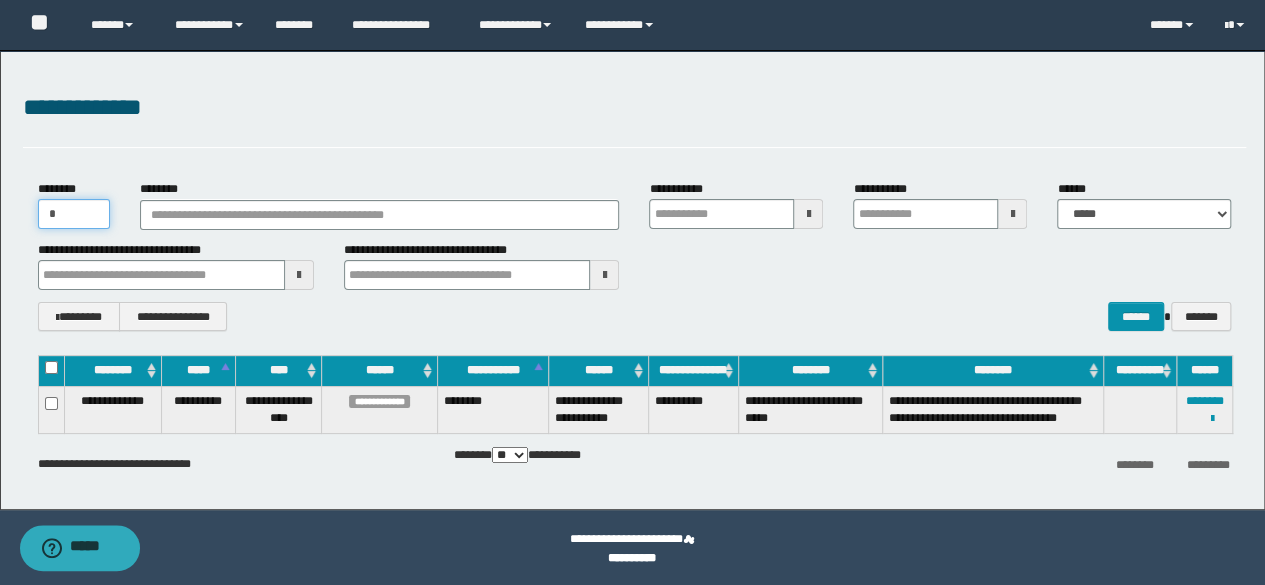 type 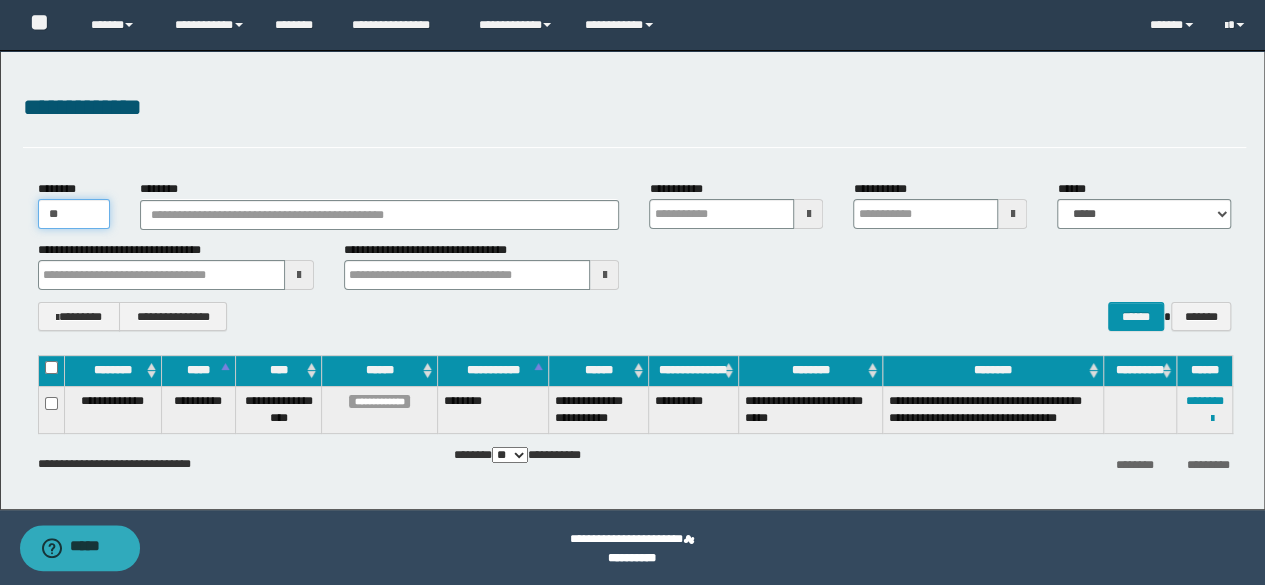 type 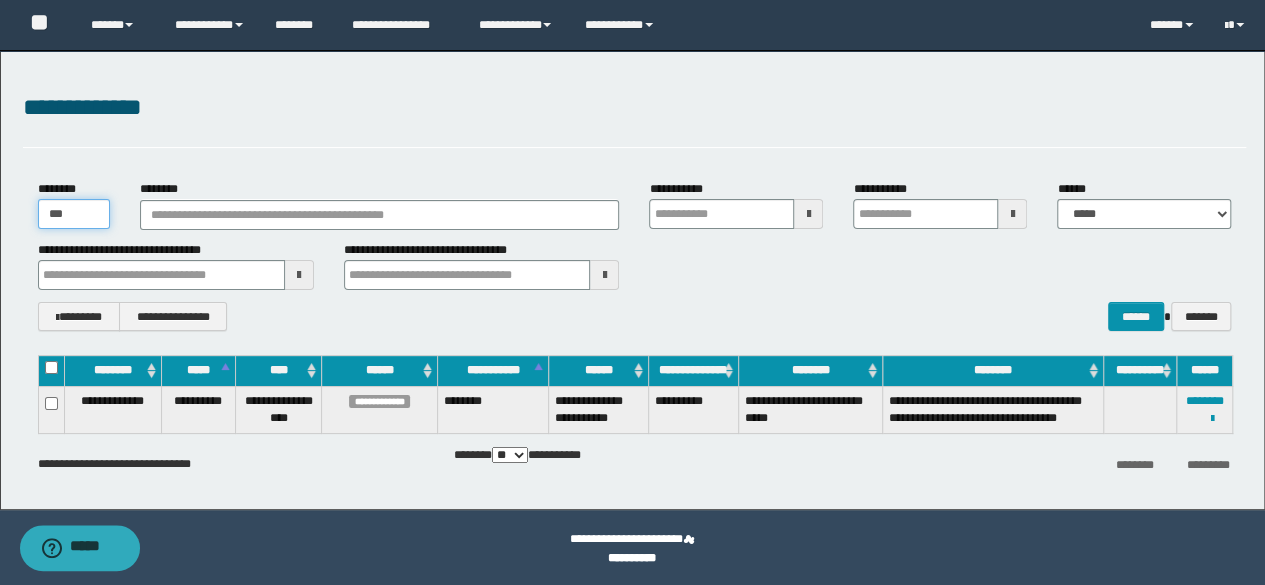 type 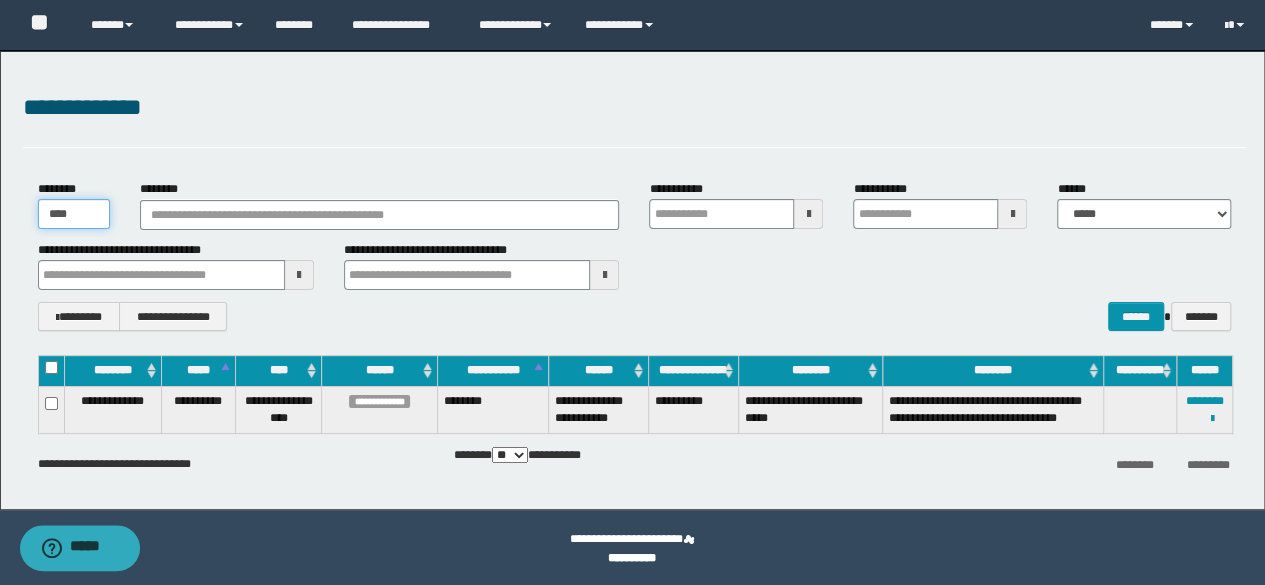 type 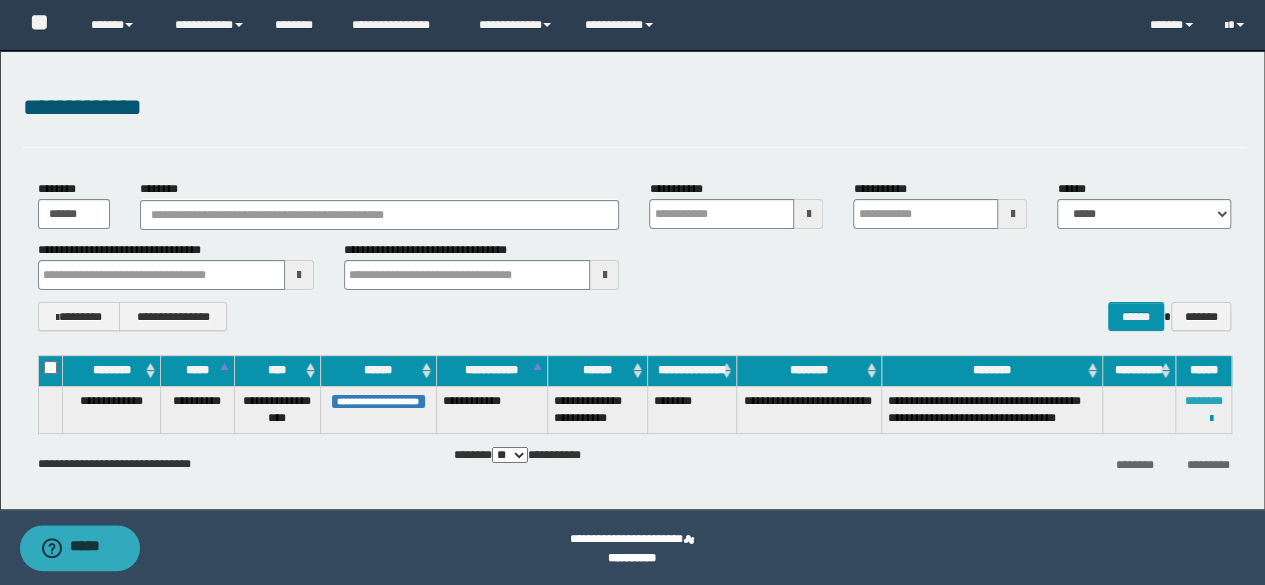 click on "********" at bounding box center [1204, 401] 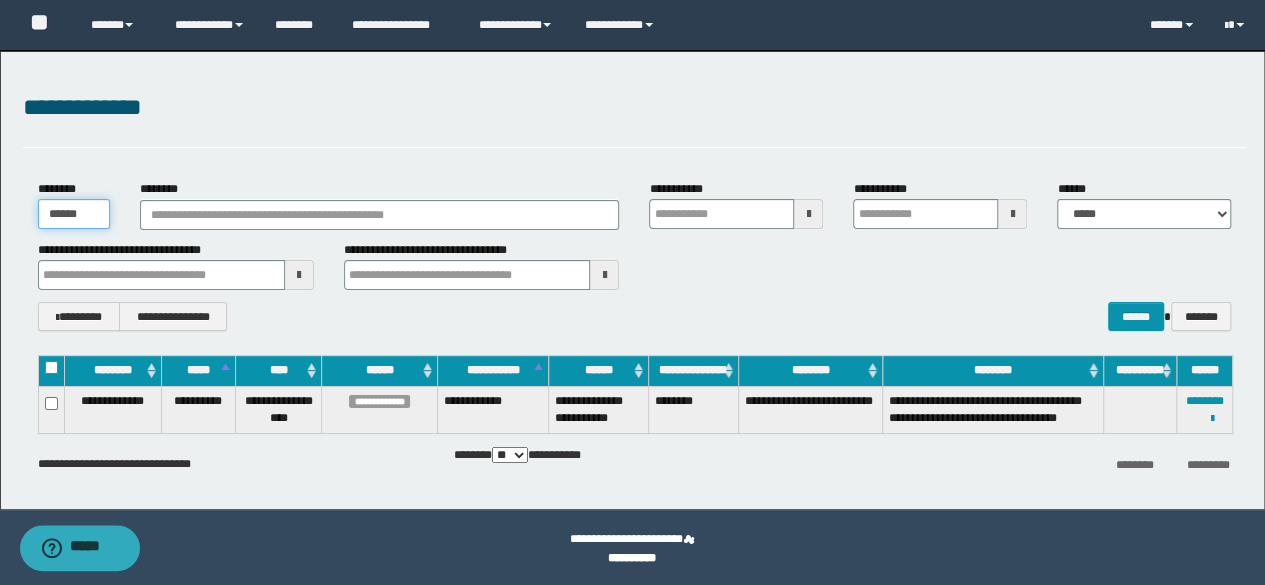drag, startPoint x: 102, startPoint y: 219, endPoint x: 0, endPoint y: 190, distance: 106.04244 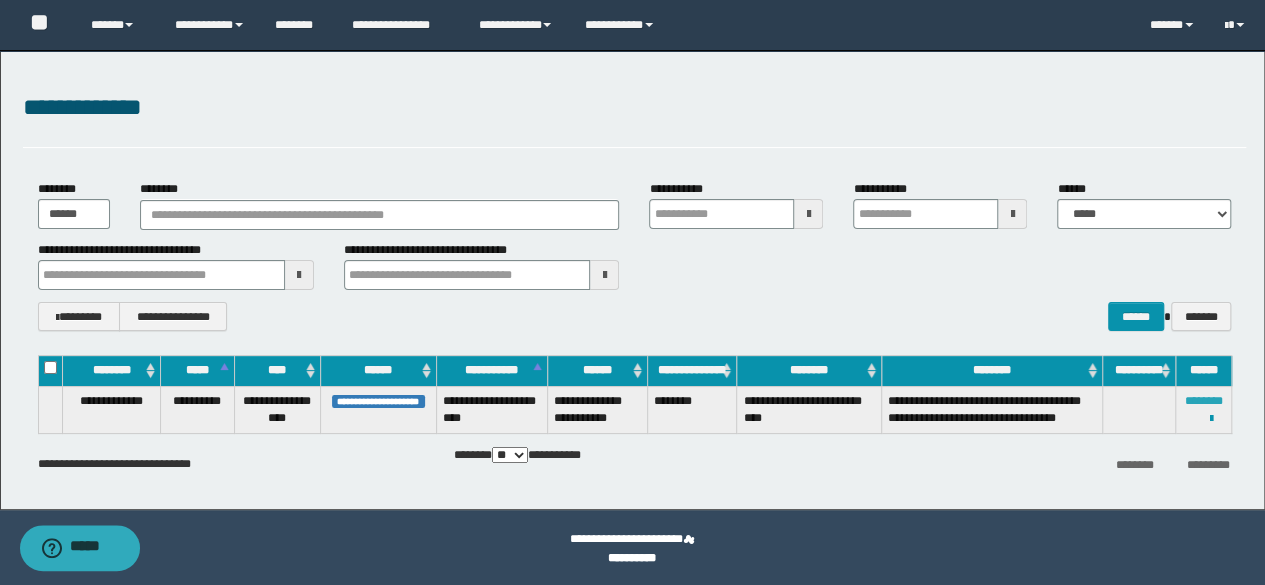 click on "********" at bounding box center [1204, 401] 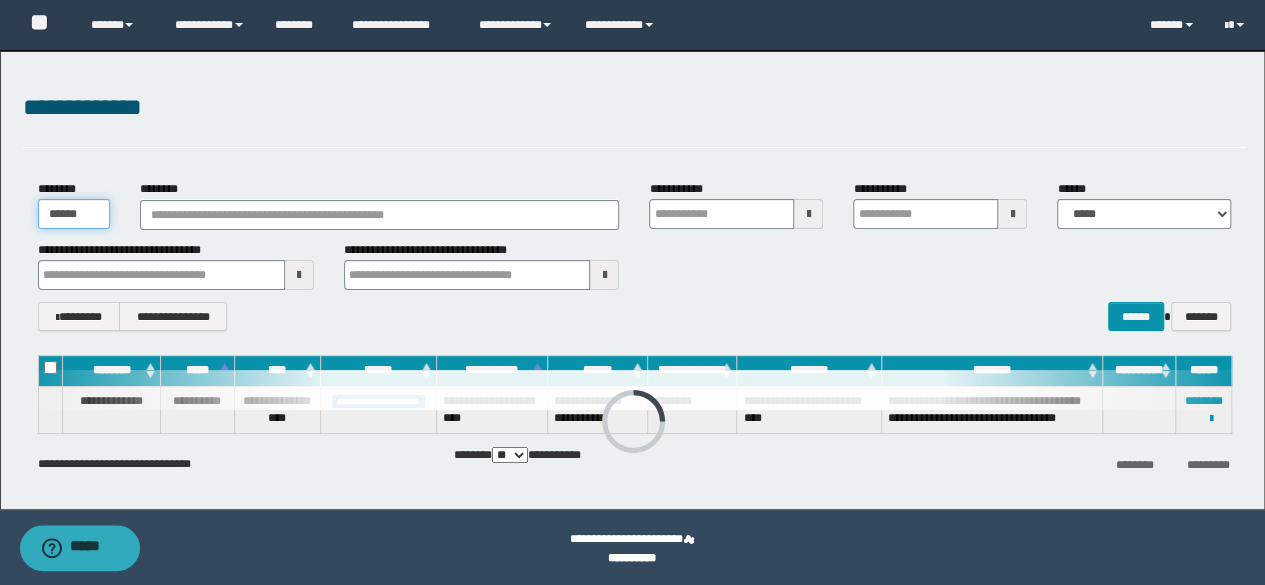 drag, startPoint x: 88, startPoint y: 216, endPoint x: 0, endPoint y: 197, distance: 90.02777 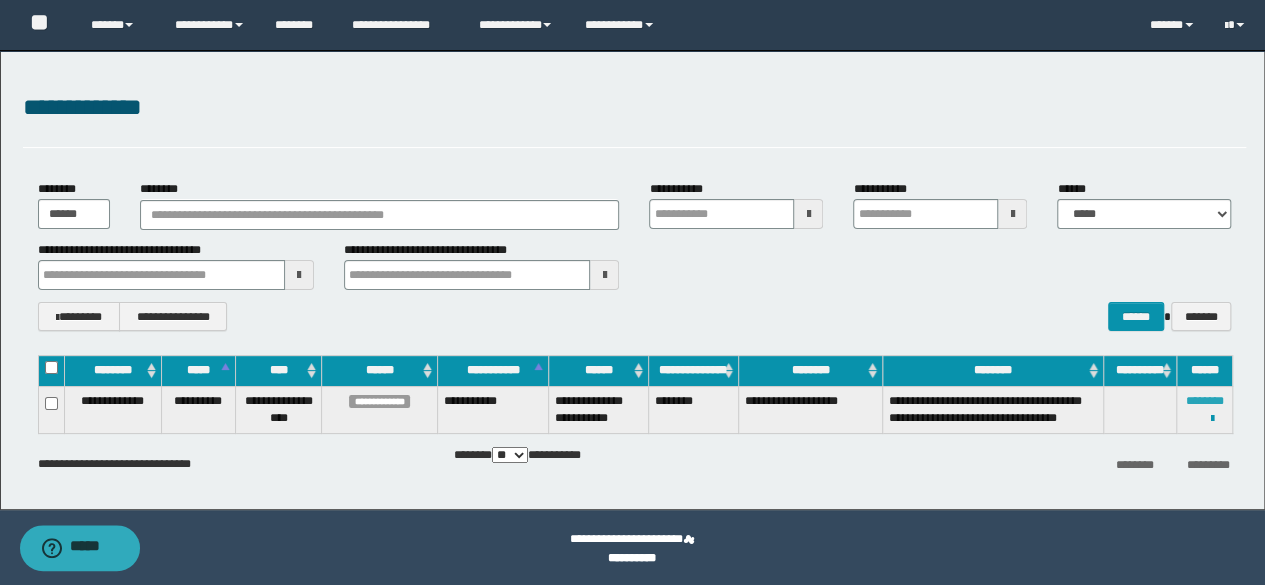 click on "********" at bounding box center (1205, 401) 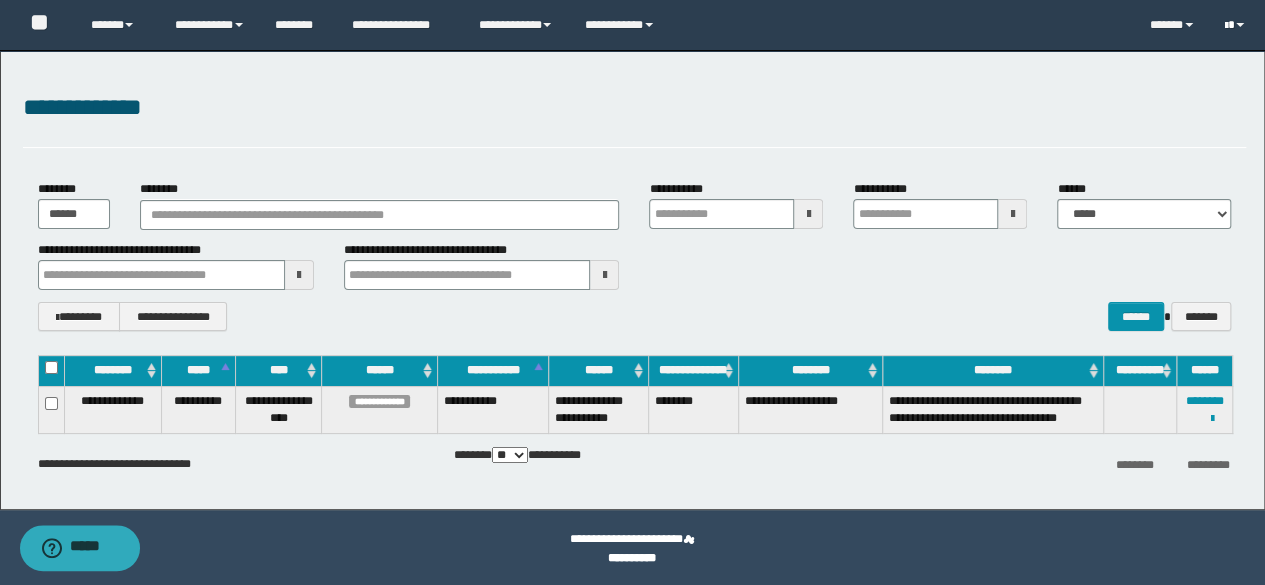 click at bounding box center (1236, 25) 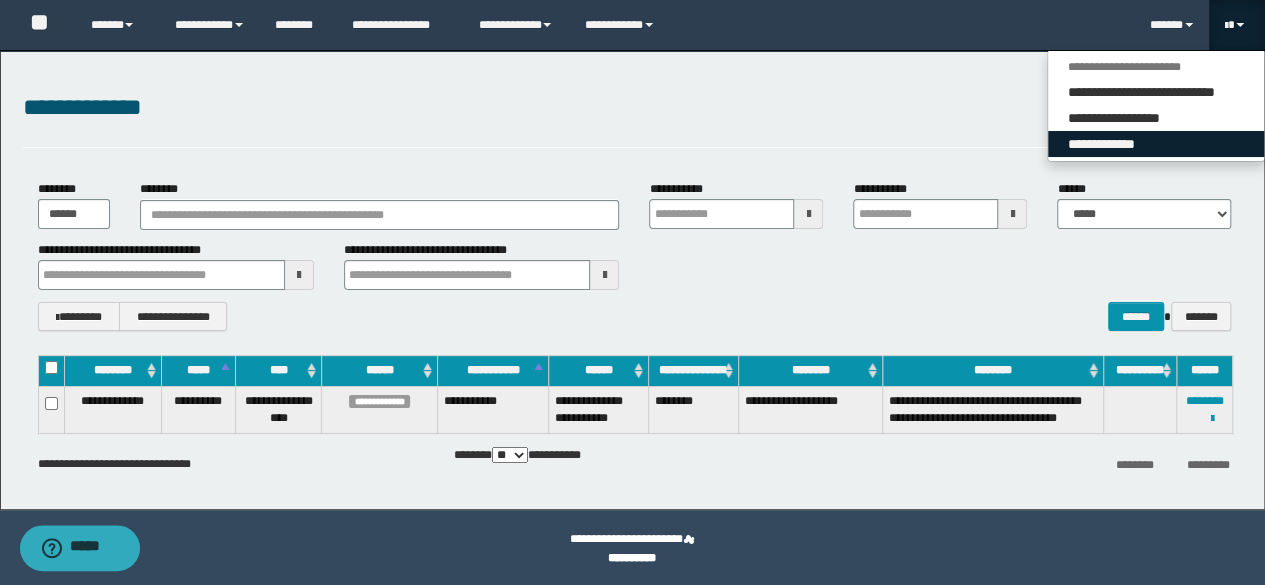 click on "**********" at bounding box center (1156, 144) 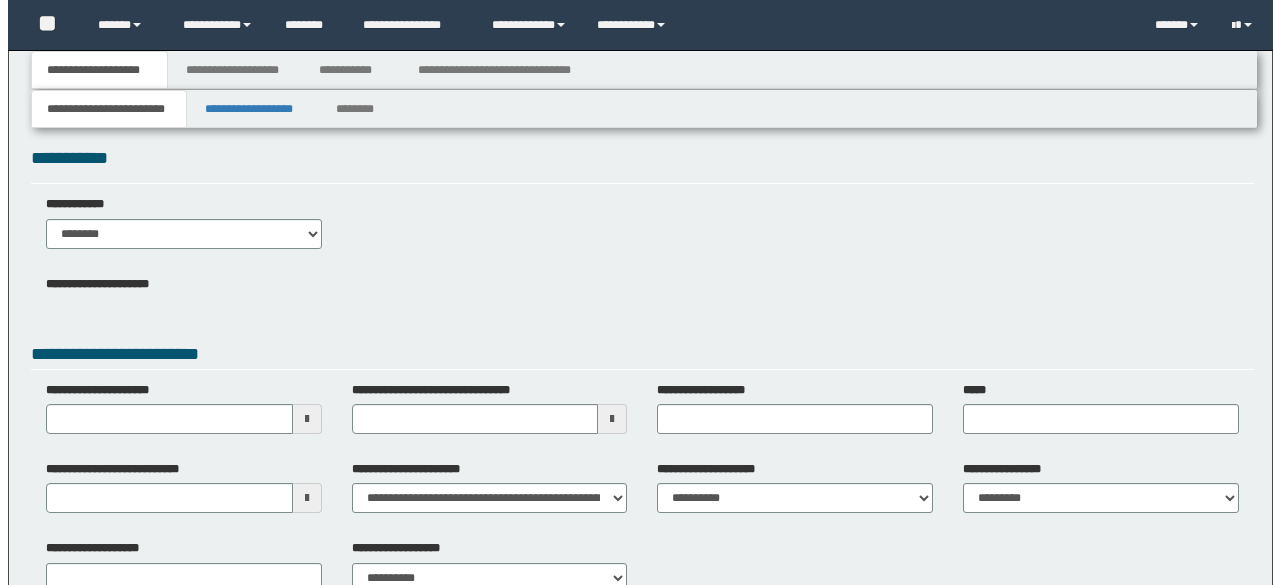 scroll, scrollTop: 0, scrollLeft: 0, axis: both 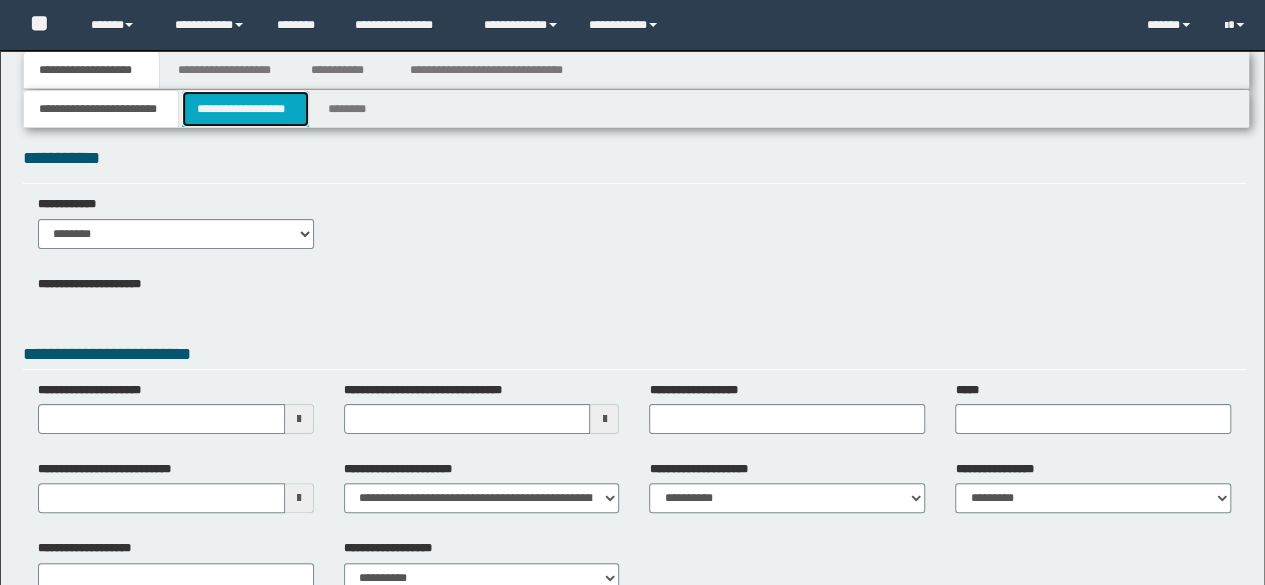 click on "**********" at bounding box center (245, 109) 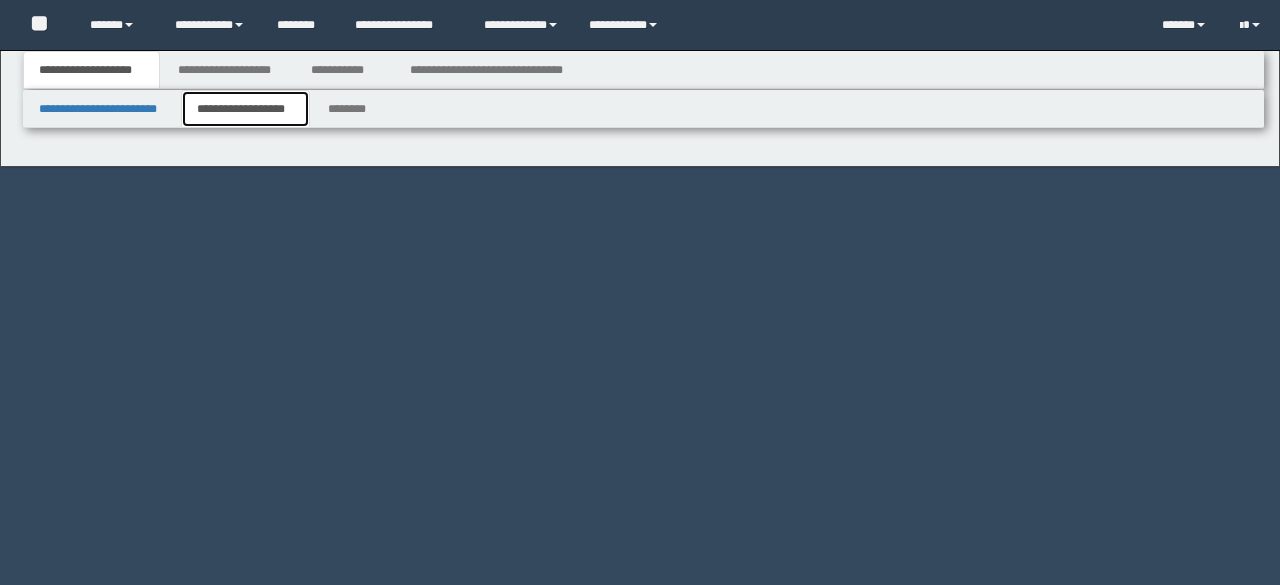 click on "**********" at bounding box center (245, 109) 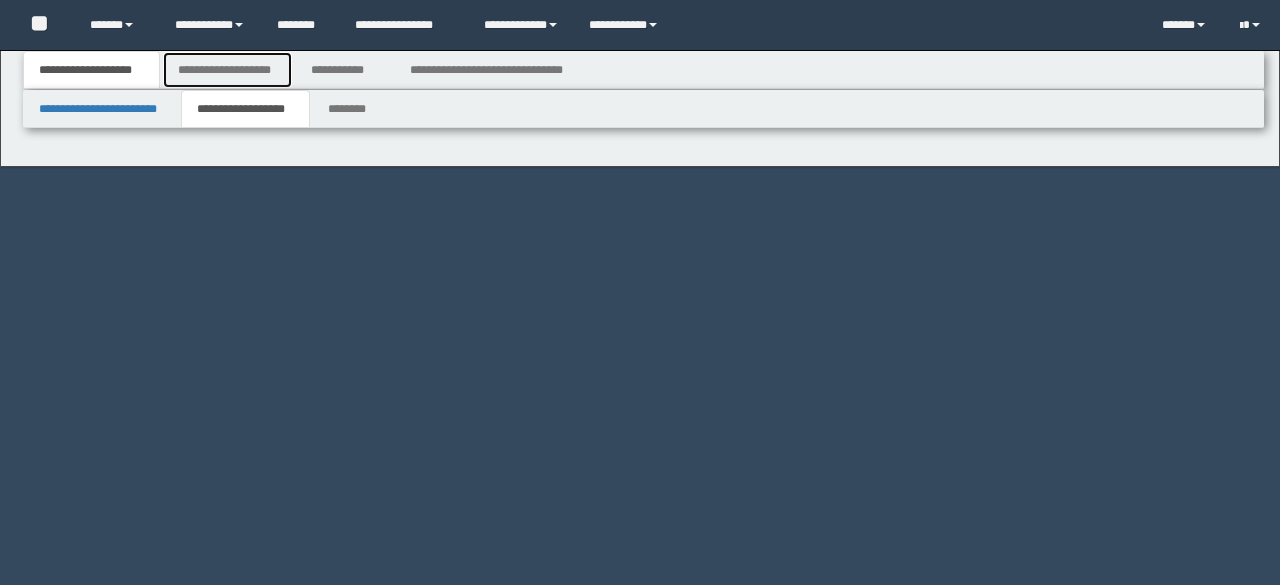 click on "**********" at bounding box center [227, 70] 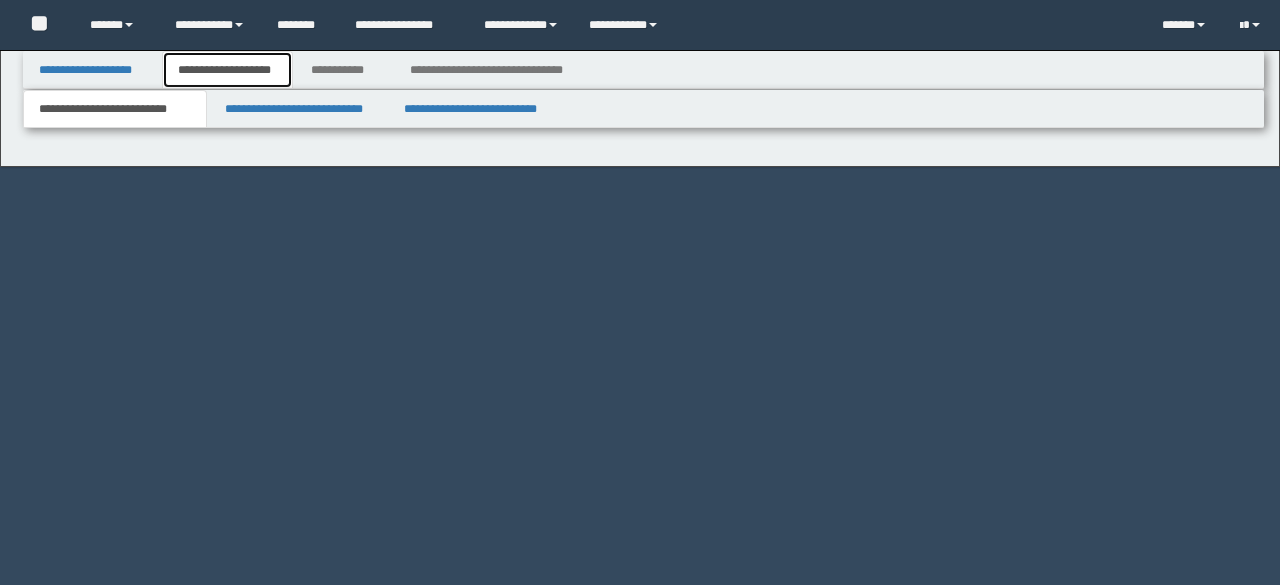 click on "**********" at bounding box center [227, 70] 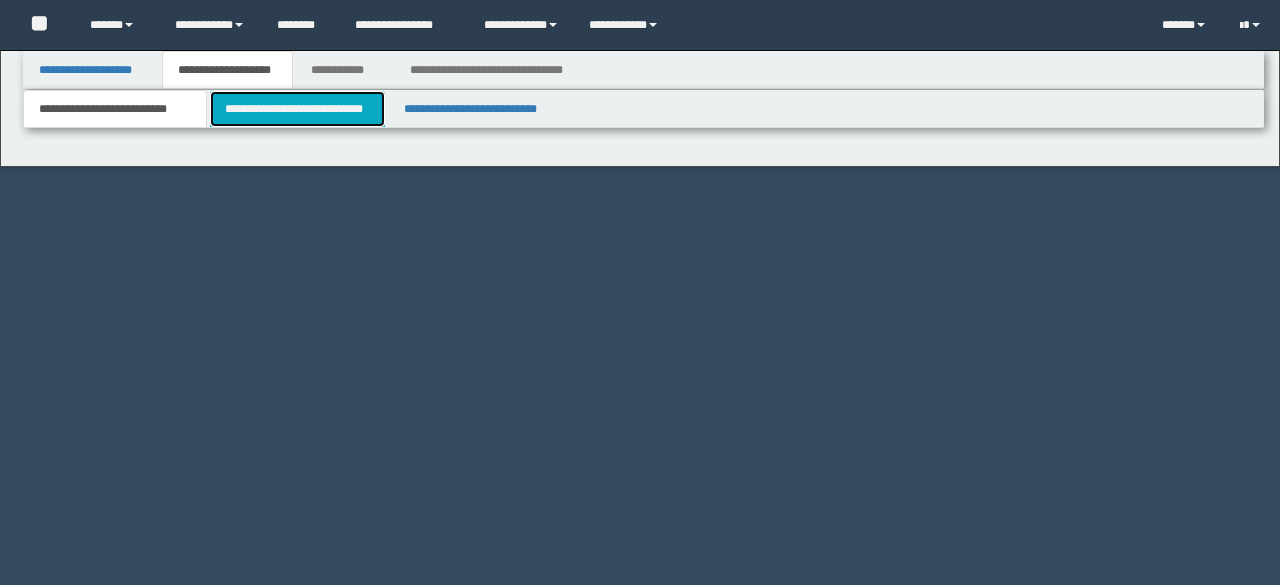 click on "**********" at bounding box center [297, 109] 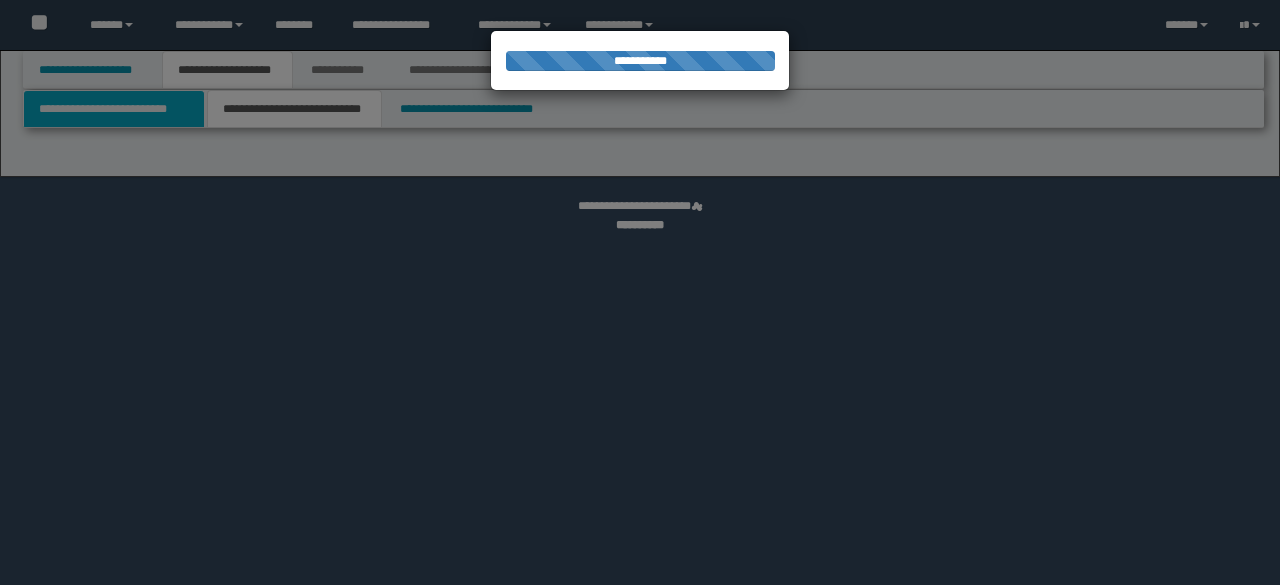 scroll, scrollTop: 0, scrollLeft: 0, axis: both 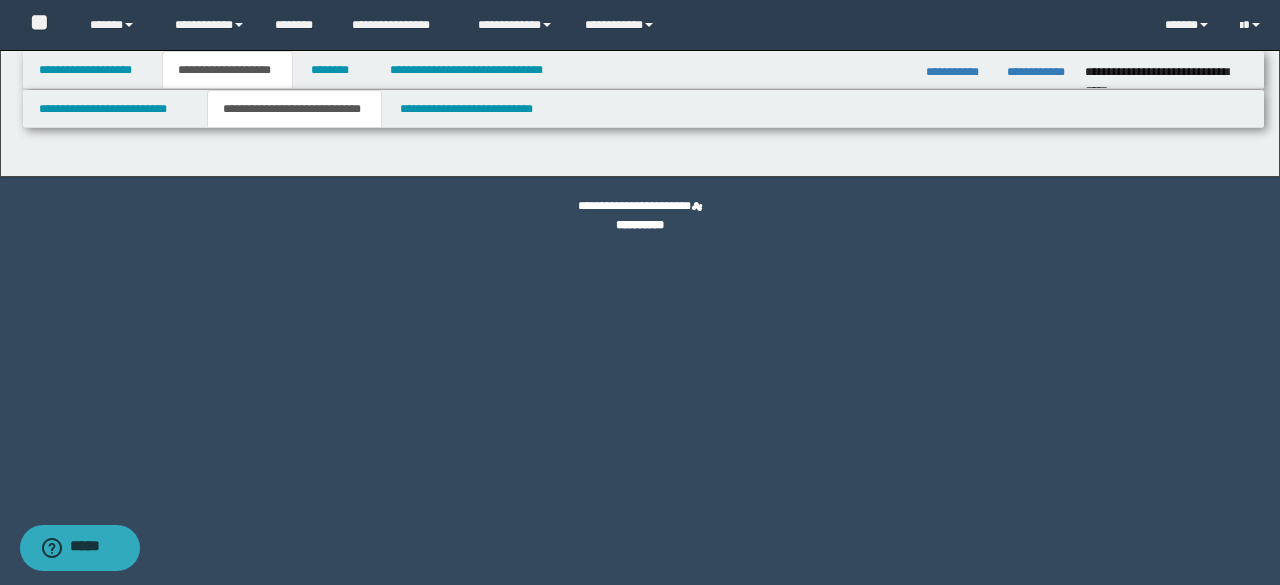 click on "**********" at bounding box center (294, 109) 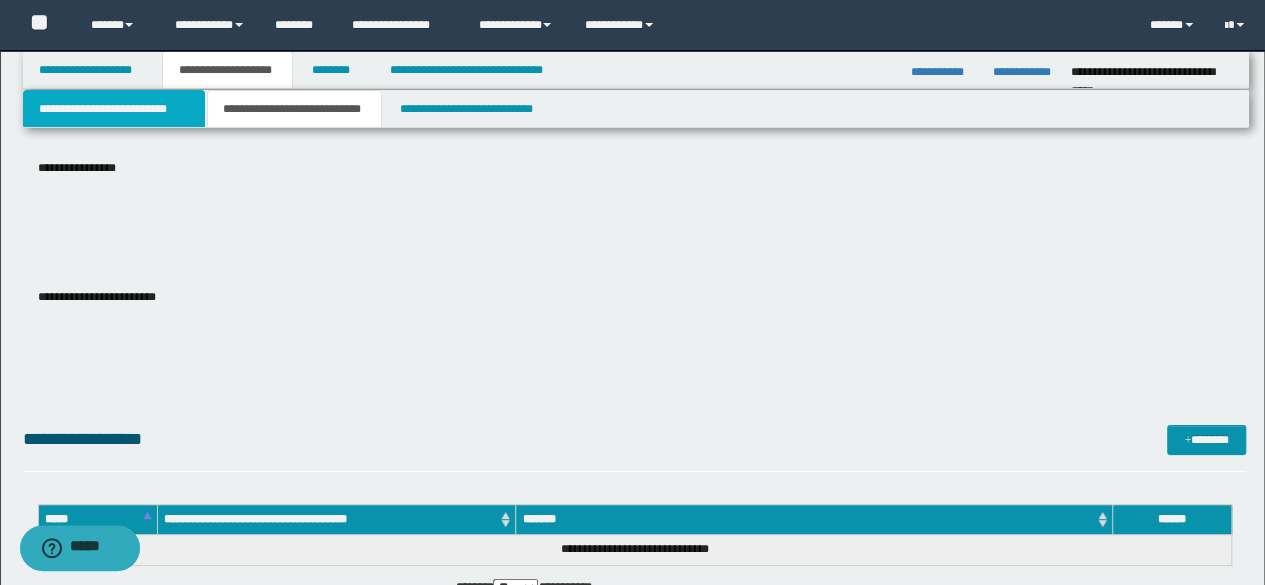 click on "**********" at bounding box center (114, 109) 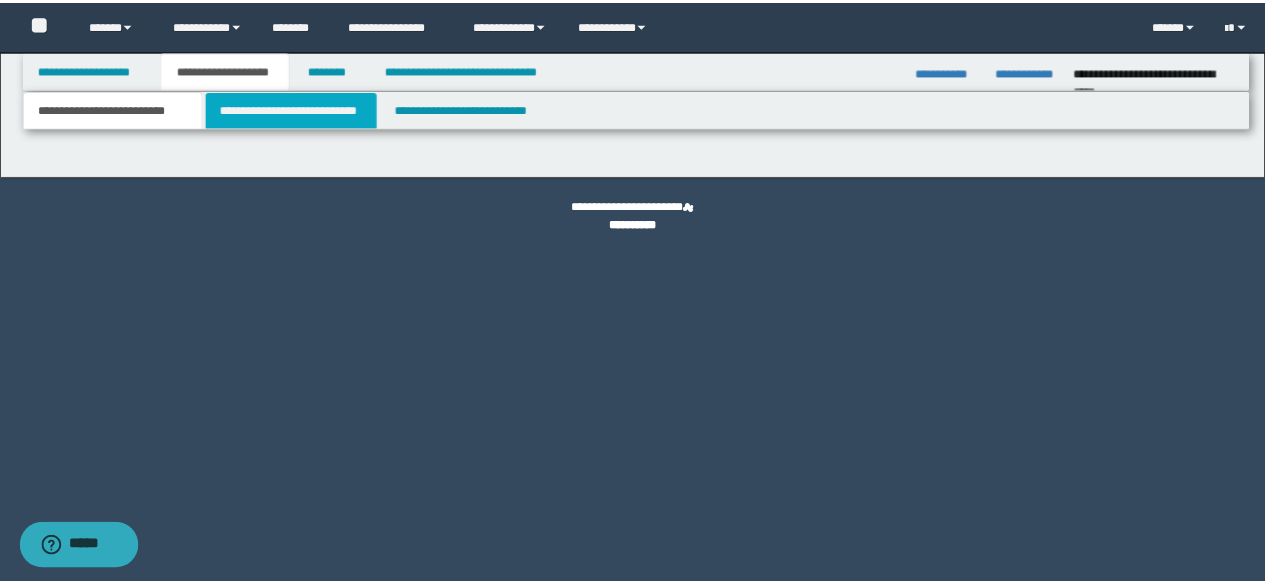 scroll, scrollTop: 0, scrollLeft: 0, axis: both 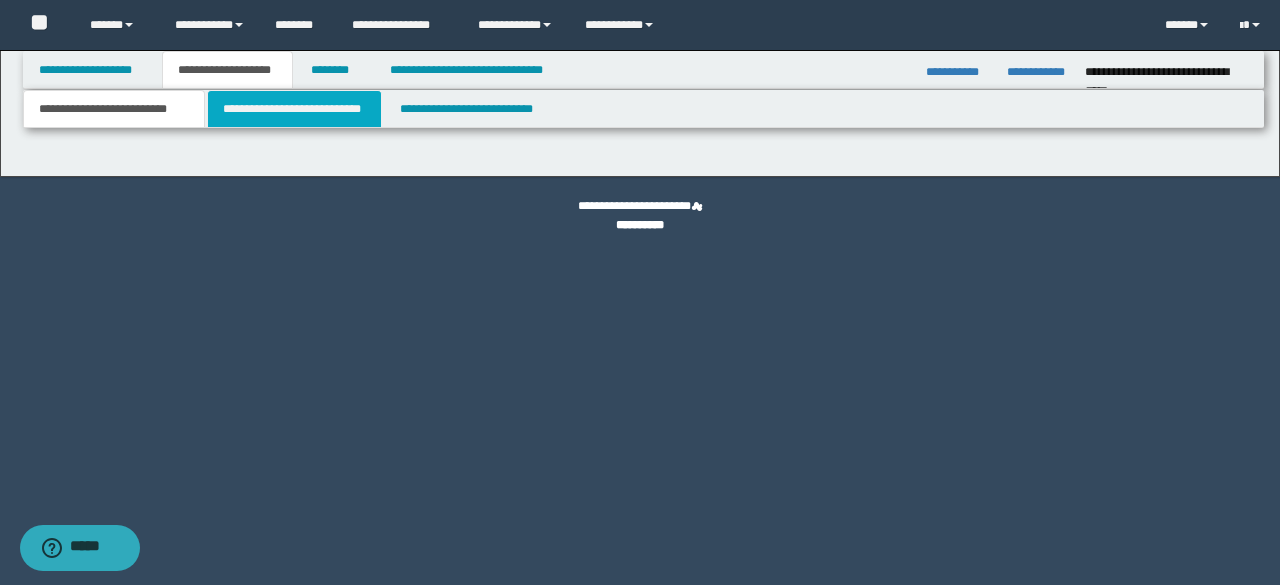click on "**********" at bounding box center (294, 109) 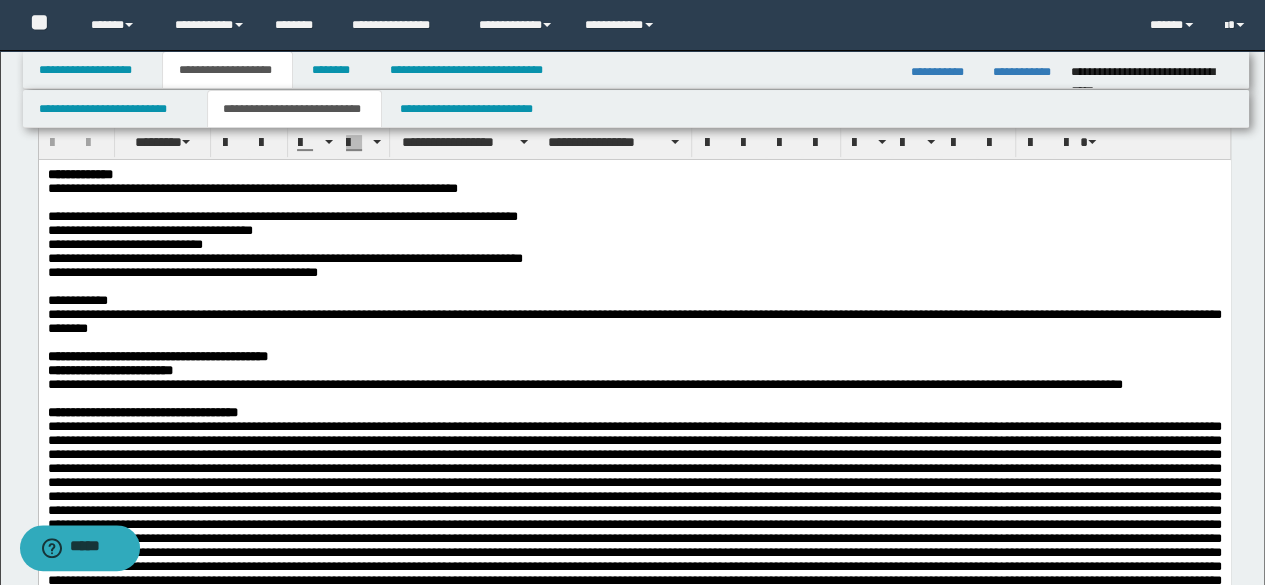 scroll, scrollTop: 300, scrollLeft: 0, axis: vertical 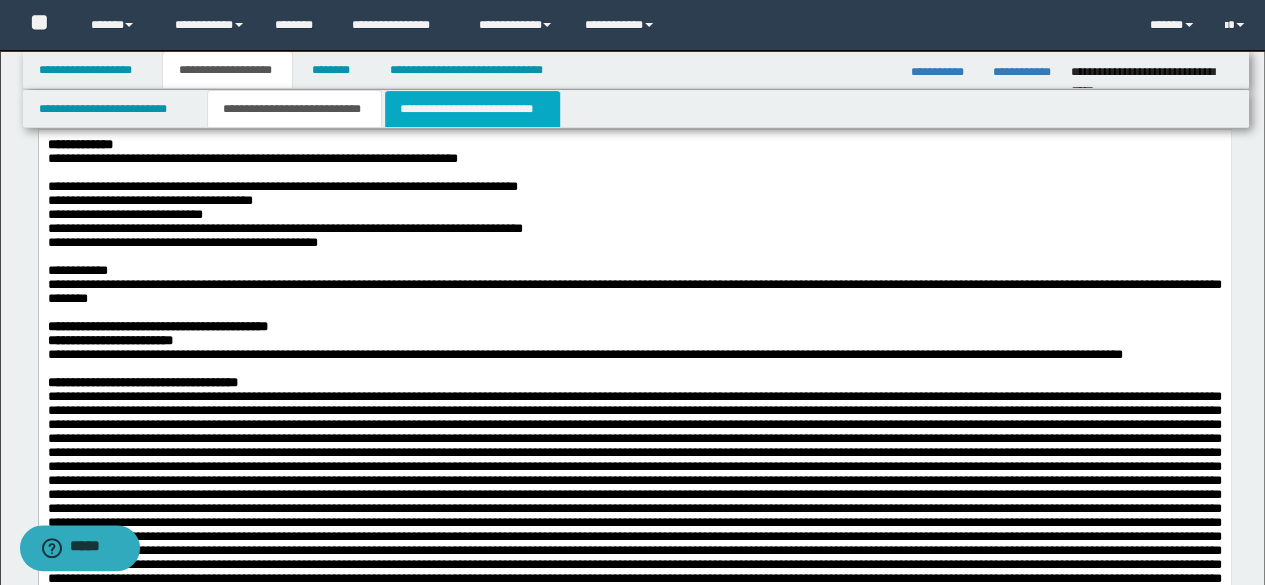 click on "**********" at bounding box center (472, 109) 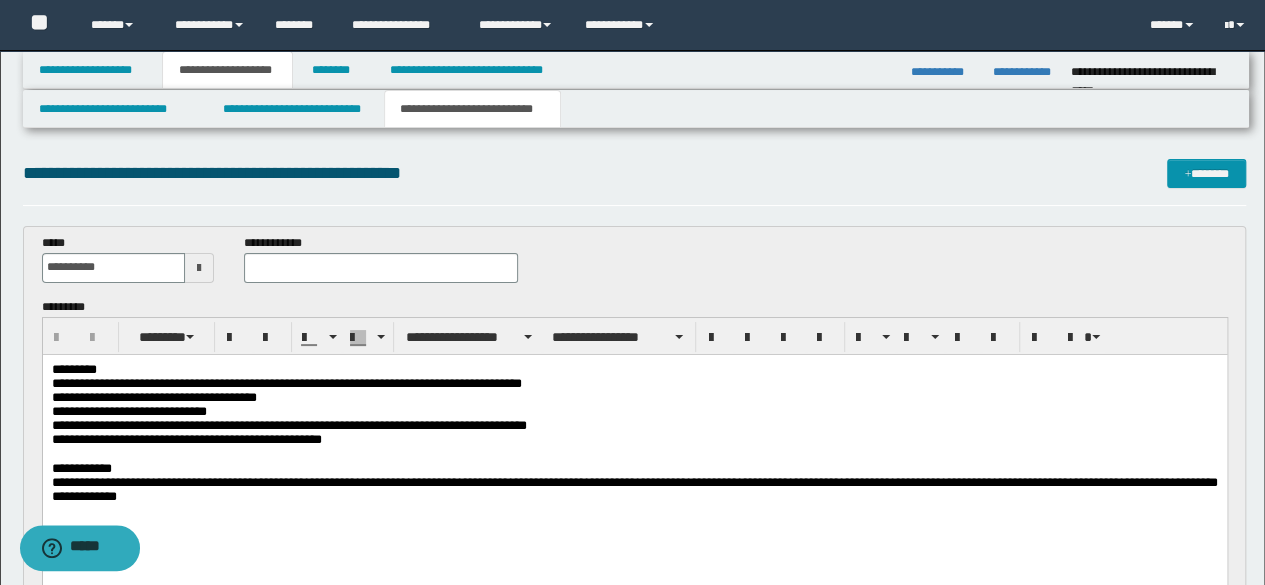 scroll, scrollTop: 0, scrollLeft: 0, axis: both 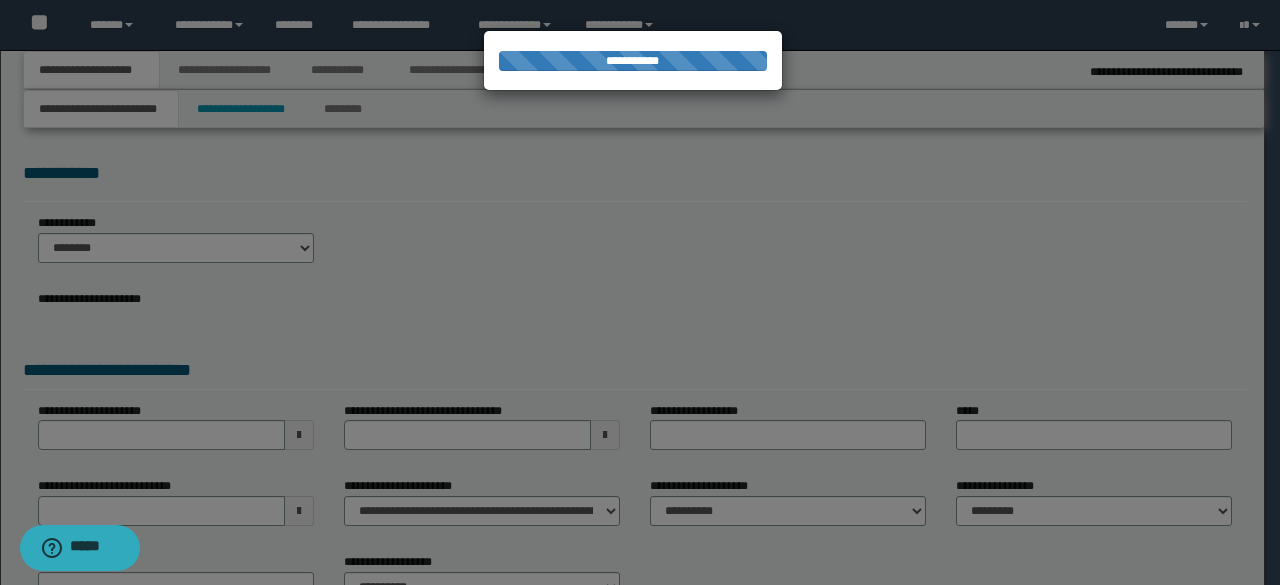select on "*" 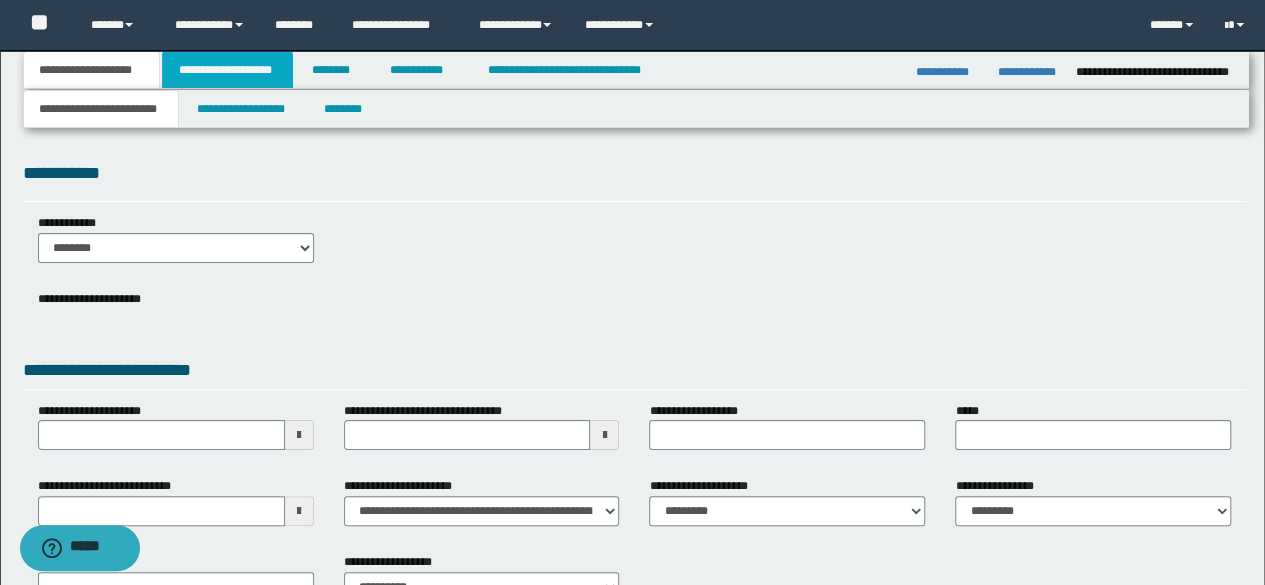 click on "**********" at bounding box center (227, 70) 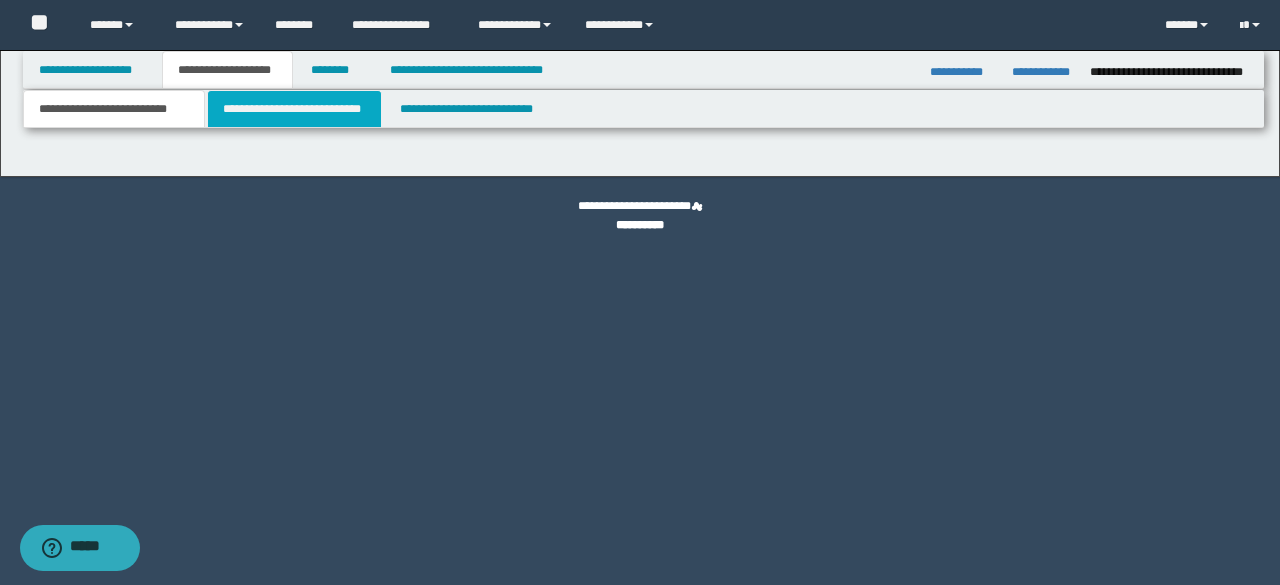 click on "**********" at bounding box center [294, 109] 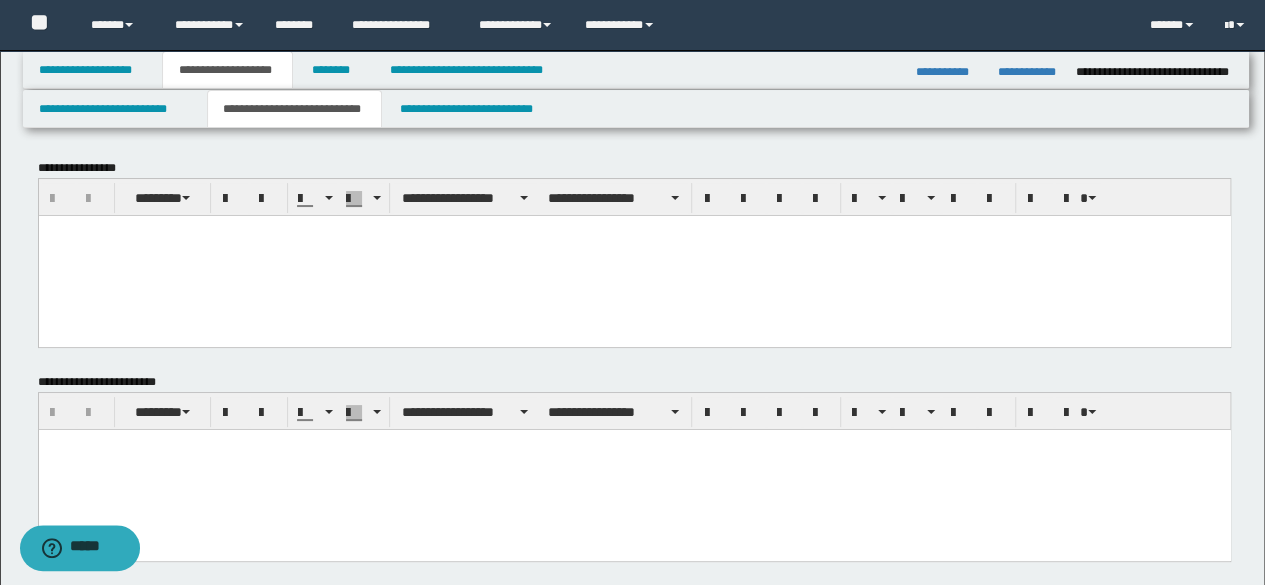 scroll, scrollTop: 0, scrollLeft: 0, axis: both 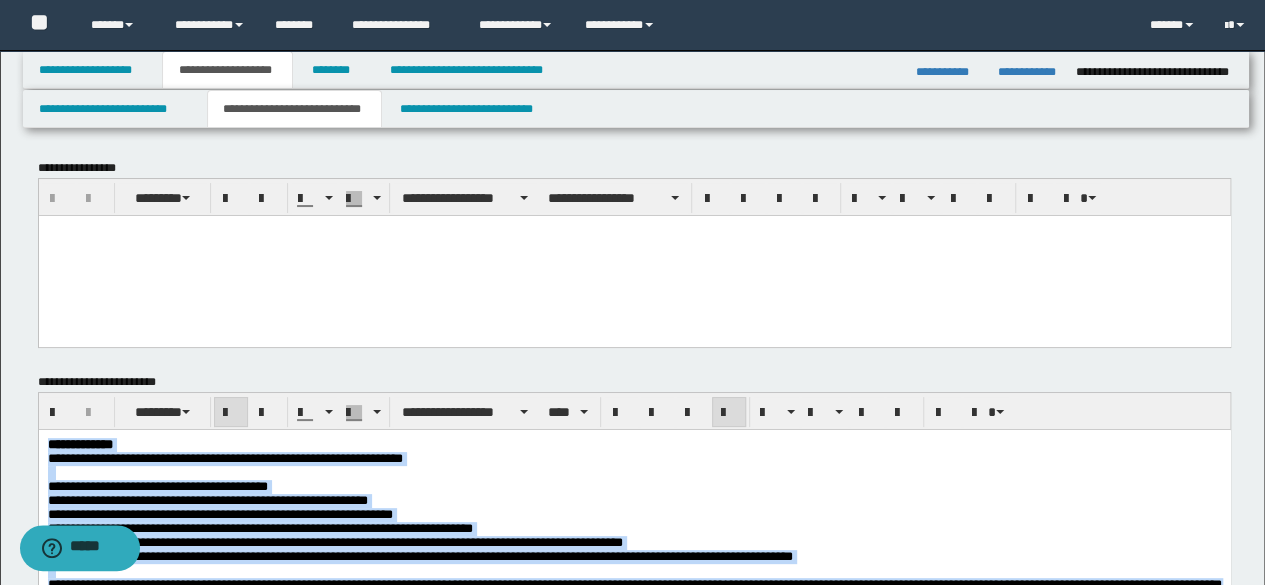 drag, startPoint x: 516, startPoint y: 1991, endPoint x: 0, endPoint y: 53, distance: 2005.5173 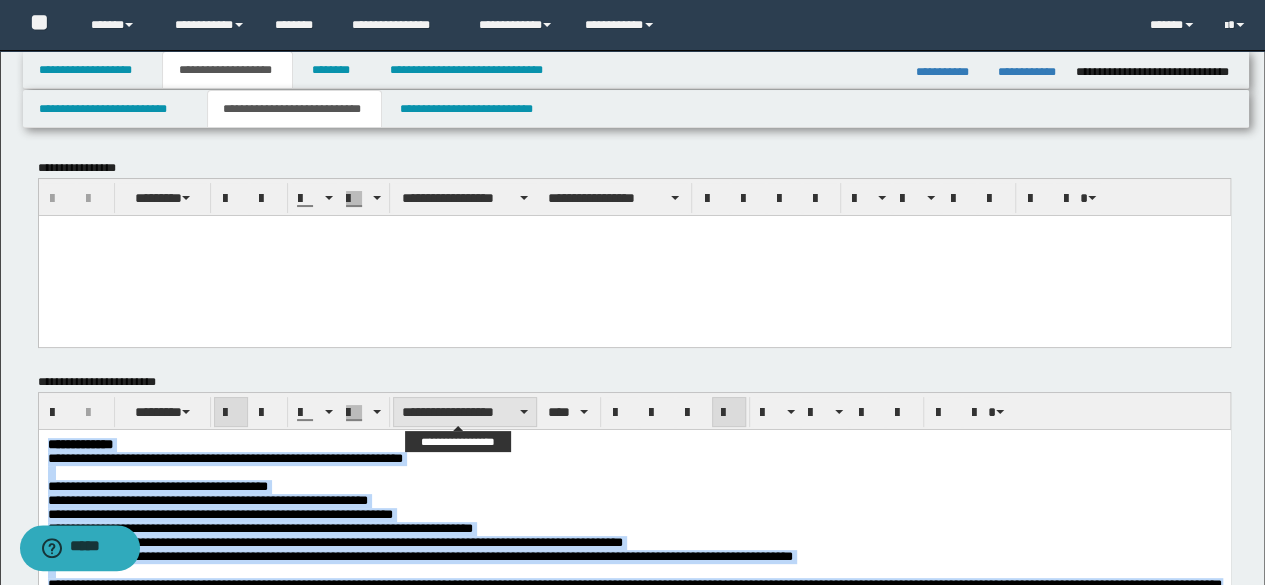 click on "**********" at bounding box center [465, 412] 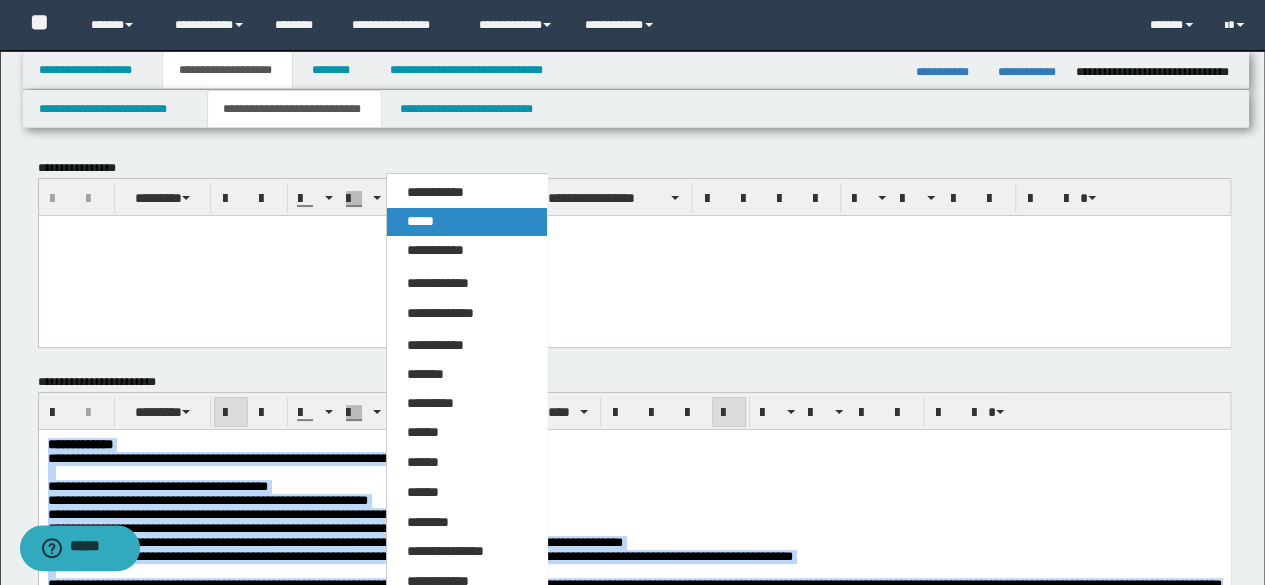 drag, startPoint x: 421, startPoint y: 219, endPoint x: 383, endPoint y: 5, distance: 217.34764 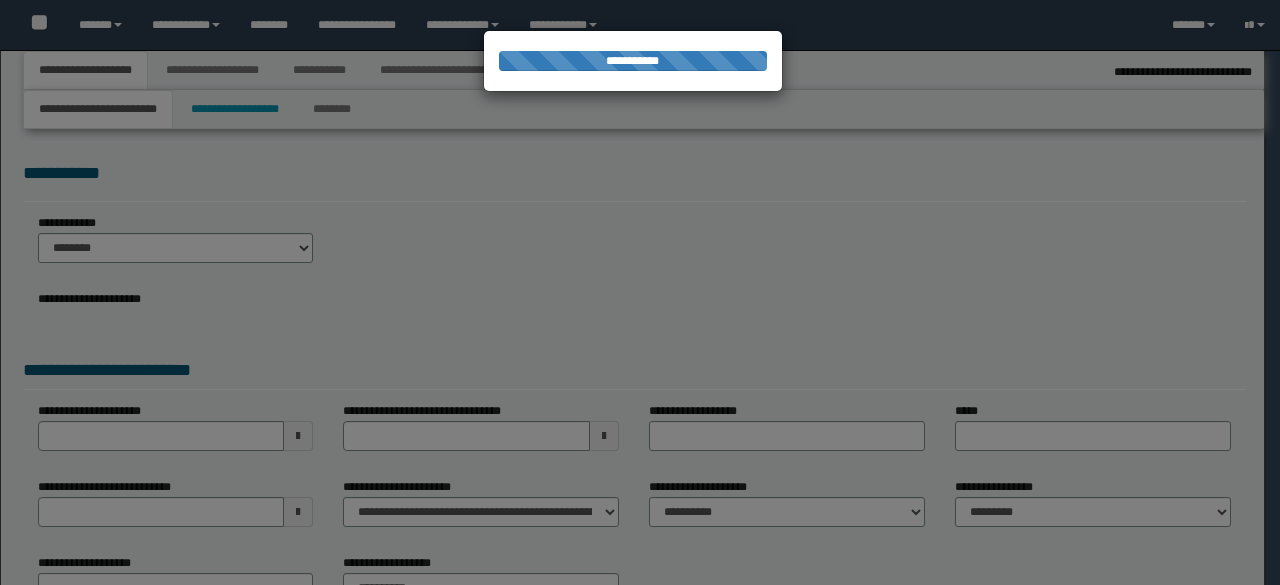 select on "*" 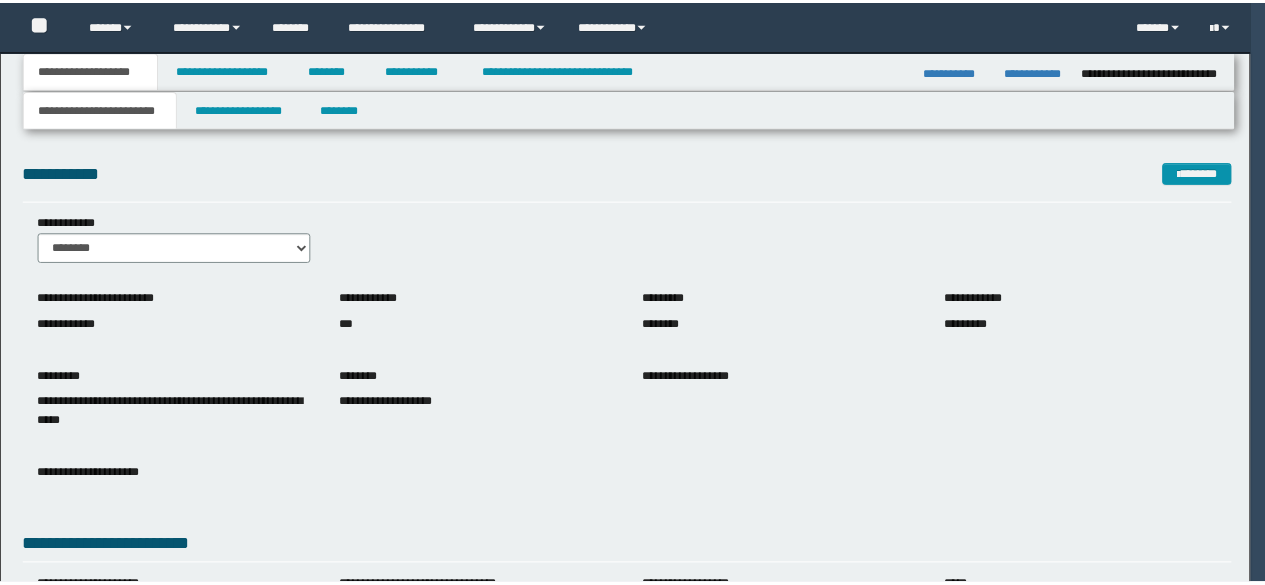 scroll, scrollTop: 0, scrollLeft: 0, axis: both 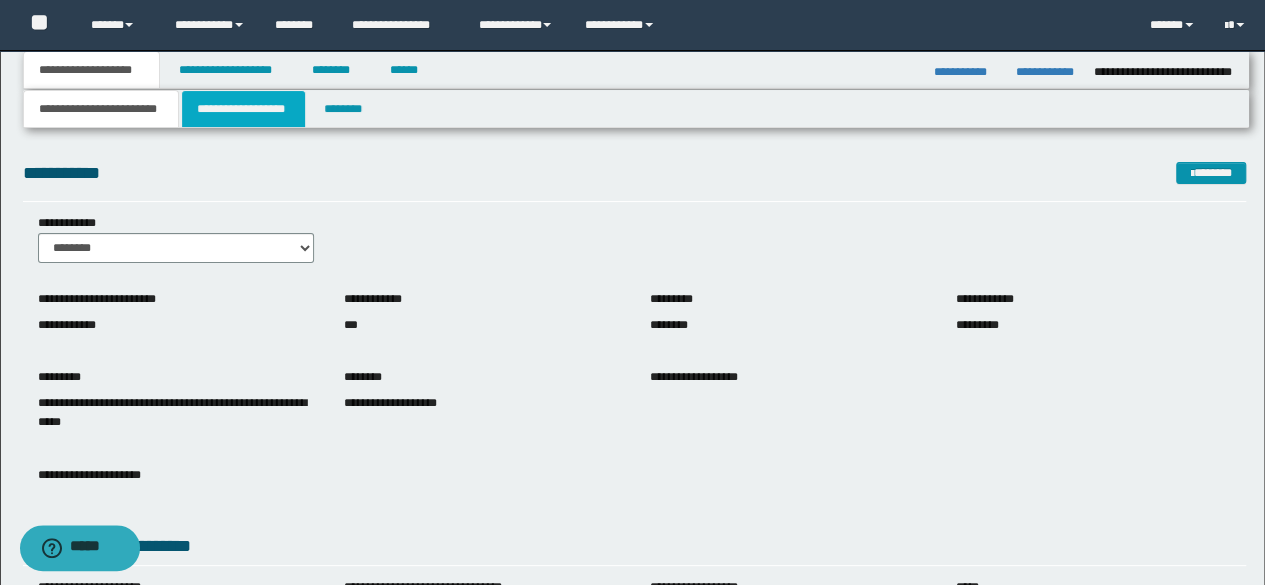 click on "**********" at bounding box center (243, 109) 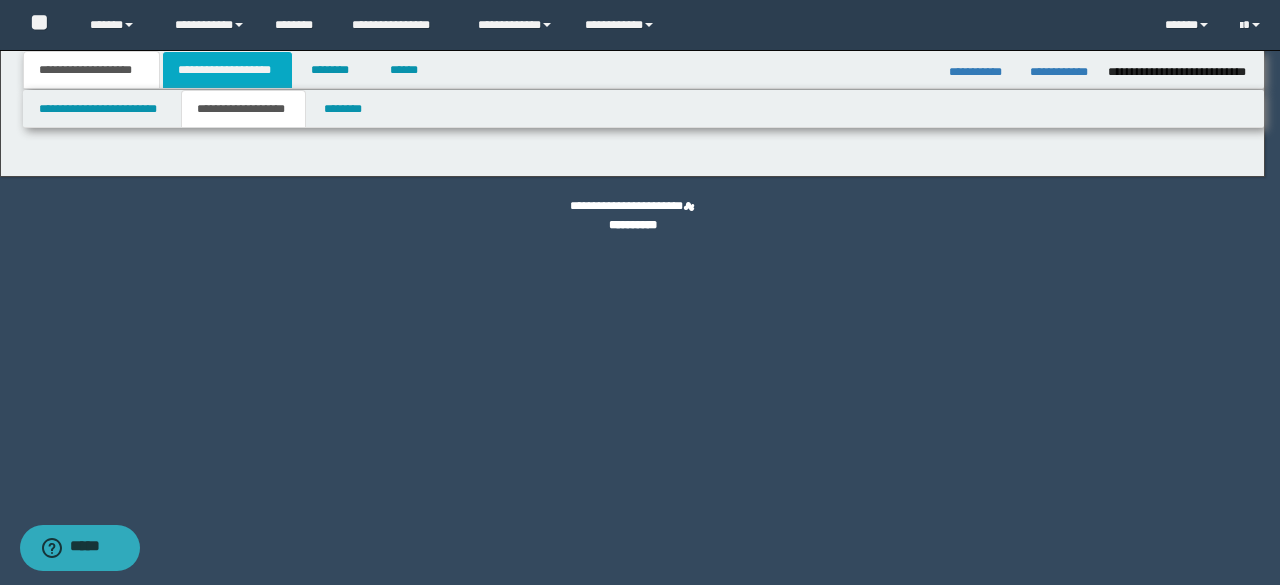 type on "********" 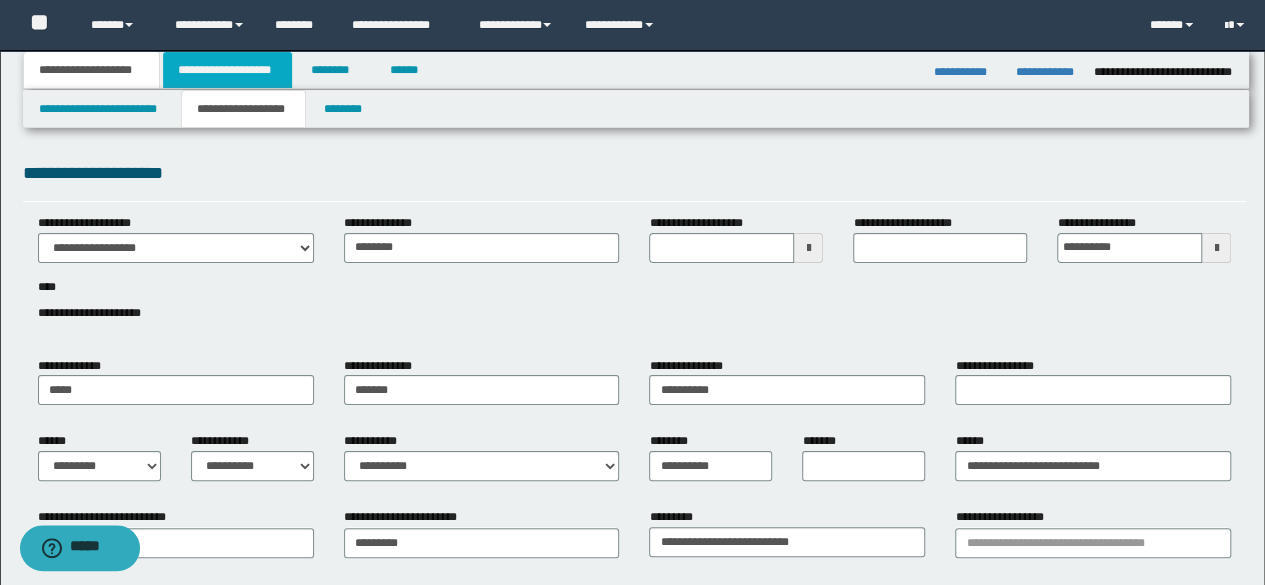 click on "**********" at bounding box center [227, 70] 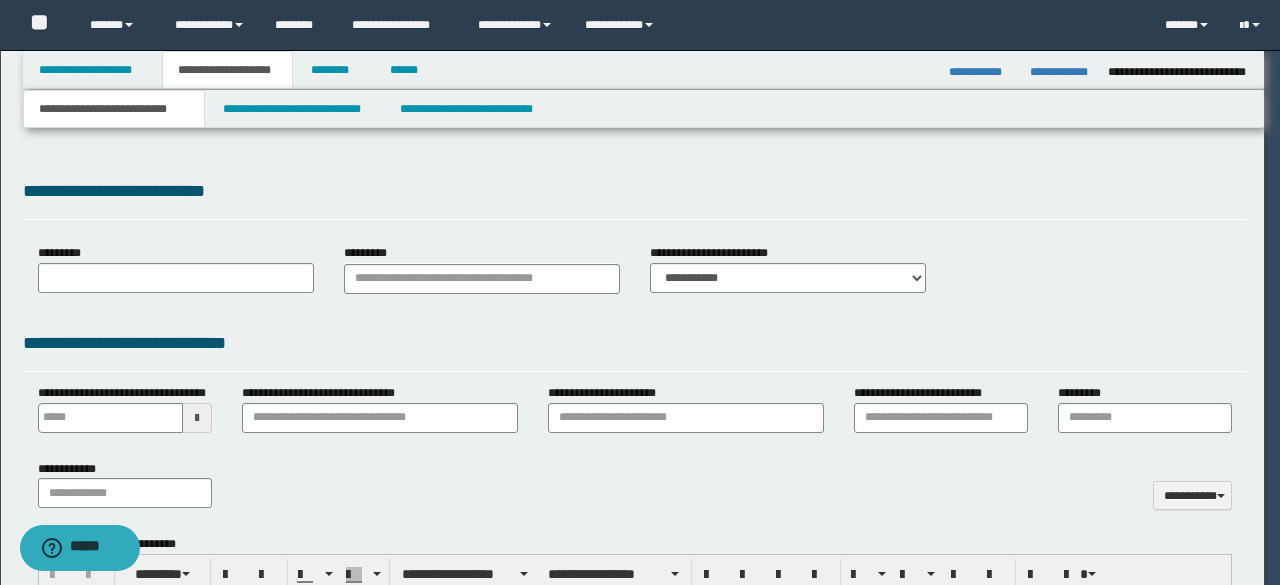 scroll, scrollTop: 0, scrollLeft: 0, axis: both 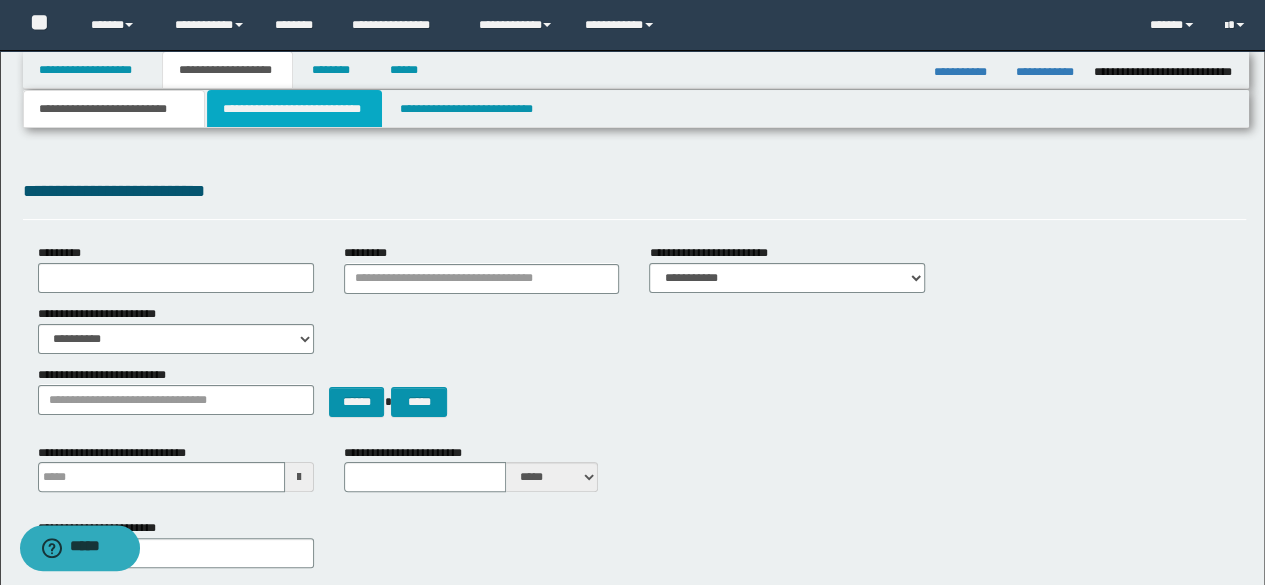 click on "**********" at bounding box center [294, 109] 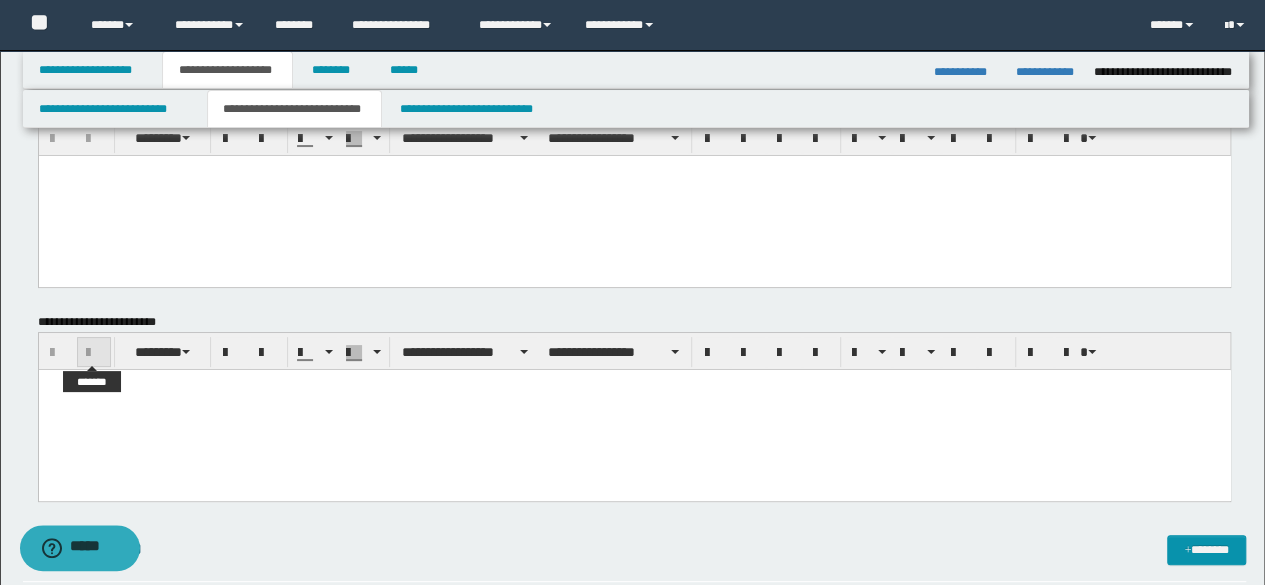 scroll, scrollTop: 100, scrollLeft: 0, axis: vertical 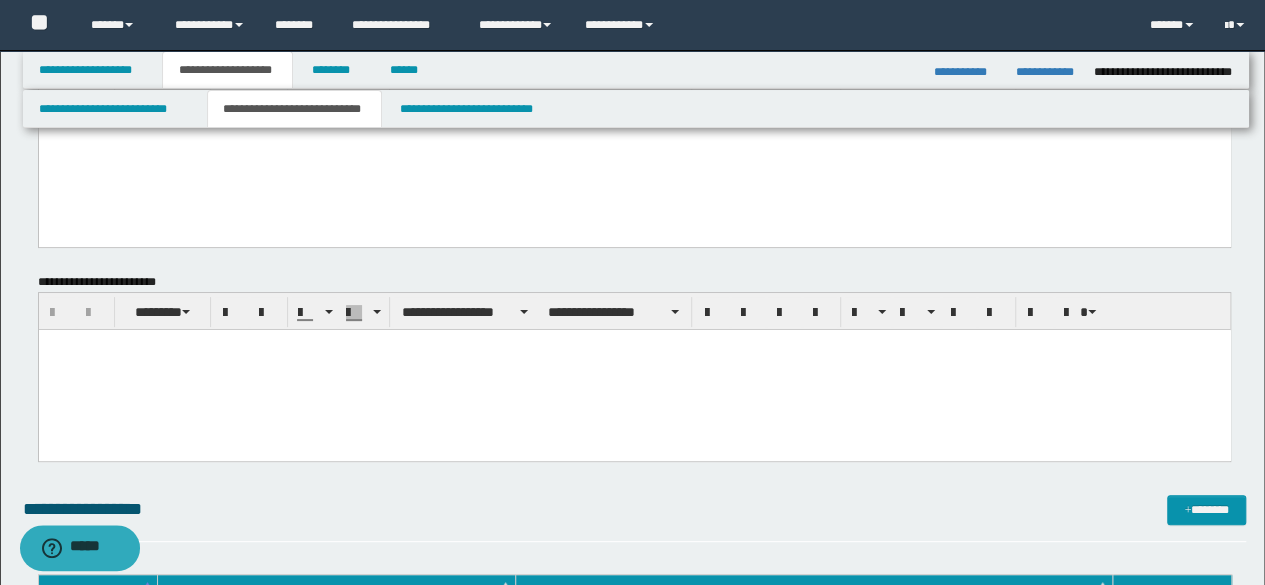 click at bounding box center (634, 345) 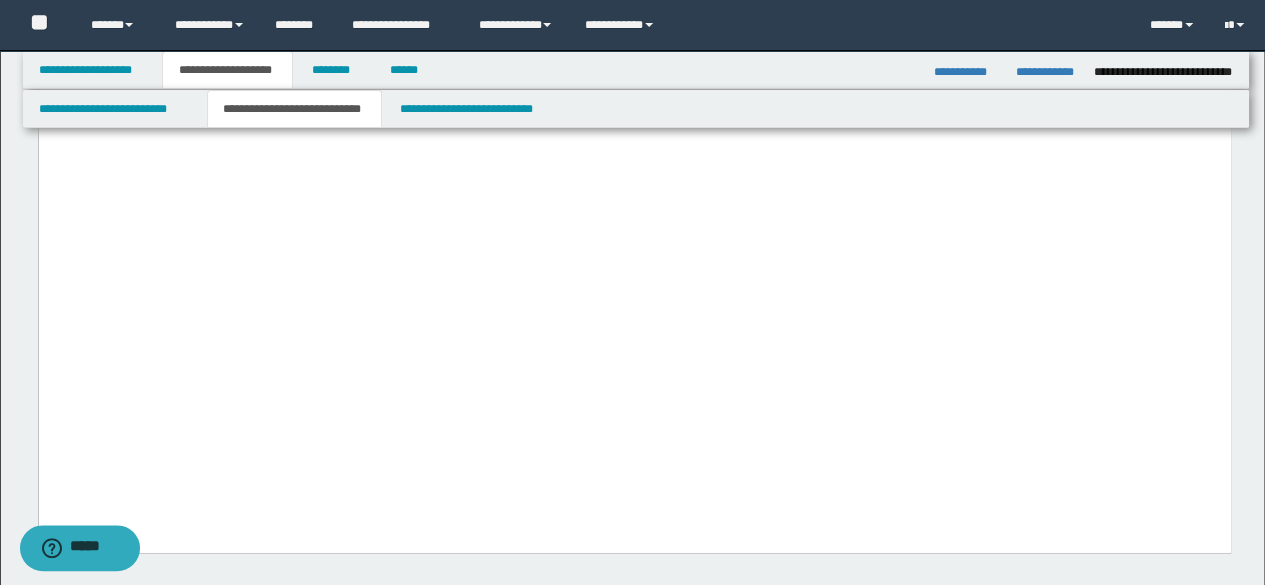 scroll, scrollTop: 2800, scrollLeft: 0, axis: vertical 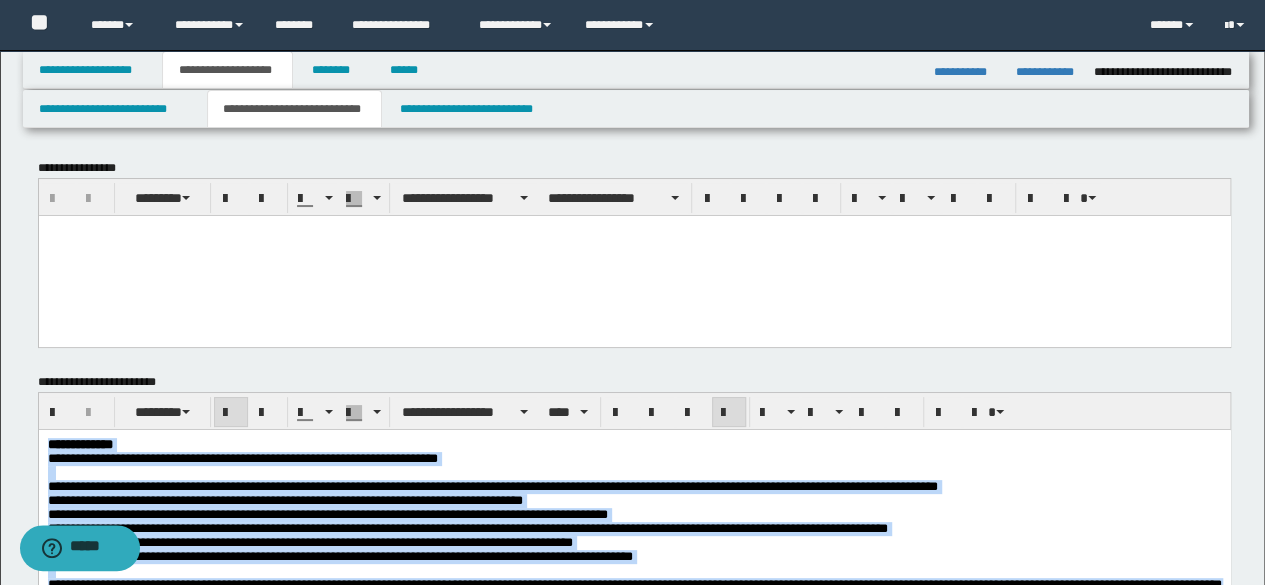 drag, startPoint x: 933, startPoint y: 3069, endPoint x: 0, endPoint y: -49, distance: 3254.5986 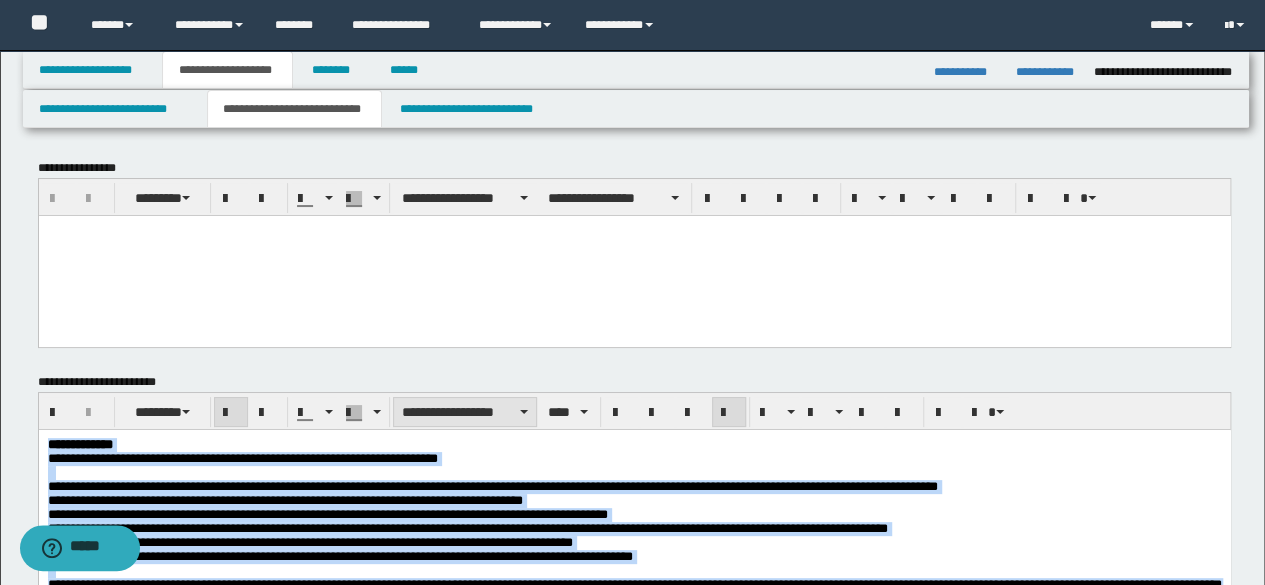 click on "**********" at bounding box center (465, 412) 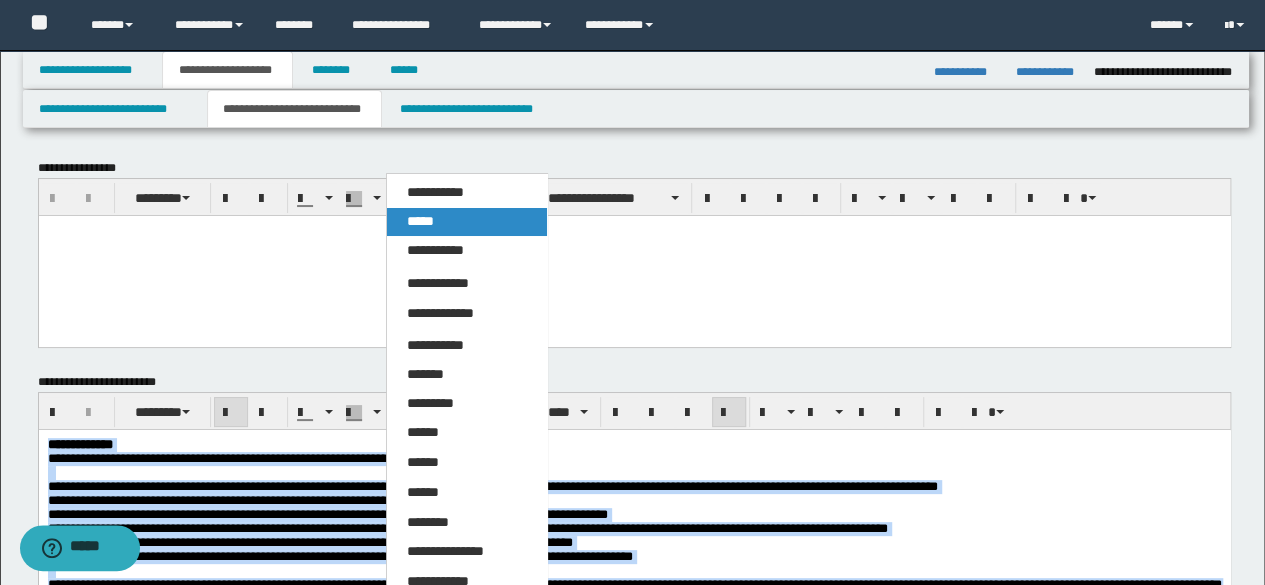 click on "*****" at bounding box center (466, 222) 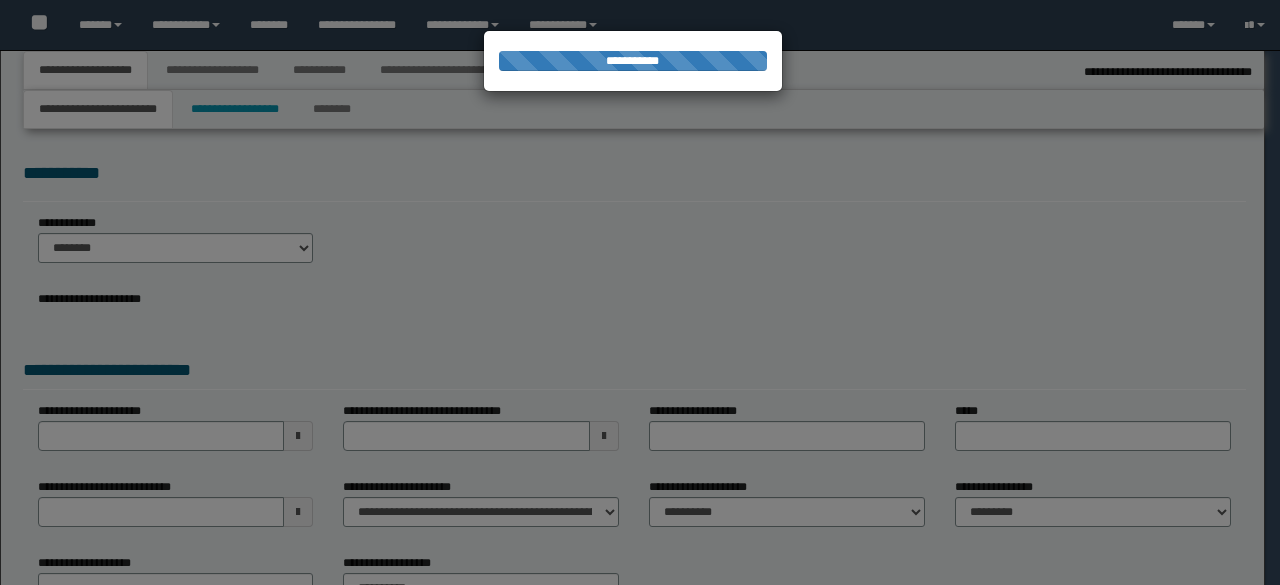 select on "*" 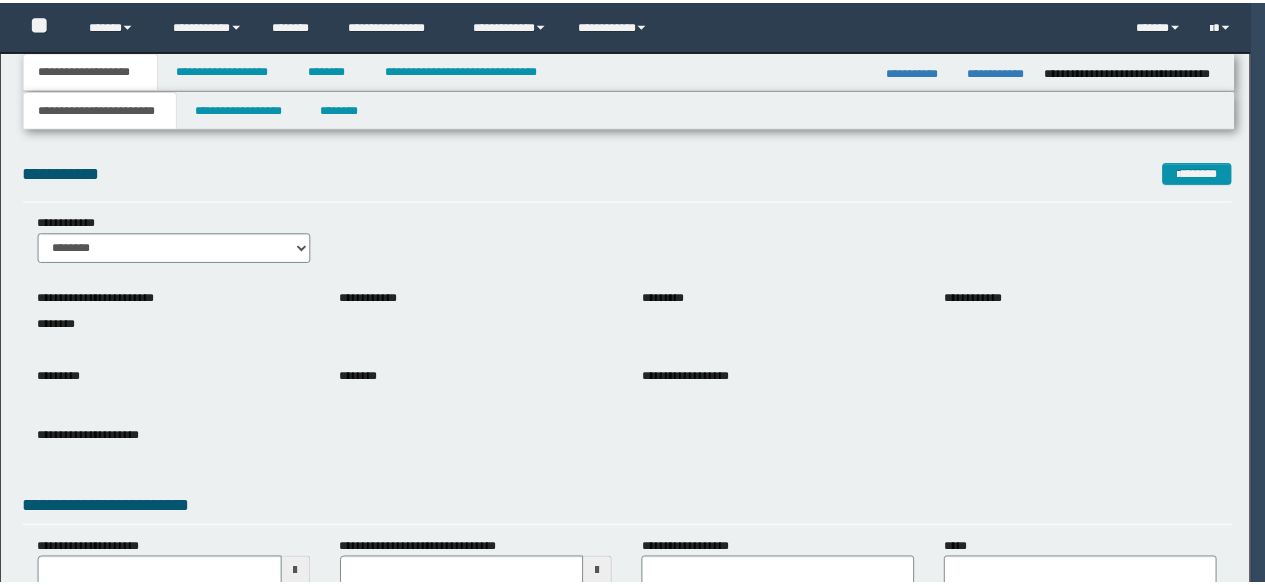scroll, scrollTop: 0, scrollLeft: 0, axis: both 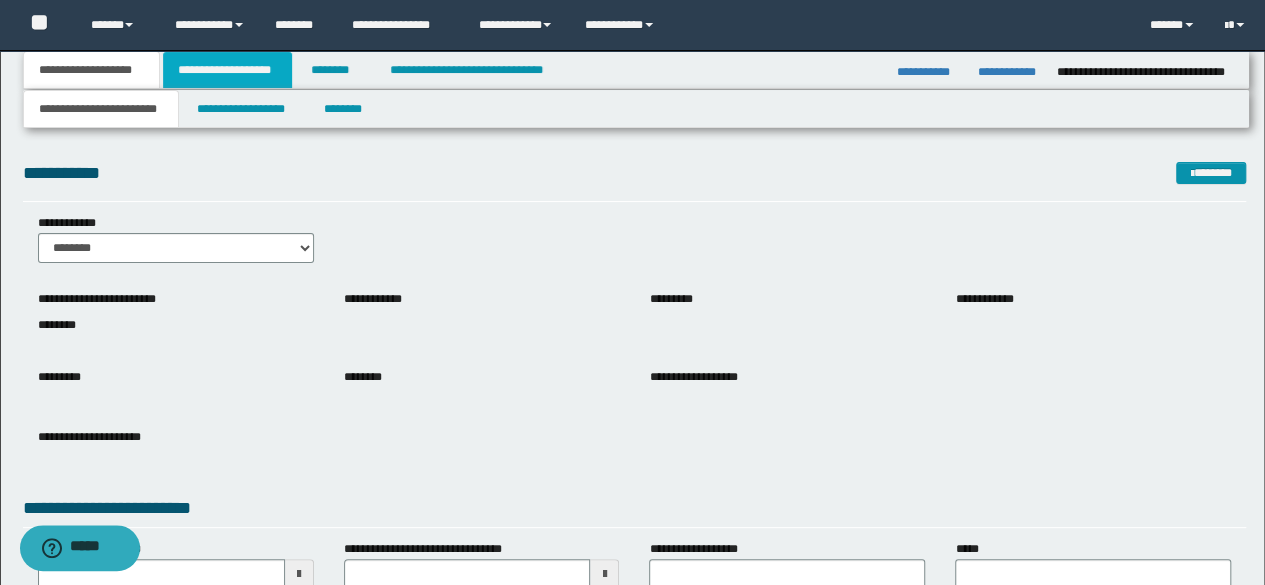 click on "**********" at bounding box center [227, 70] 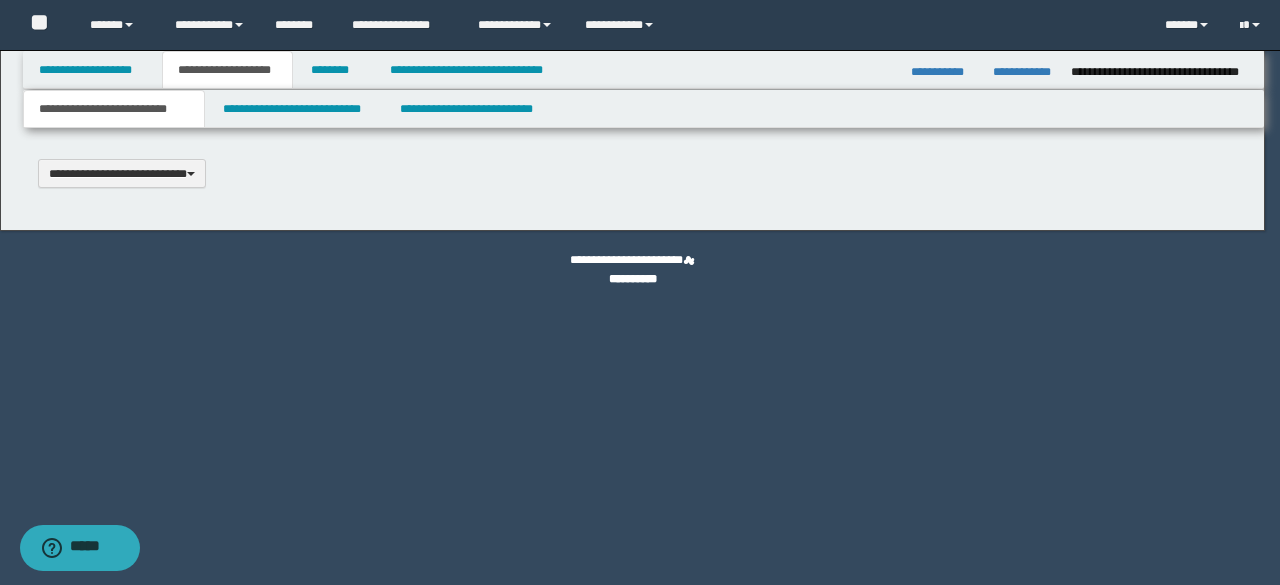 scroll, scrollTop: 0, scrollLeft: 0, axis: both 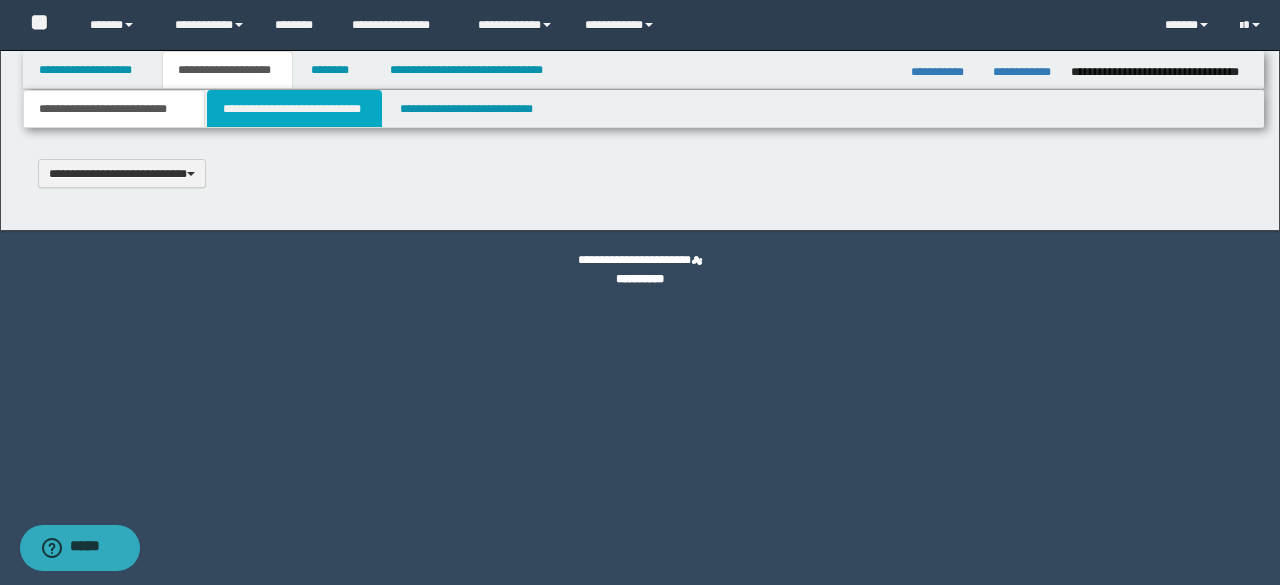 click on "**********" at bounding box center [294, 109] 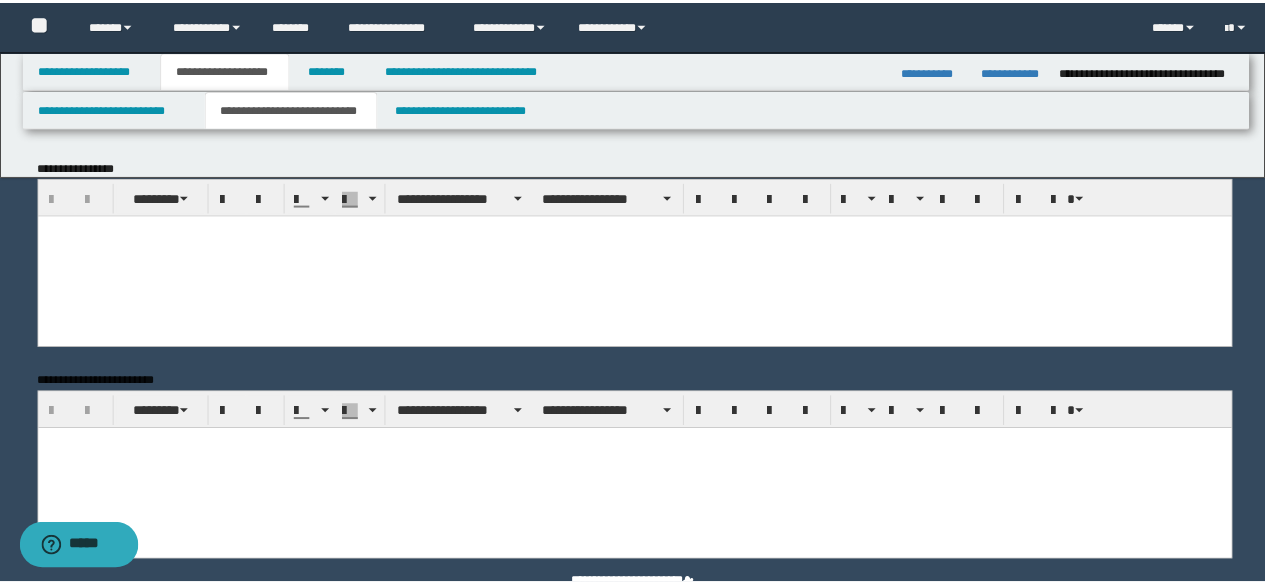 scroll, scrollTop: 0, scrollLeft: 0, axis: both 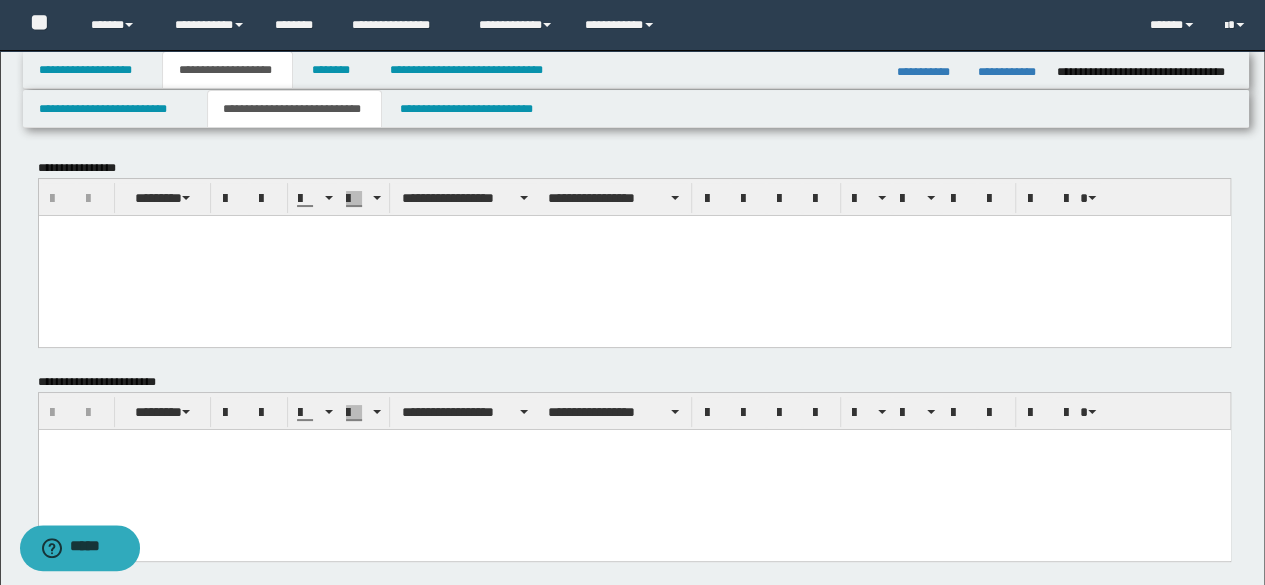 click at bounding box center [634, 470] 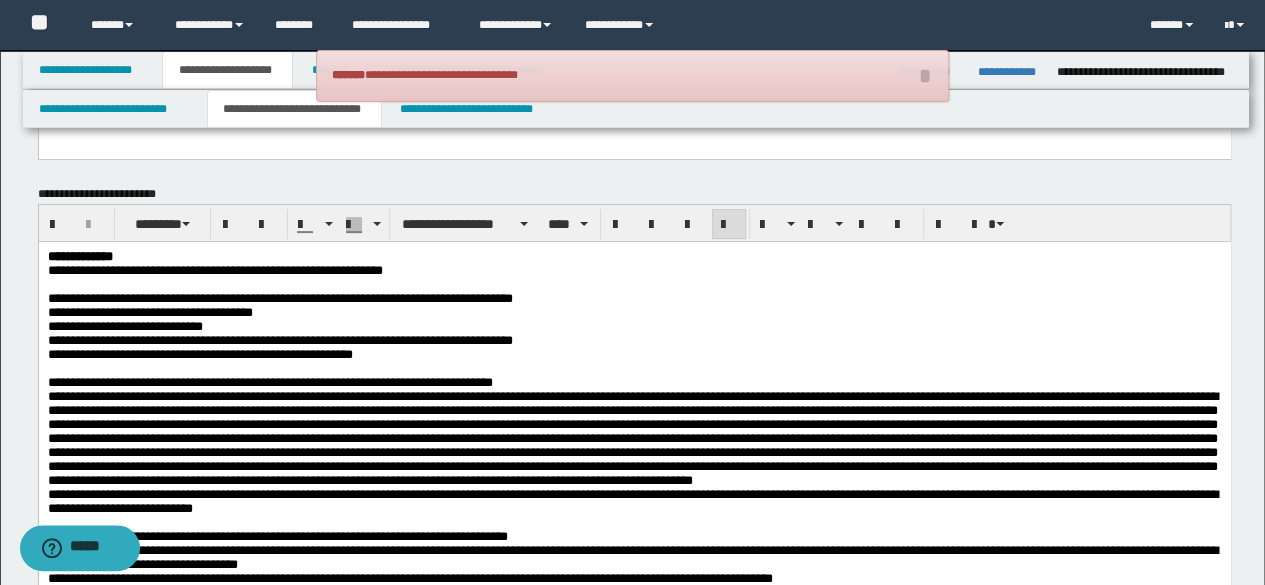 scroll, scrollTop: 300, scrollLeft: 0, axis: vertical 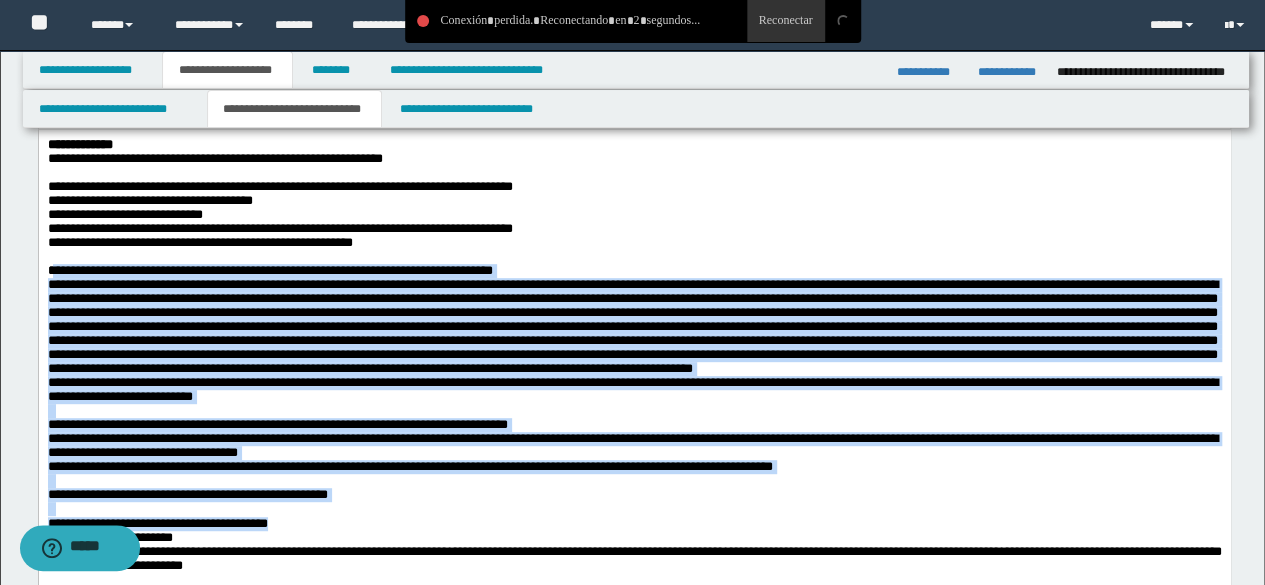 drag, startPoint x: 52, startPoint y: 287, endPoint x: 872, endPoint y: 567, distance: 866.4872 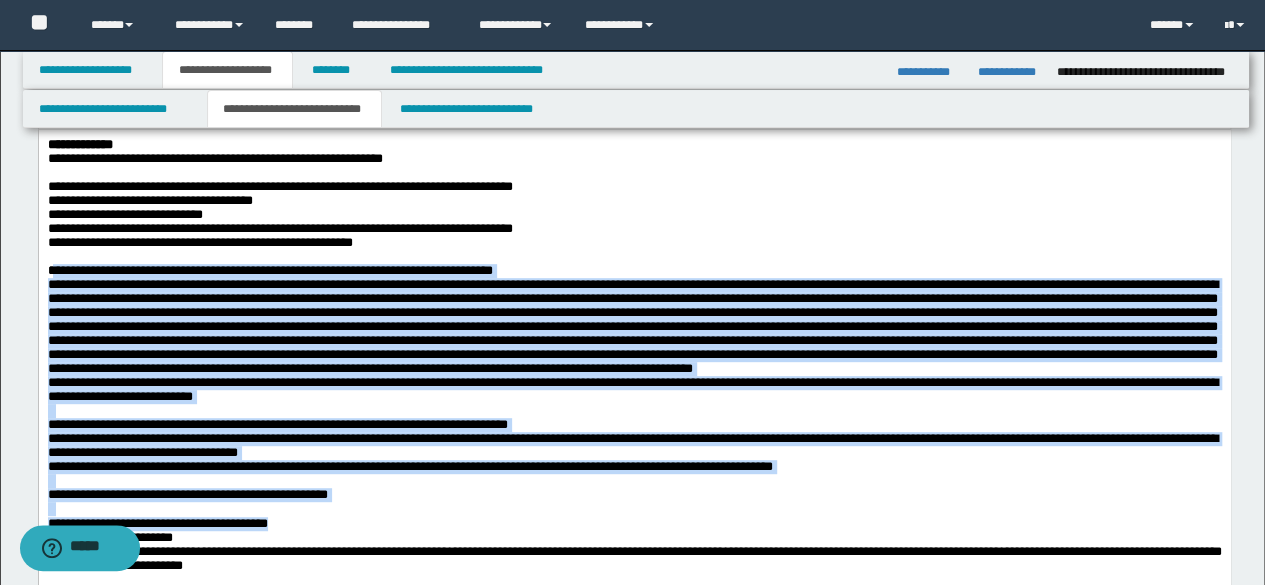 scroll, scrollTop: 100, scrollLeft: 0, axis: vertical 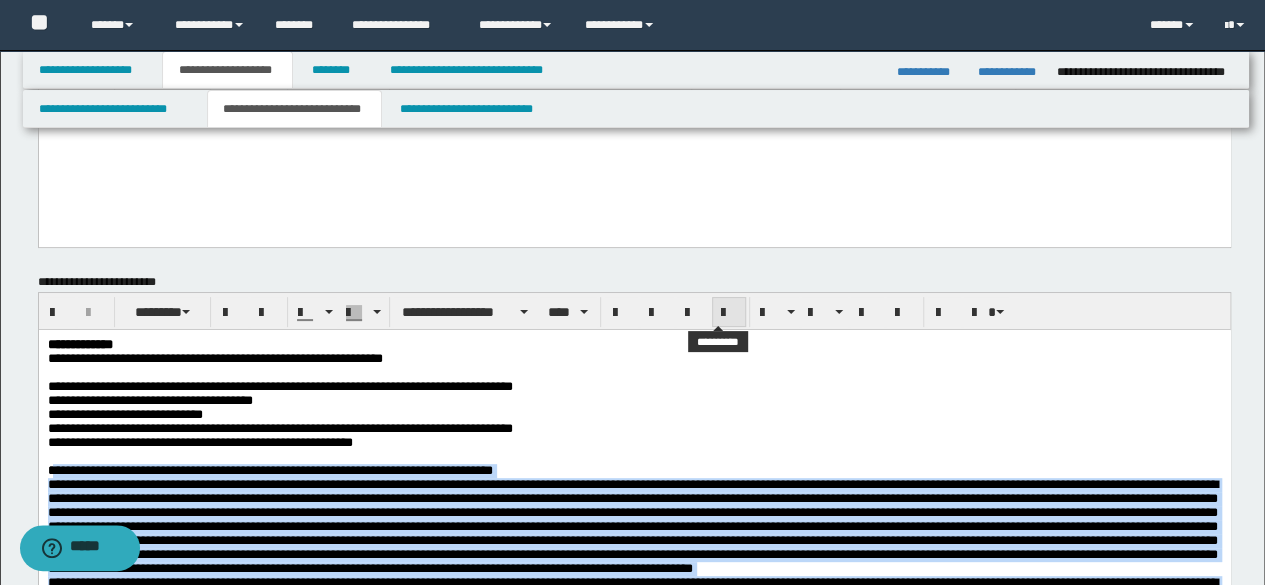 click at bounding box center [729, 313] 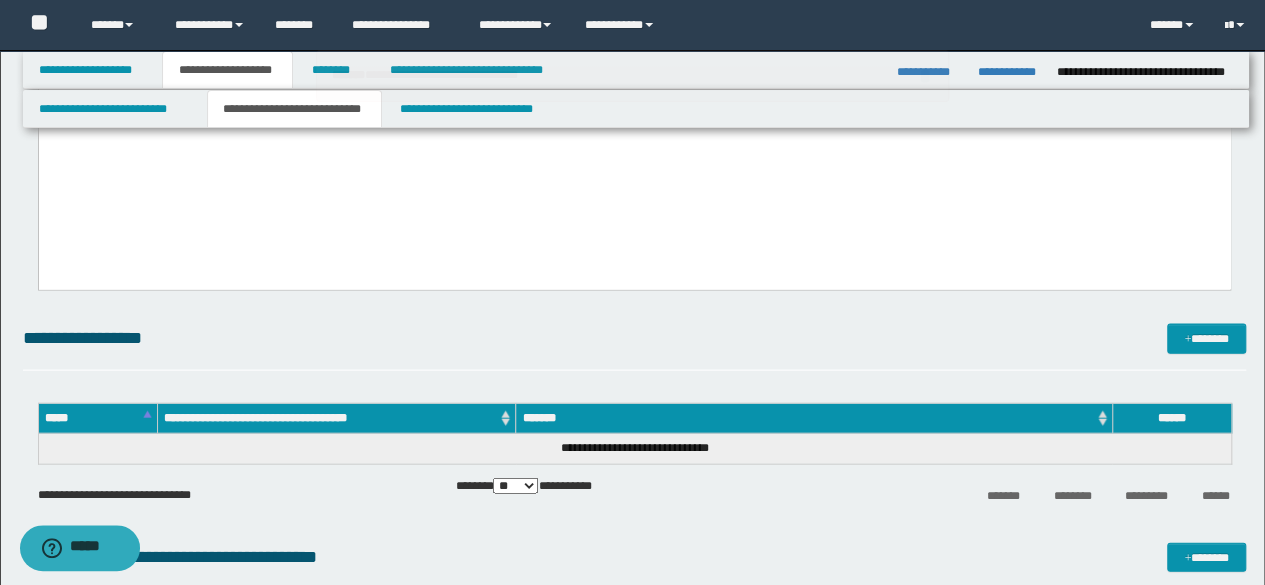 scroll, scrollTop: 1874, scrollLeft: 0, axis: vertical 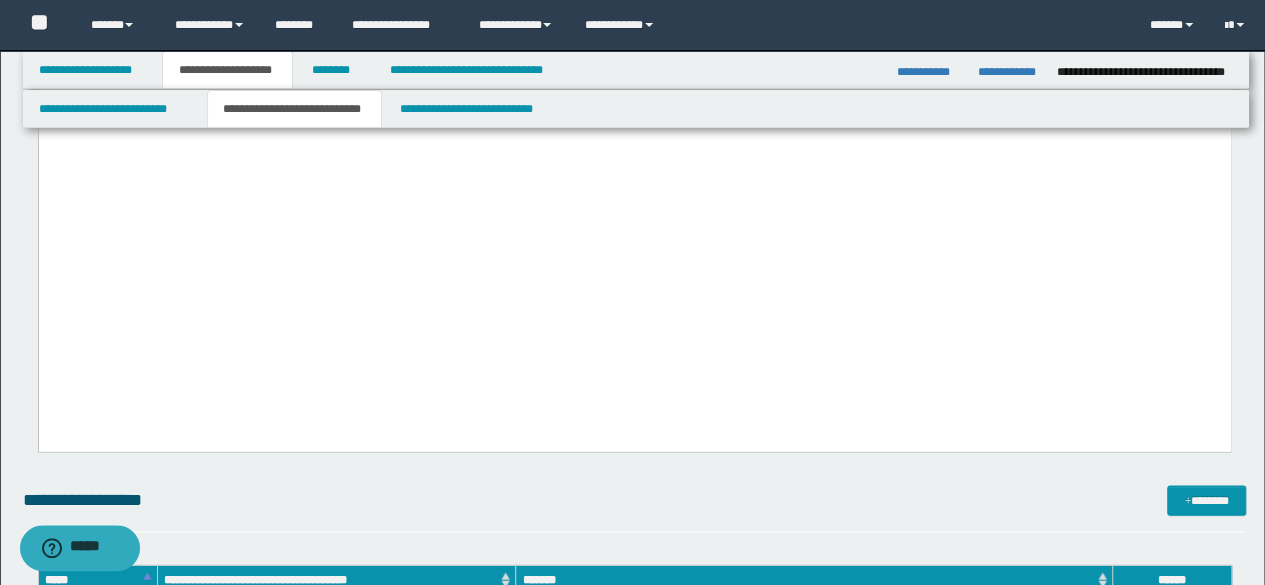 drag, startPoint x: 46, startPoint y: -1427, endPoint x: 1055, endPoint y: 442, distance: 2123.9685 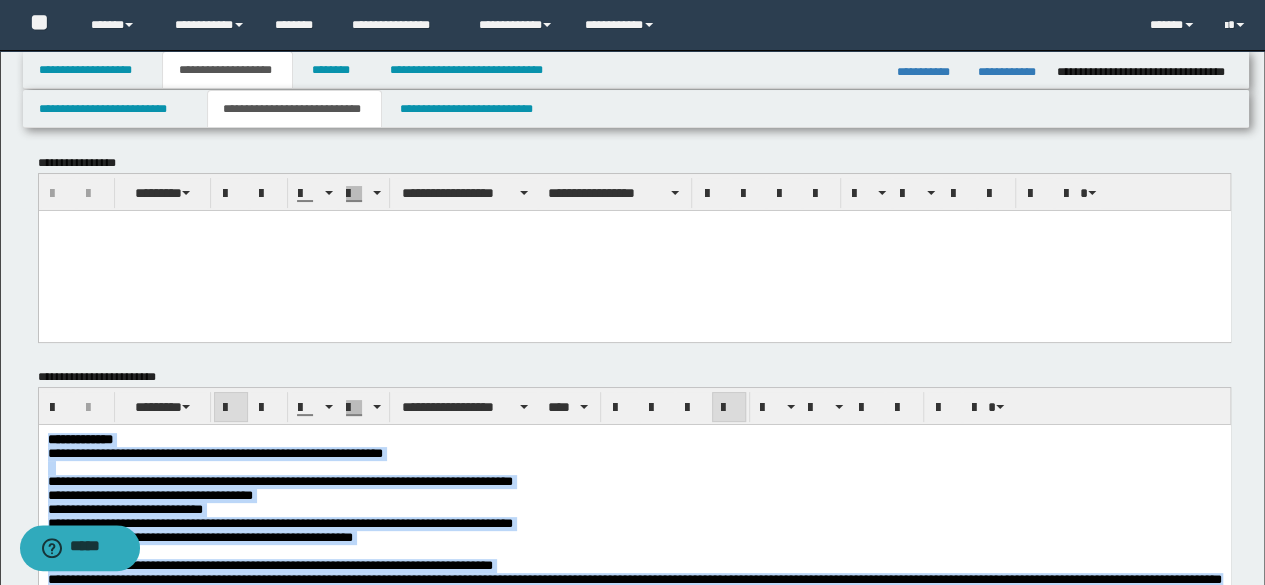 scroll, scrollTop: 0, scrollLeft: 0, axis: both 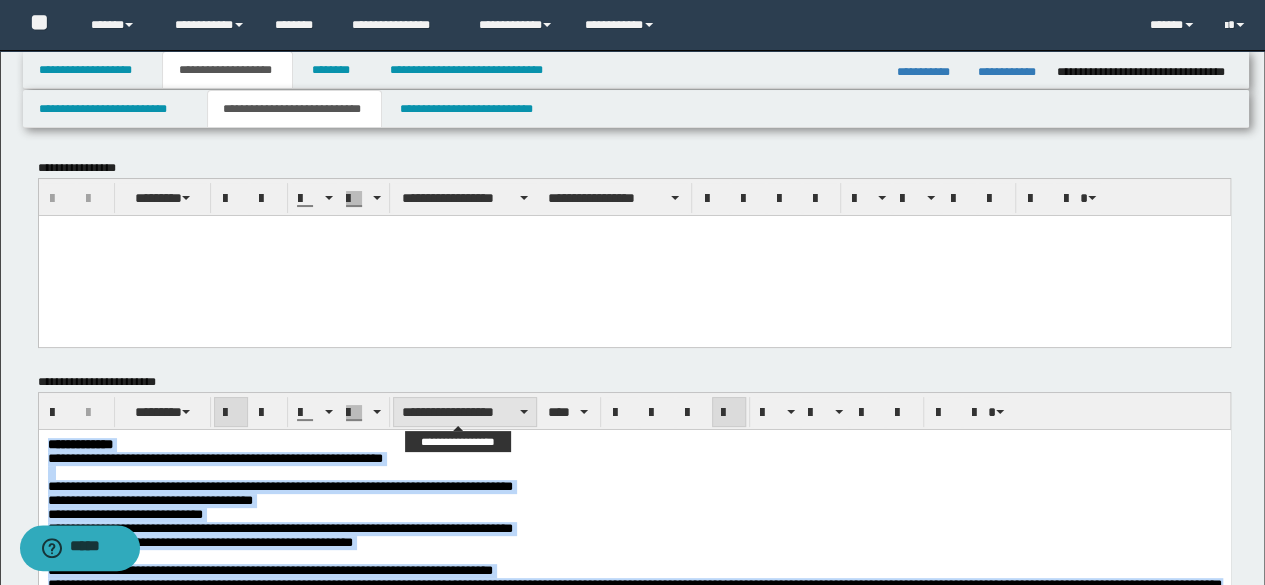 click on "**********" at bounding box center (465, 412) 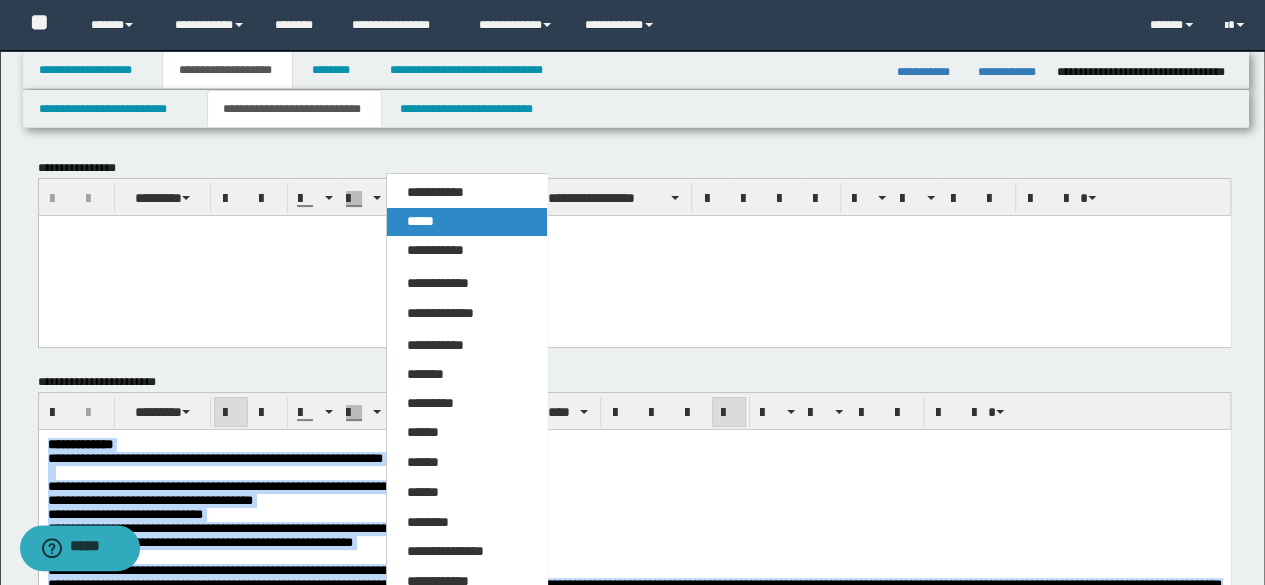 click on "*****" at bounding box center (466, 222) 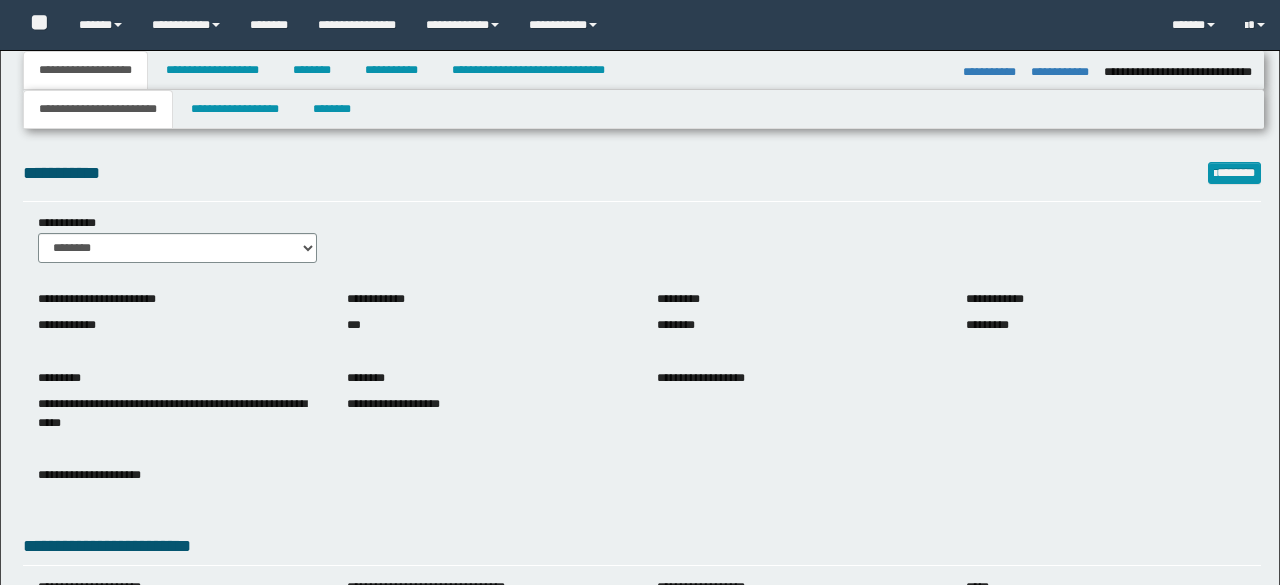 select on "*" 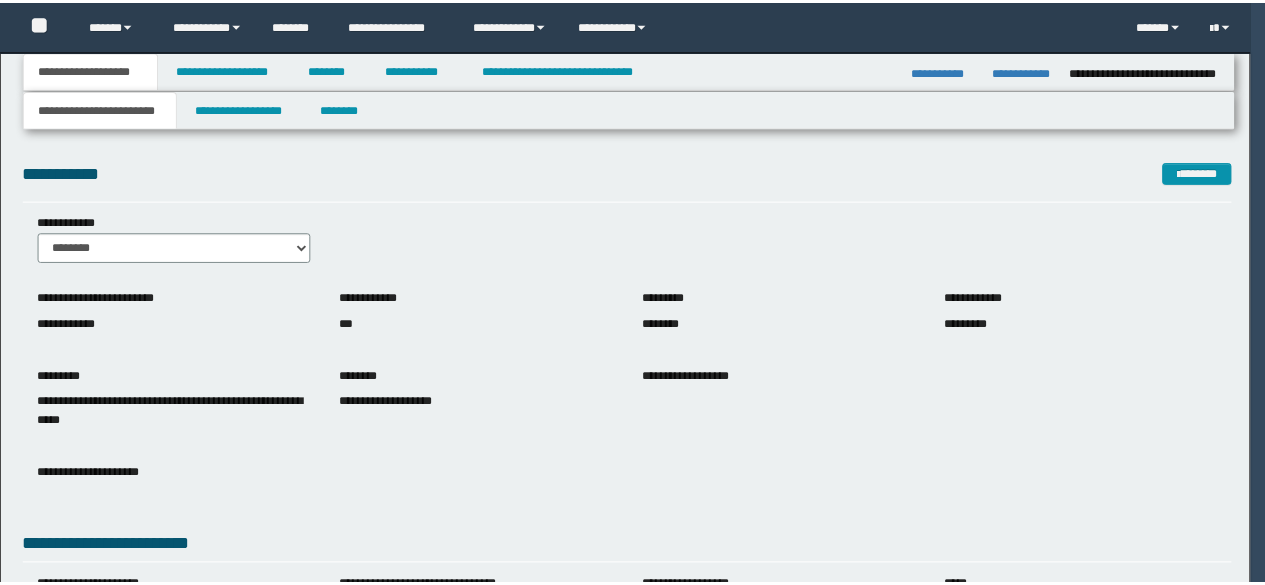 scroll, scrollTop: 0, scrollLeft: 0, axis: both 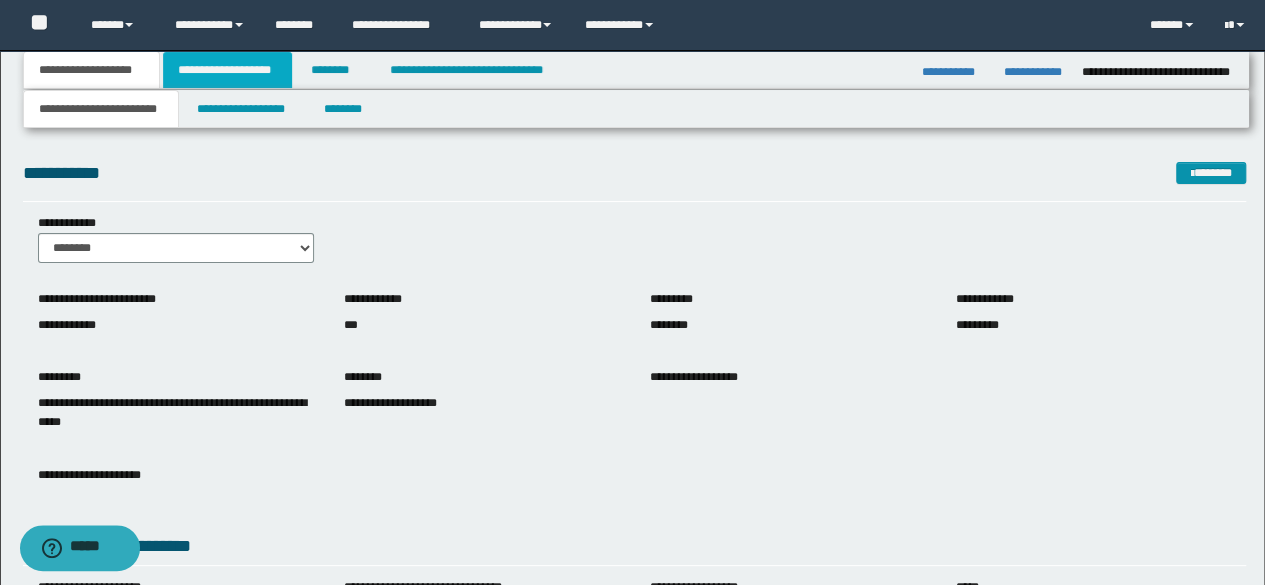 click on "**********" at bounding box center (227, 70) 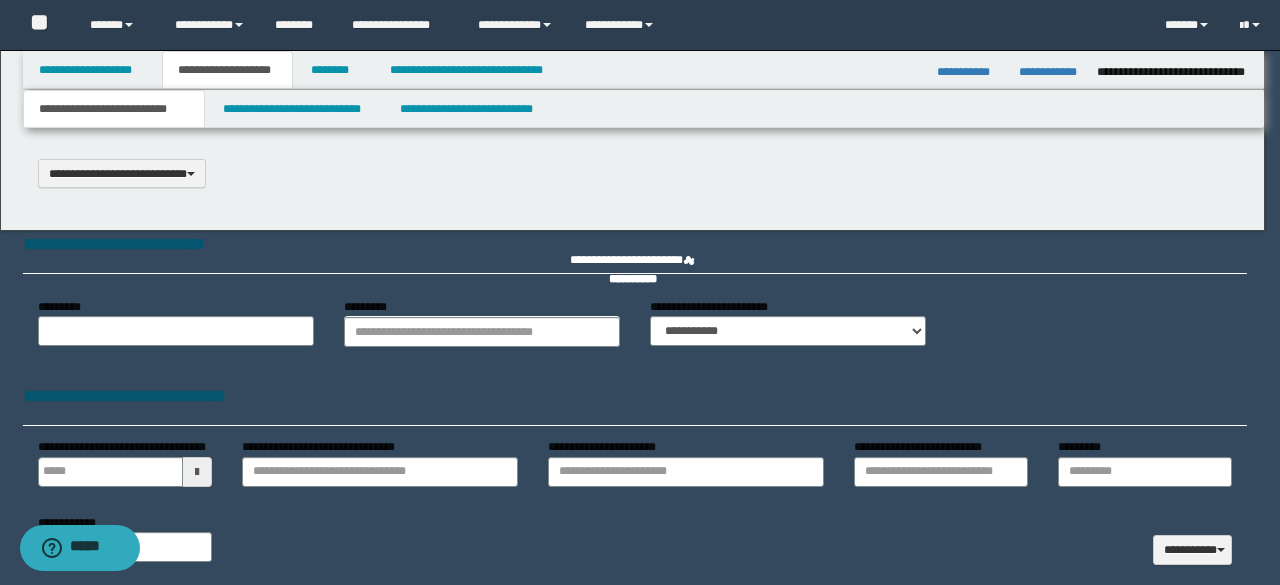 scroll, scrollTop: 0, scrollLeft: 0, axis: both 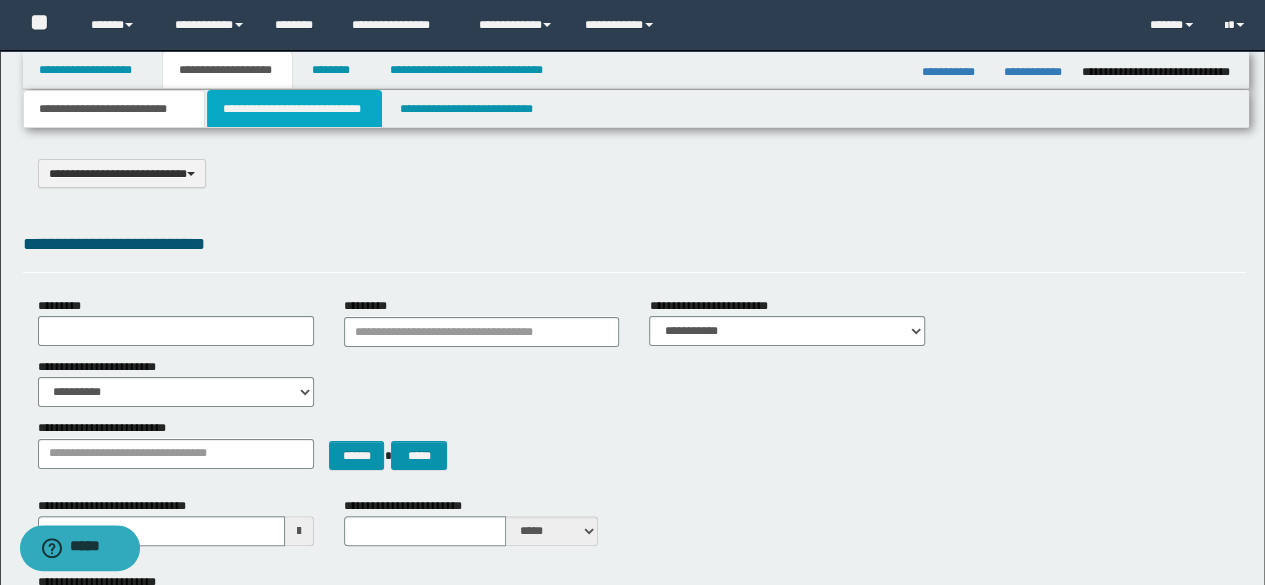 click on "**********" at bounding box center (294, 109) 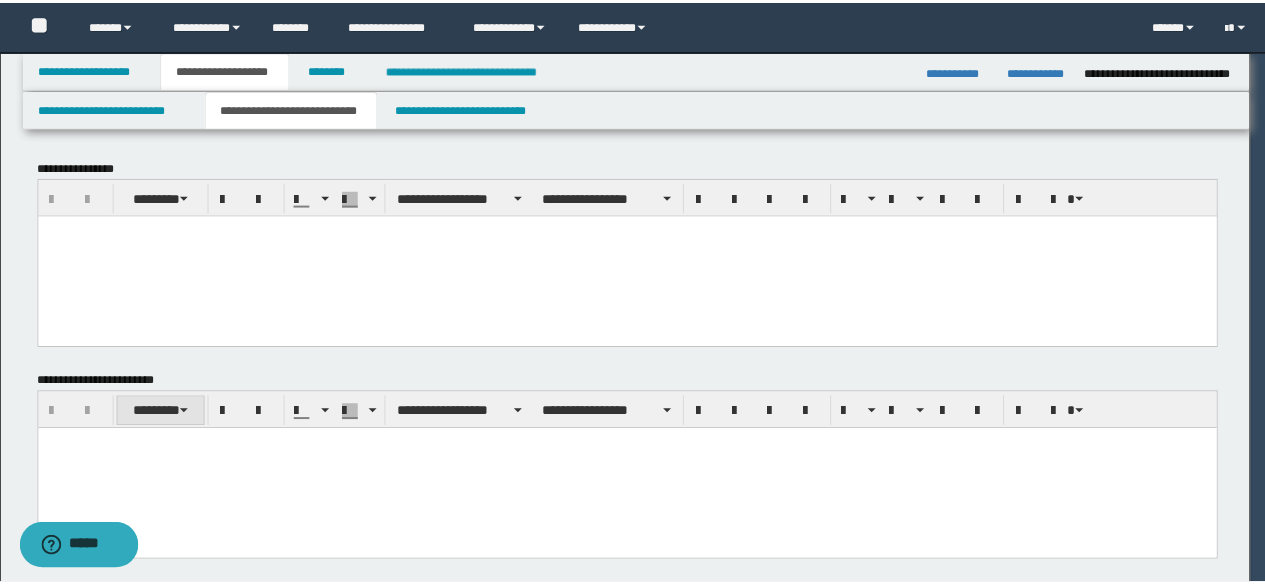 scroll, scrollTop: 0, scrollLeft: 0, axis: both 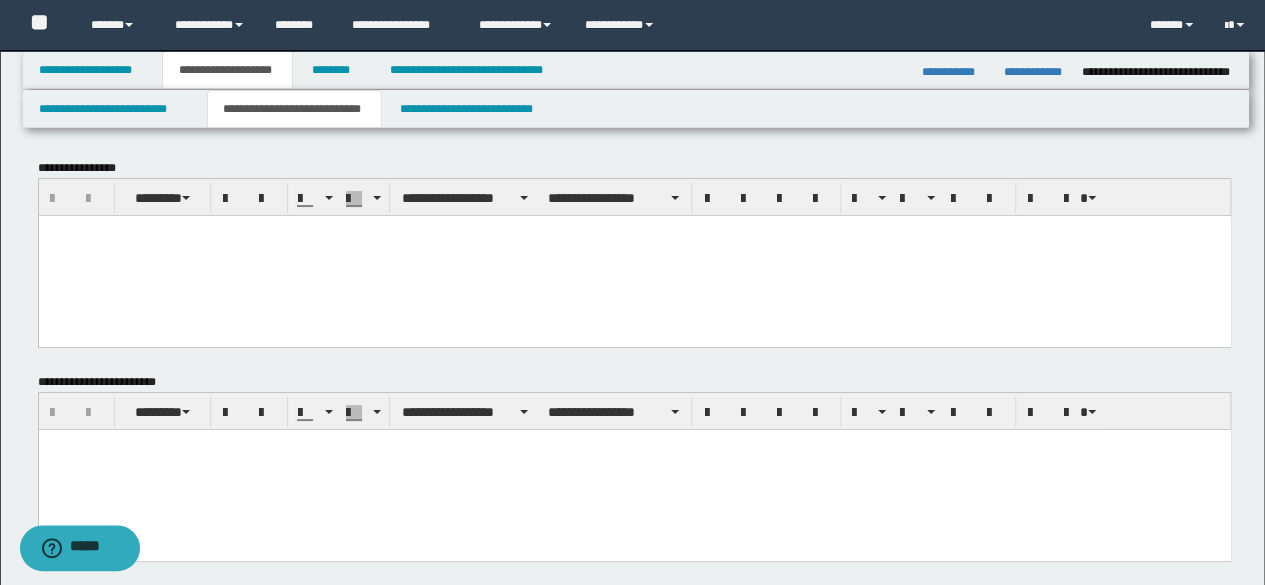 click at bounding box center (634, 445) 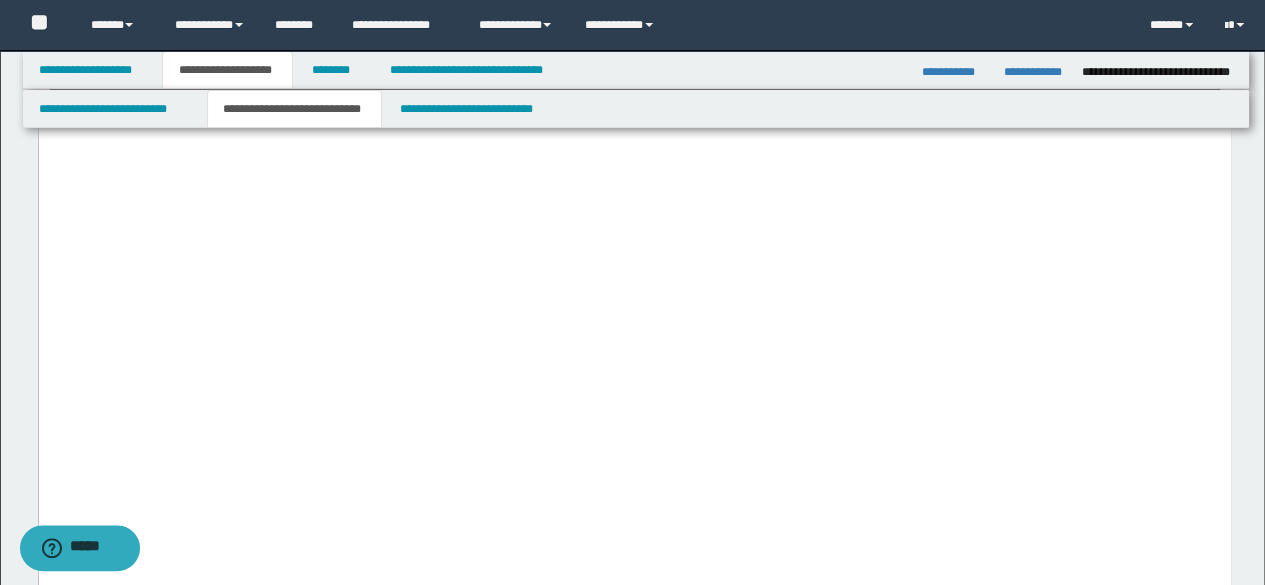 scroll, scrollTop: 2800, scrollLeft: 0, axis: vertical 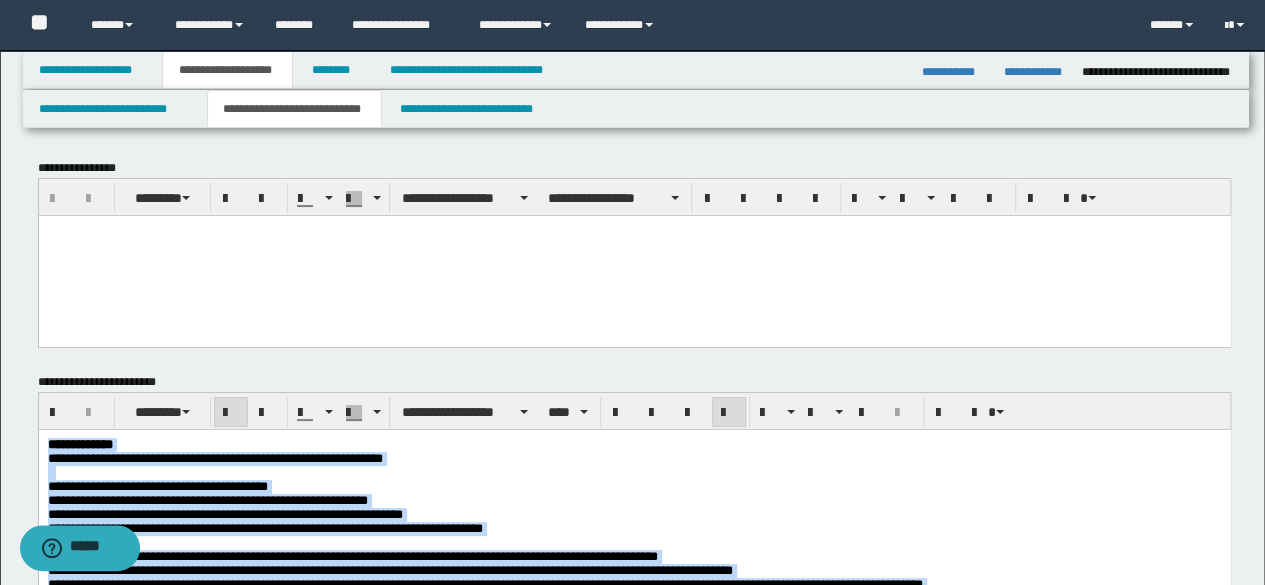 drag, startPoint x: 366, startPoint y: 3200, endPoint x: 38, endPoint y: 669, distance: 2552.1648 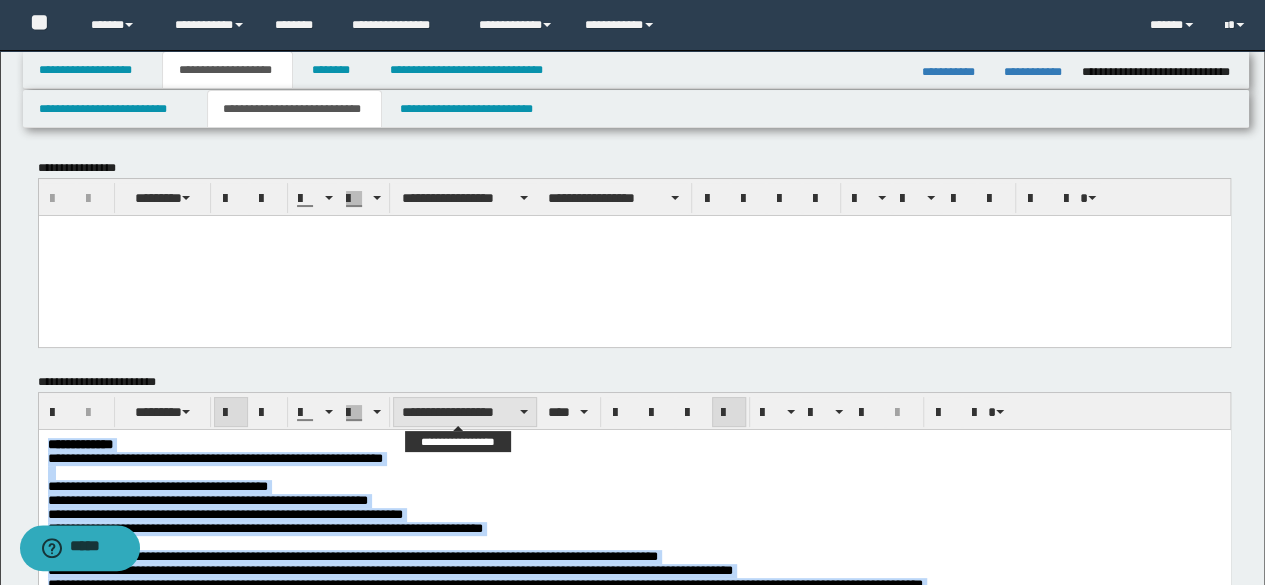 click on "**********" at bounding box center (465, 412) 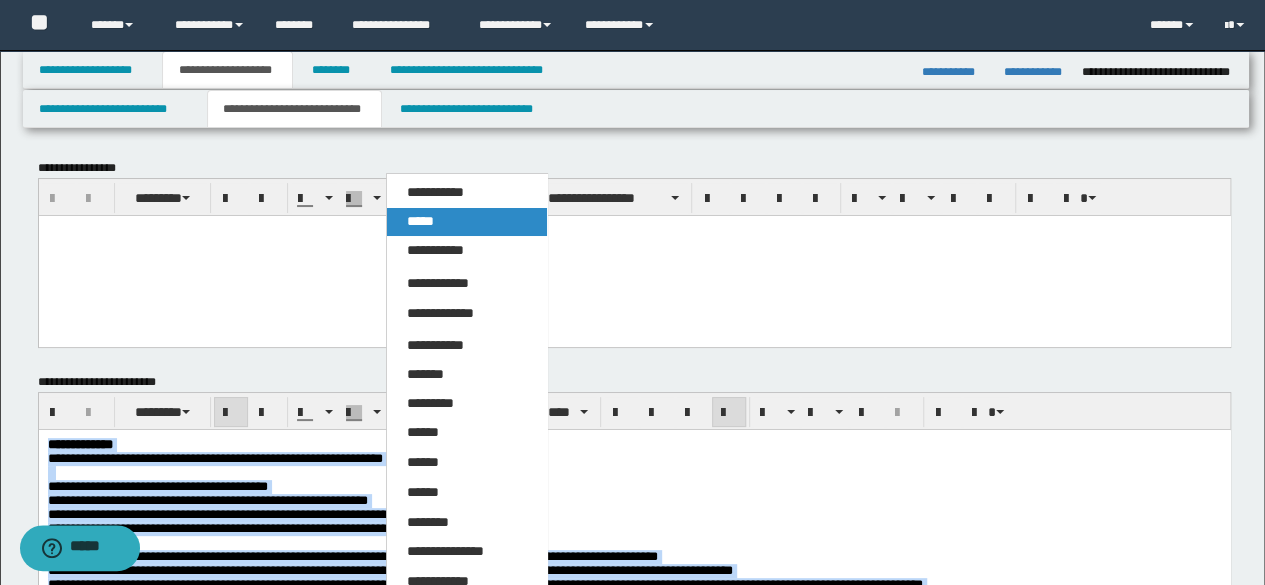 click on "*****" at bounding box center [466, 222] 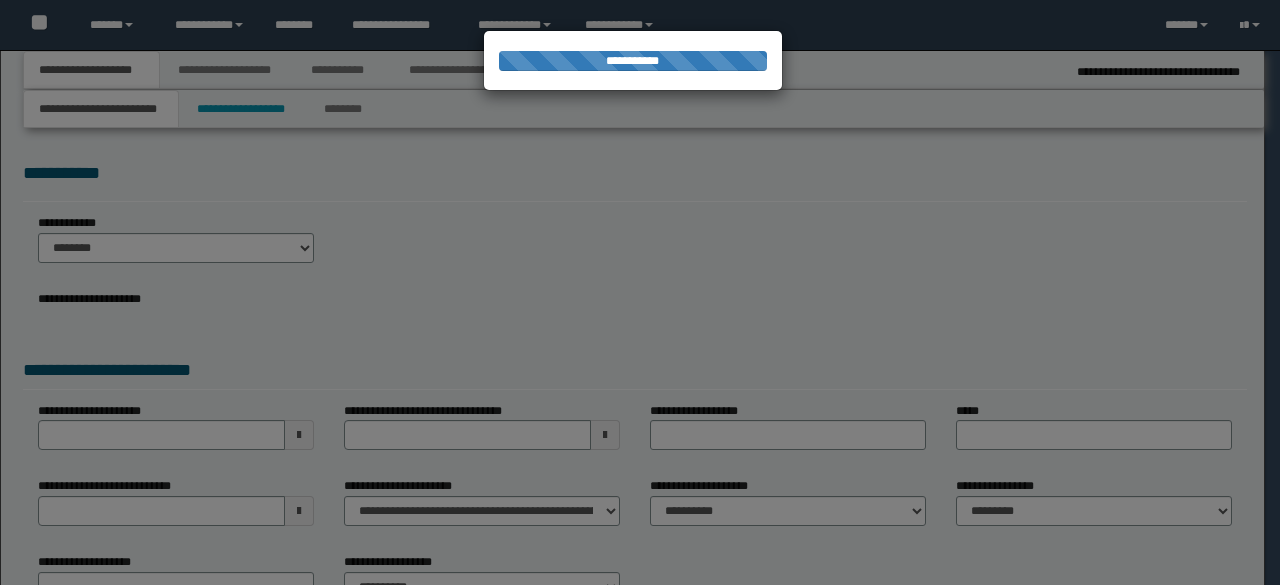 scroll, scrollTop: 0, scrollLeft: 0, axis: both 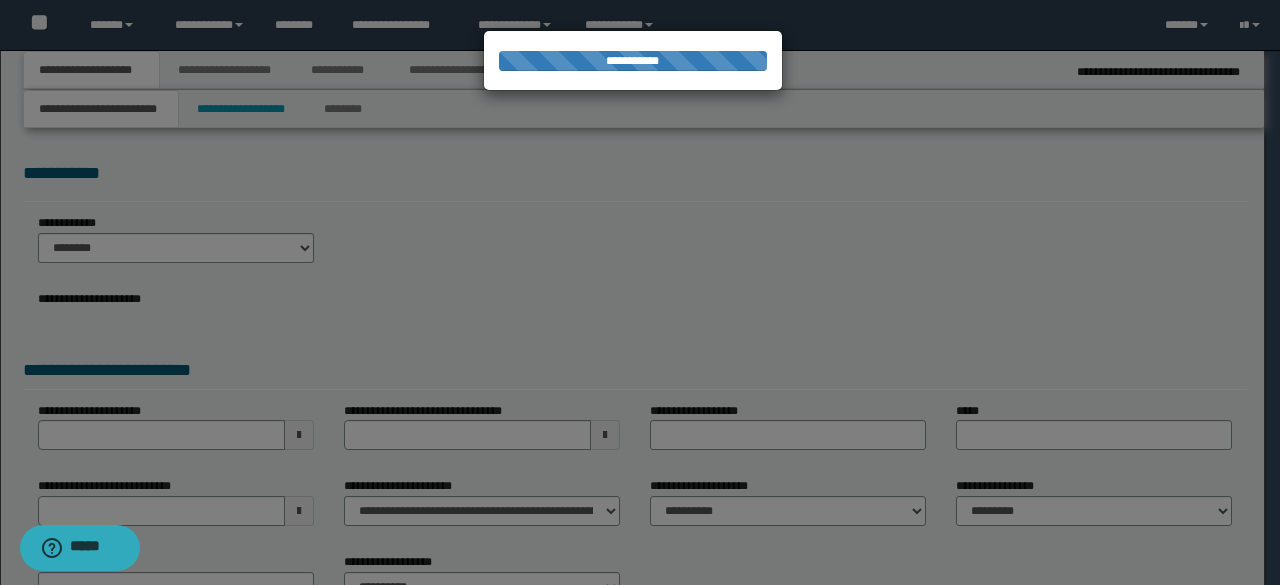 select on "*" 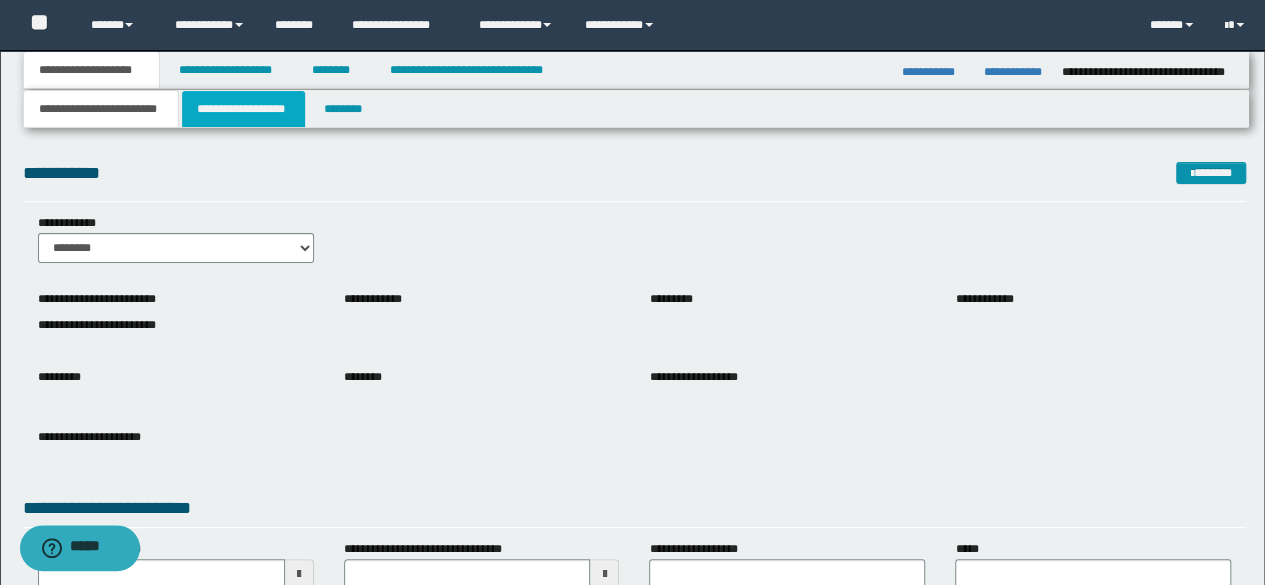 click on "**********" at bounding box center [243, 109] 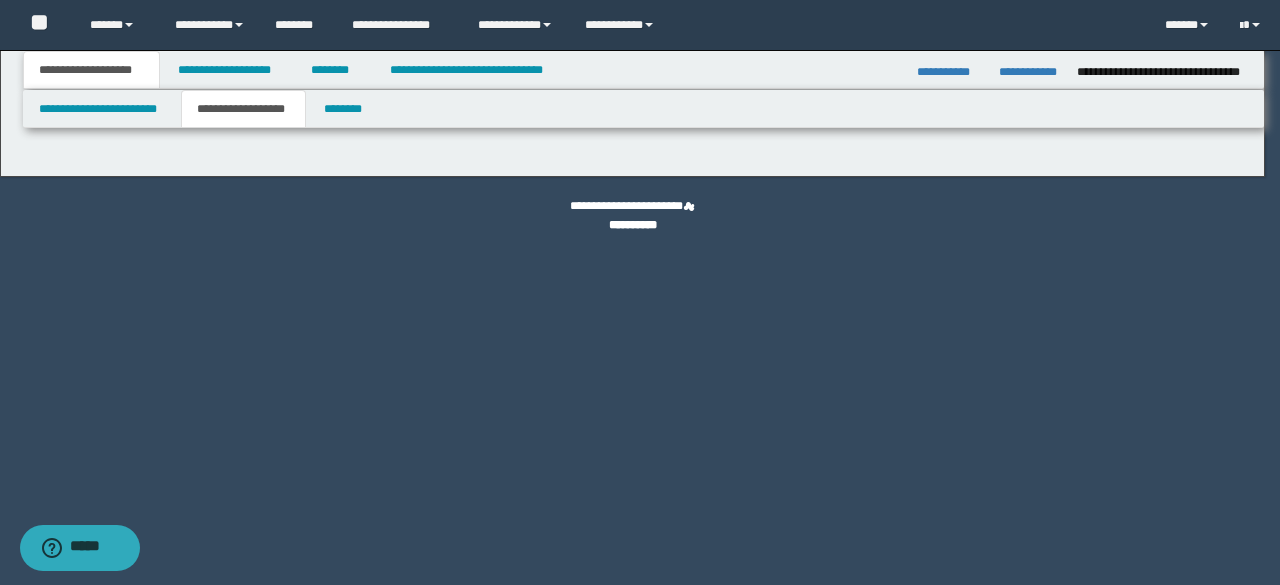 type on "********" 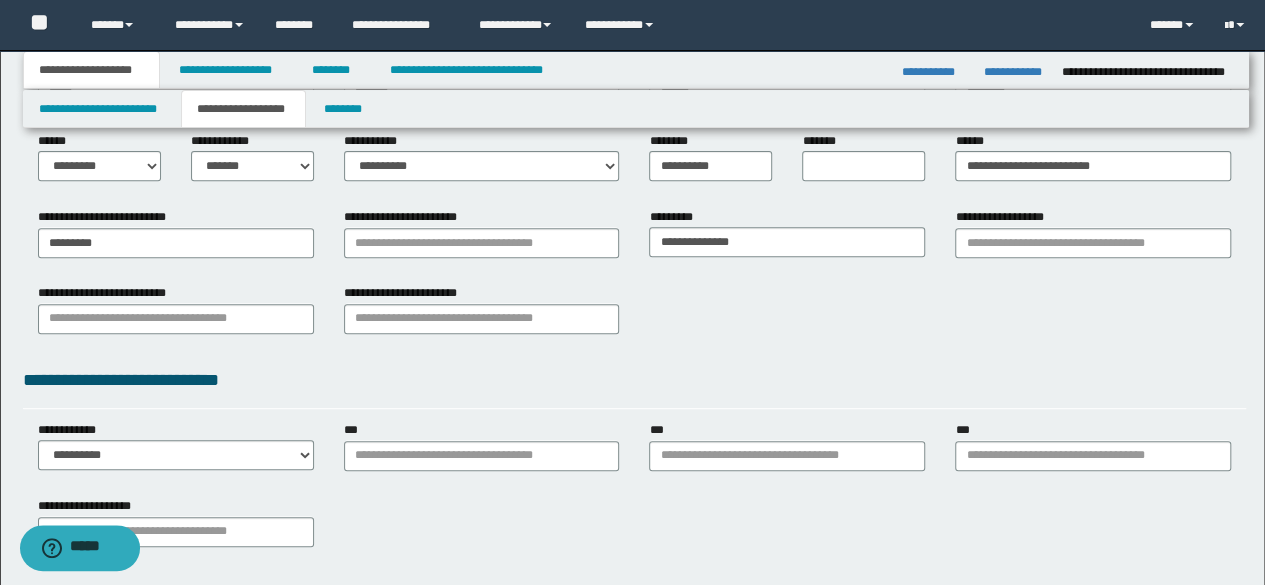 scroll, scrollTop: 200, scrollLeft: 0, axis: vertical 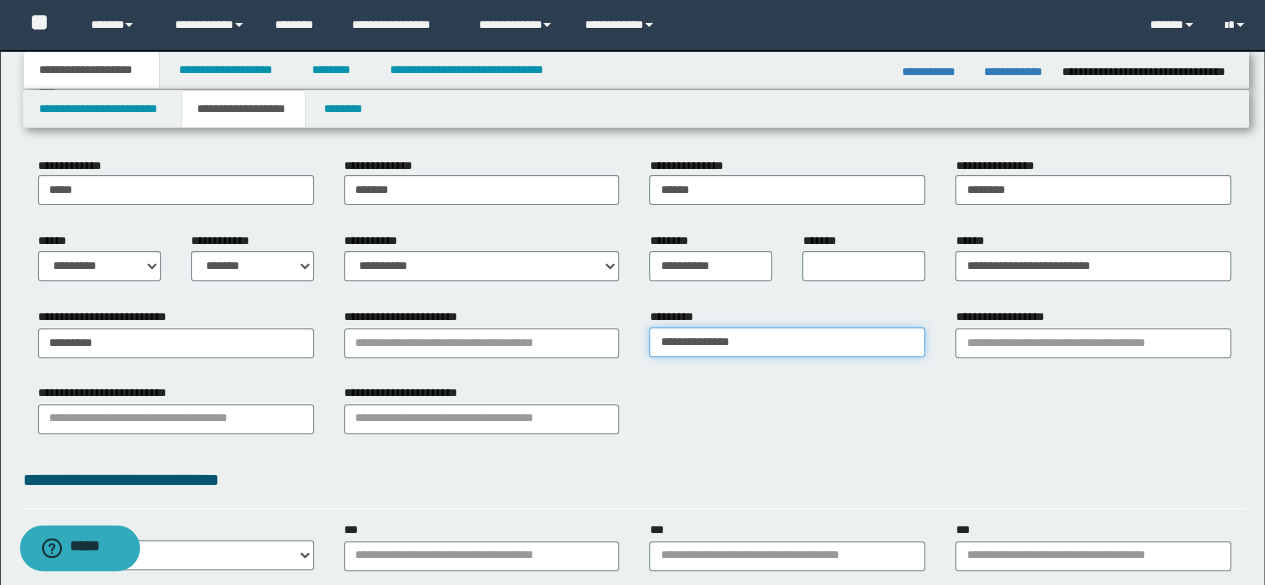drag, startPoint x: 764, startPoint y: 342, endPoint x: 653, endPoint y: 345, distance: 111.040535 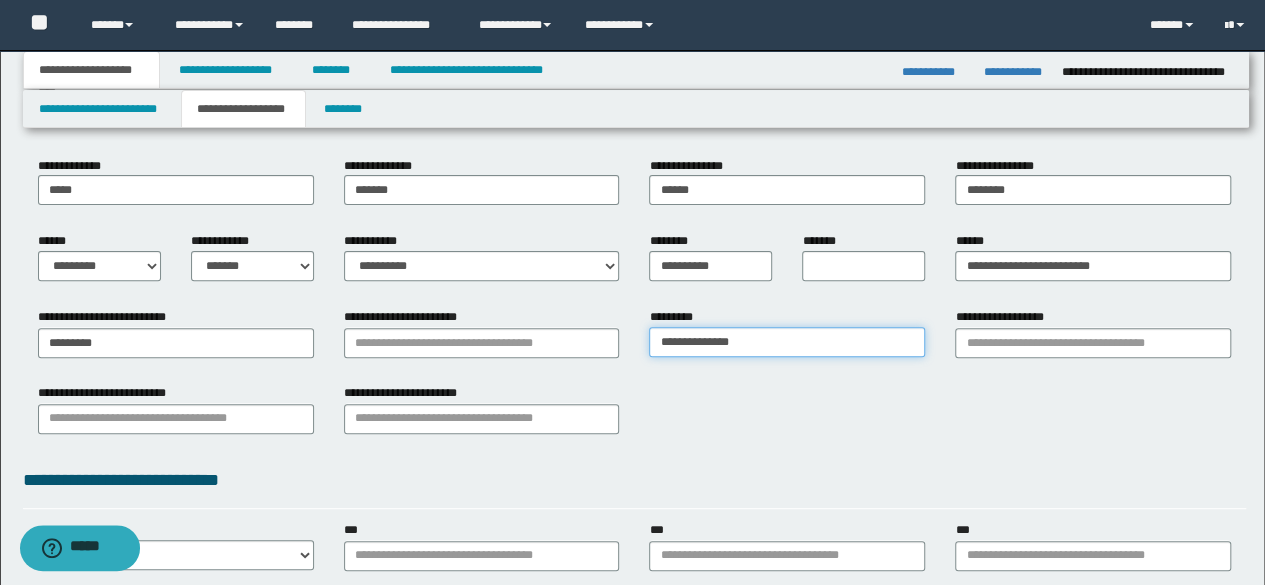 click on "**********" at bounding box center [787, 342] 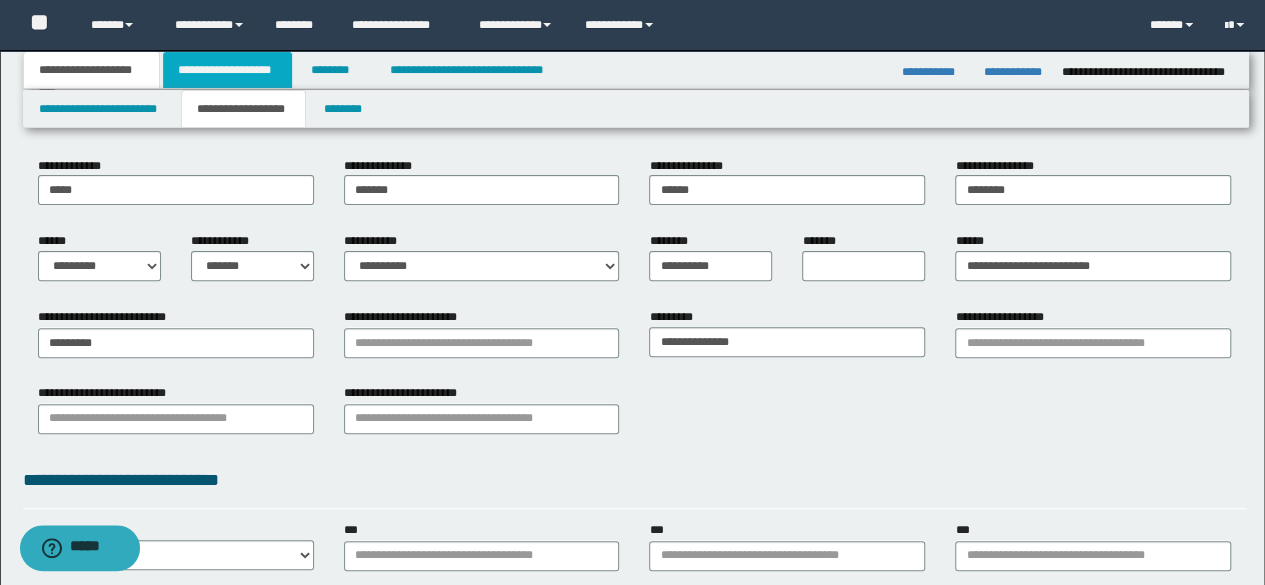 click on "**********" at bounding box center (227, 70) 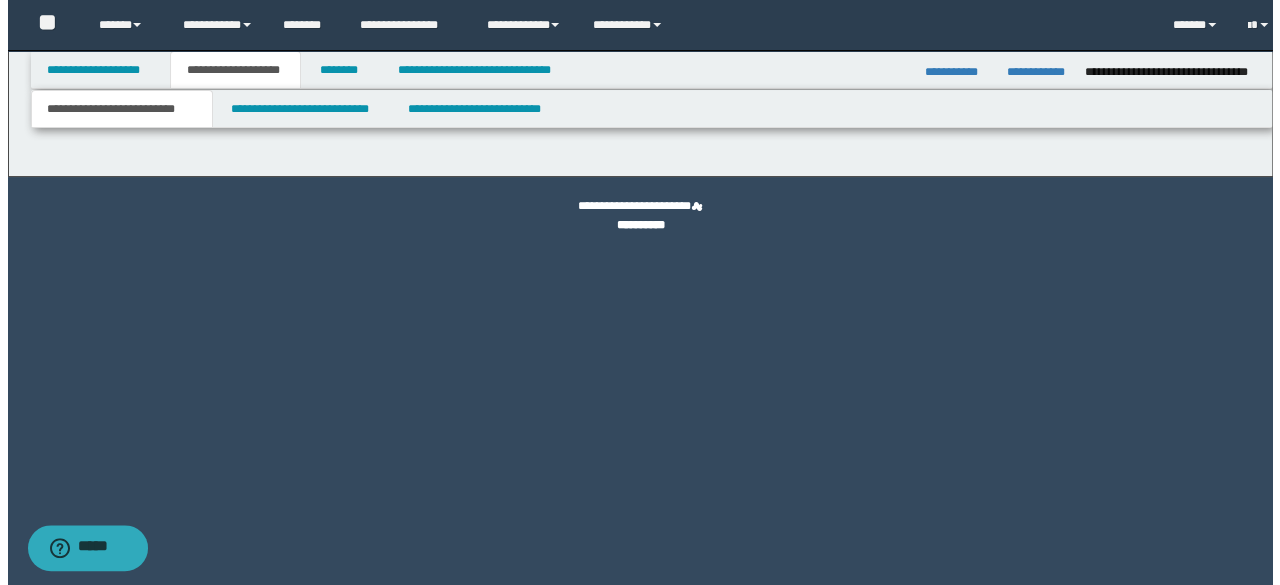 scroll, scrollTop: 0, scrollLeft: 0, axis: both 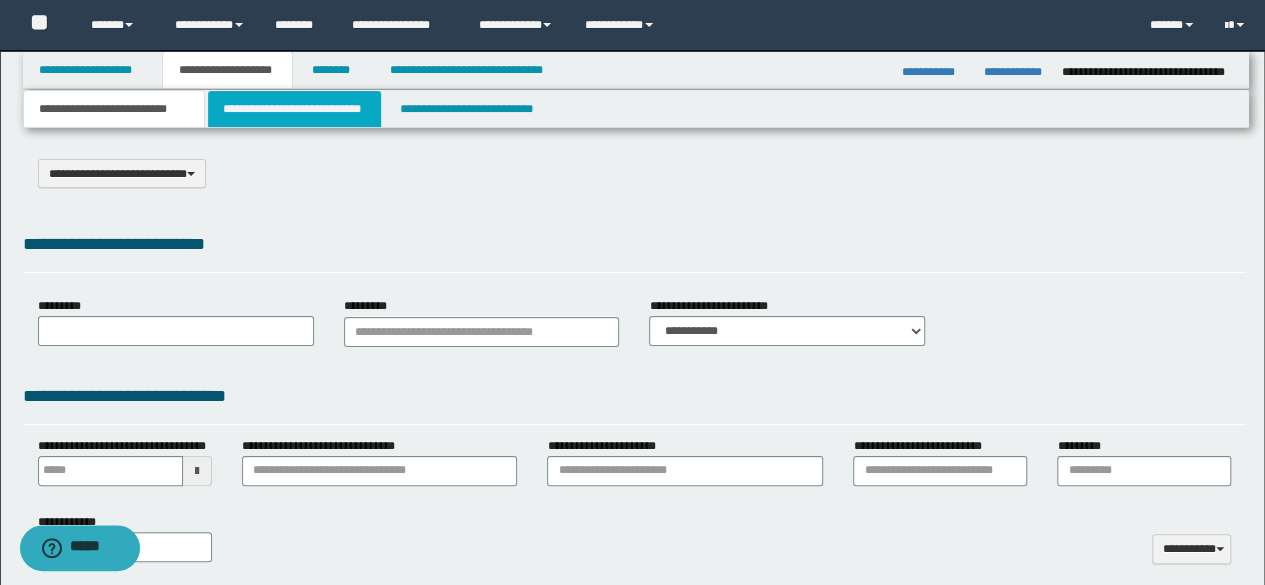 click on "**********" at bounding box center [294, 109] 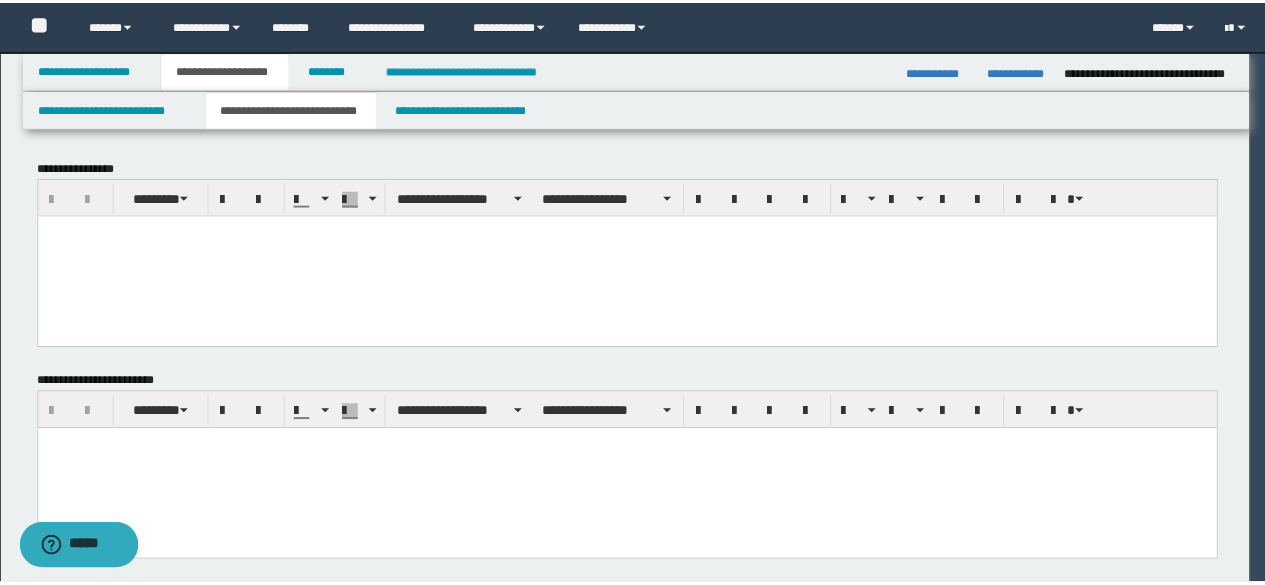 scroll, scrollTop: 0, scrollLeft: 0, axis: both 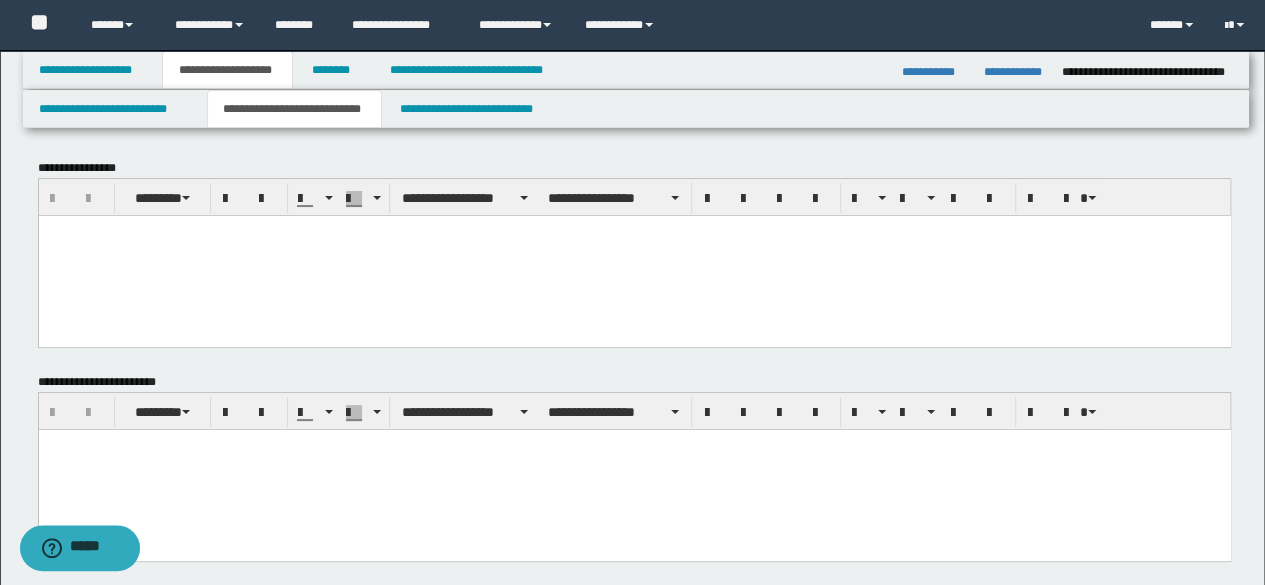 click at bounding box center (634, 445) 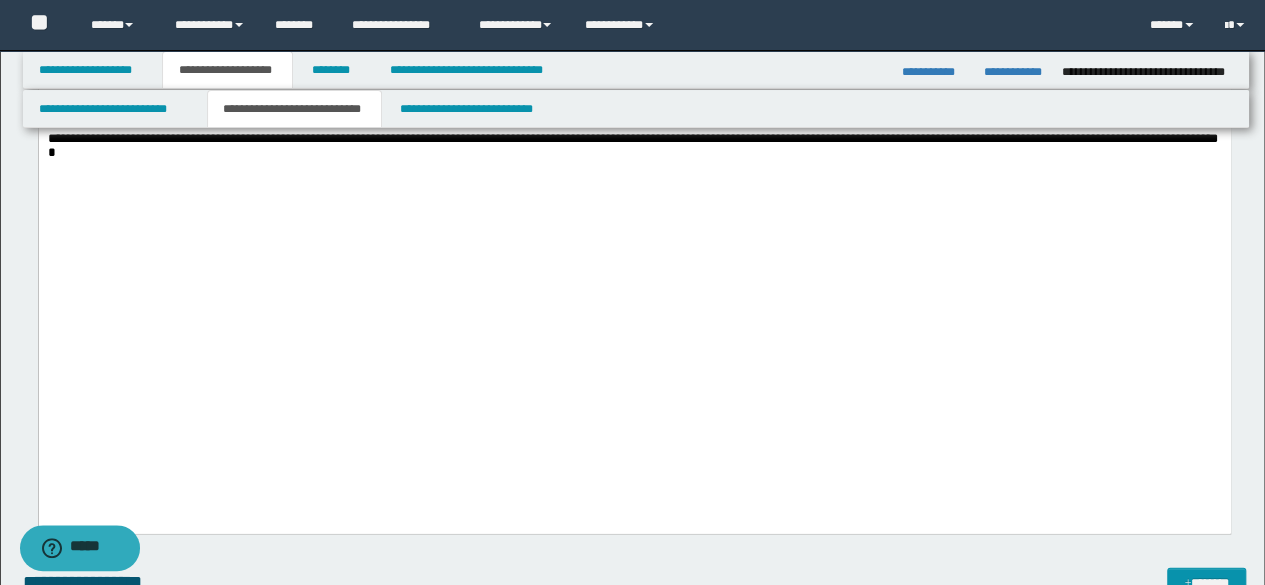 scroll, scrollTop: 1934, scrollLeft: 0, axis: vertical 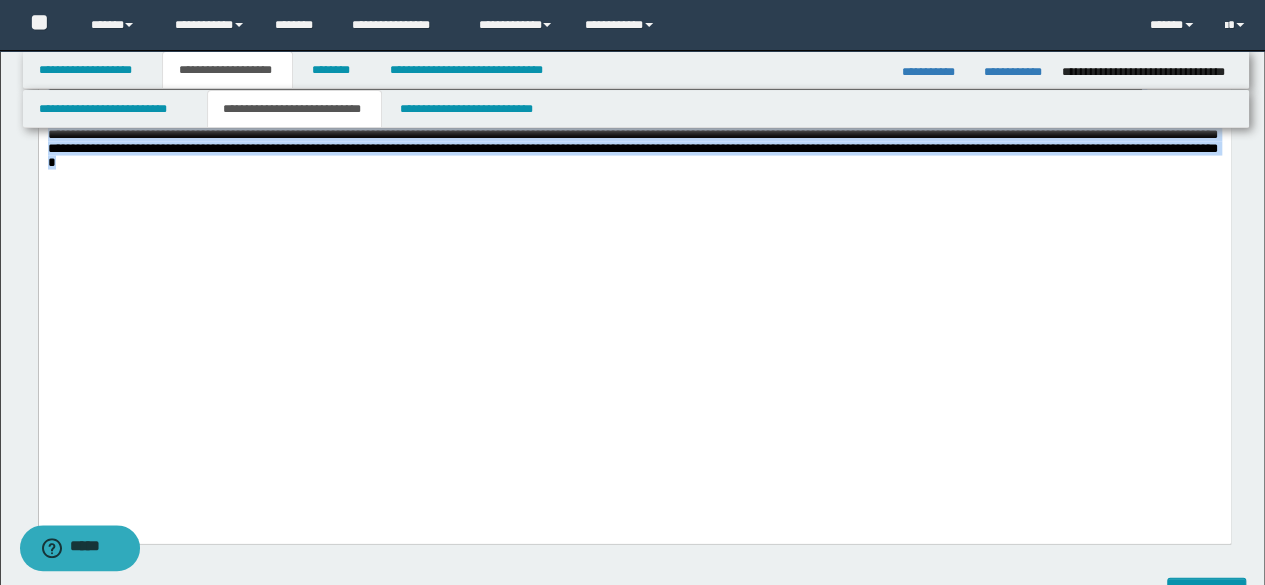 drag, startPoint x: 51, startPoint y: -1490, endPoint x: 1218, endPoint y: 454, distance: 2267.3828 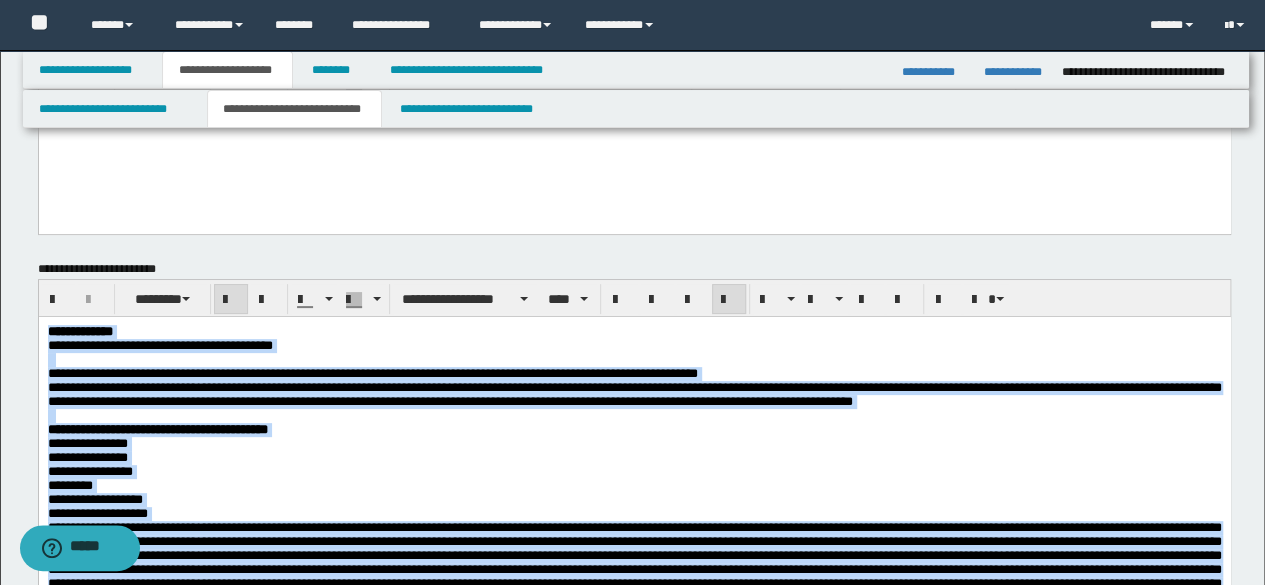 scroll, scrollTop: 100, scrollLeft: 0, axis: vertical 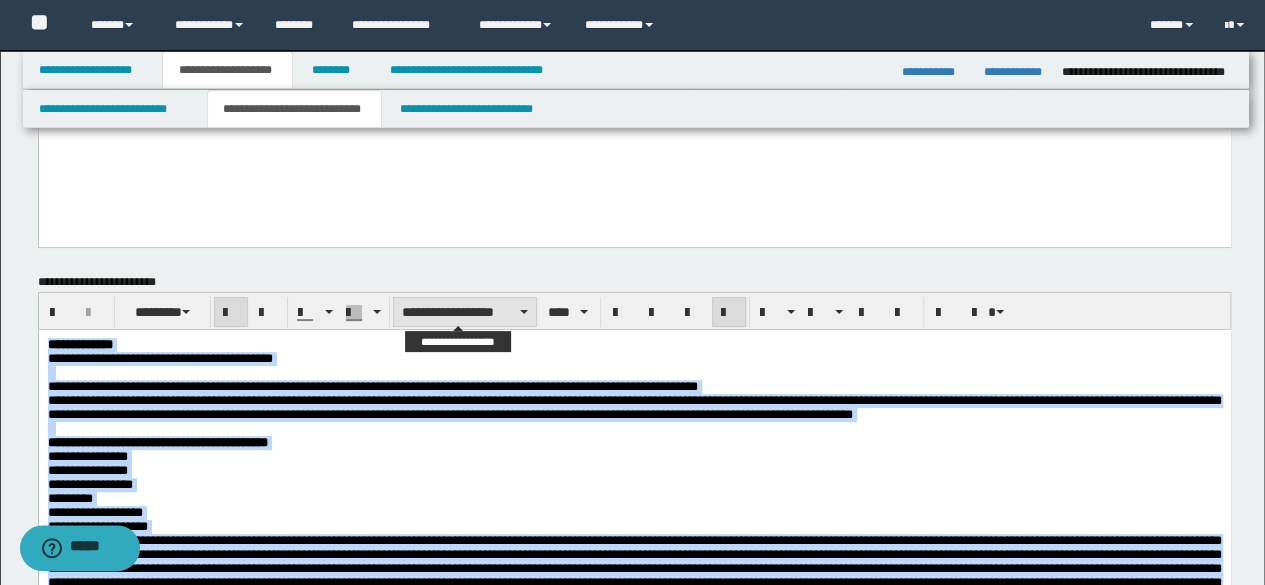 click on "**********" at bounding box center (465, 312) 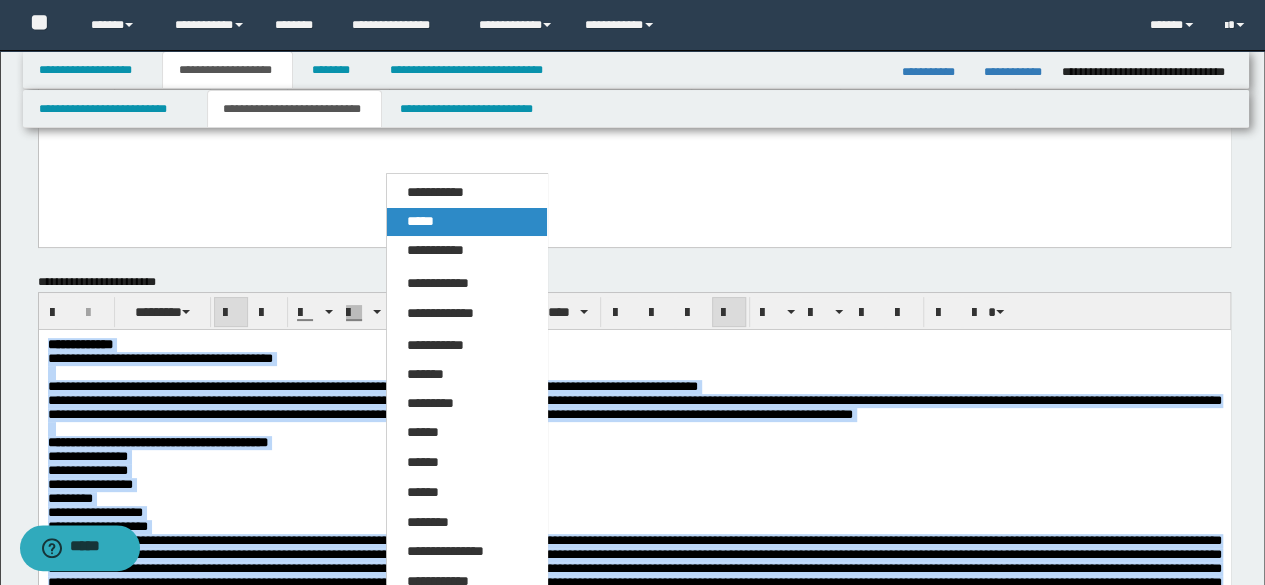 drag, startPoint x: 432, startPoint y: 220, endPoint x: 438, endPoint y: 124, distance: 96.18732 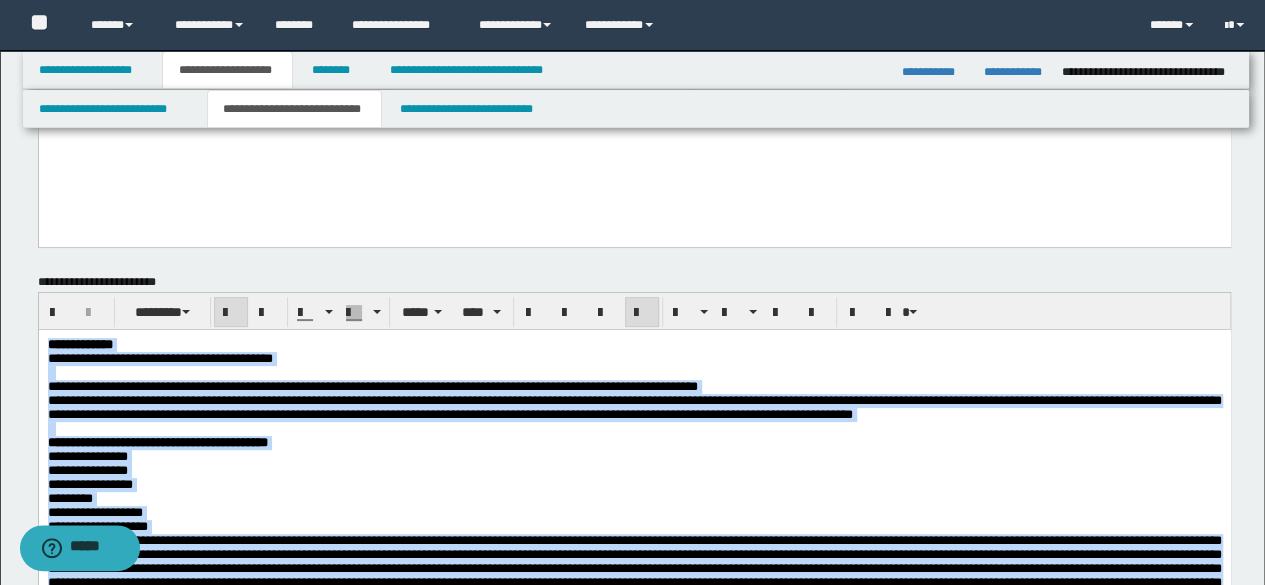 click at bounding box center (642, 313) 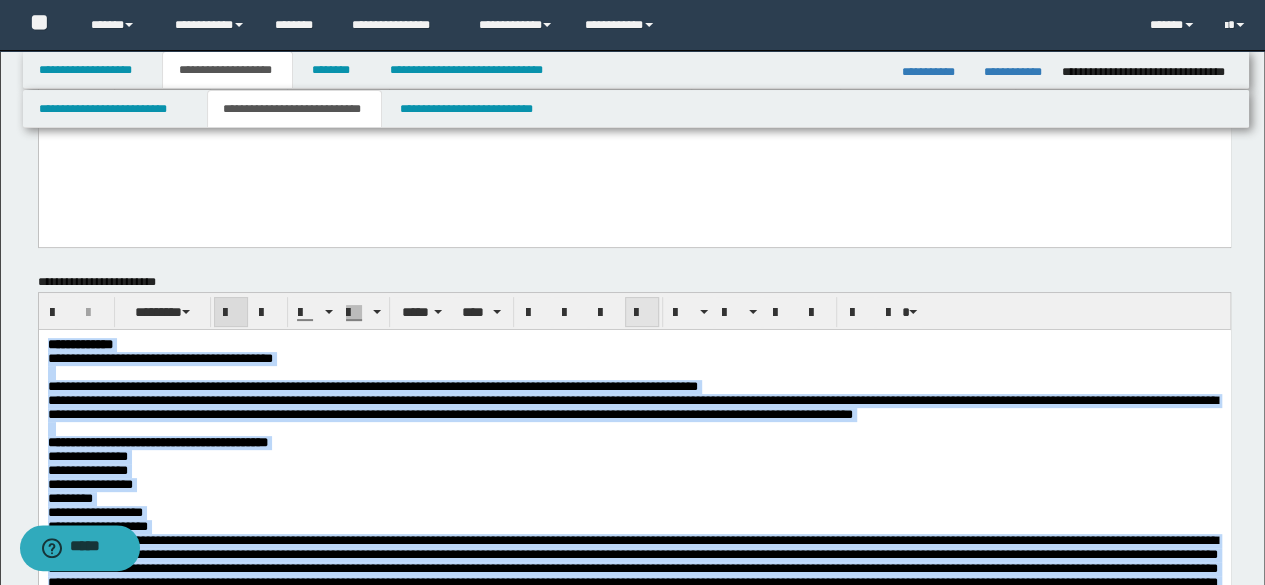 click at bounding box center [642, 313] 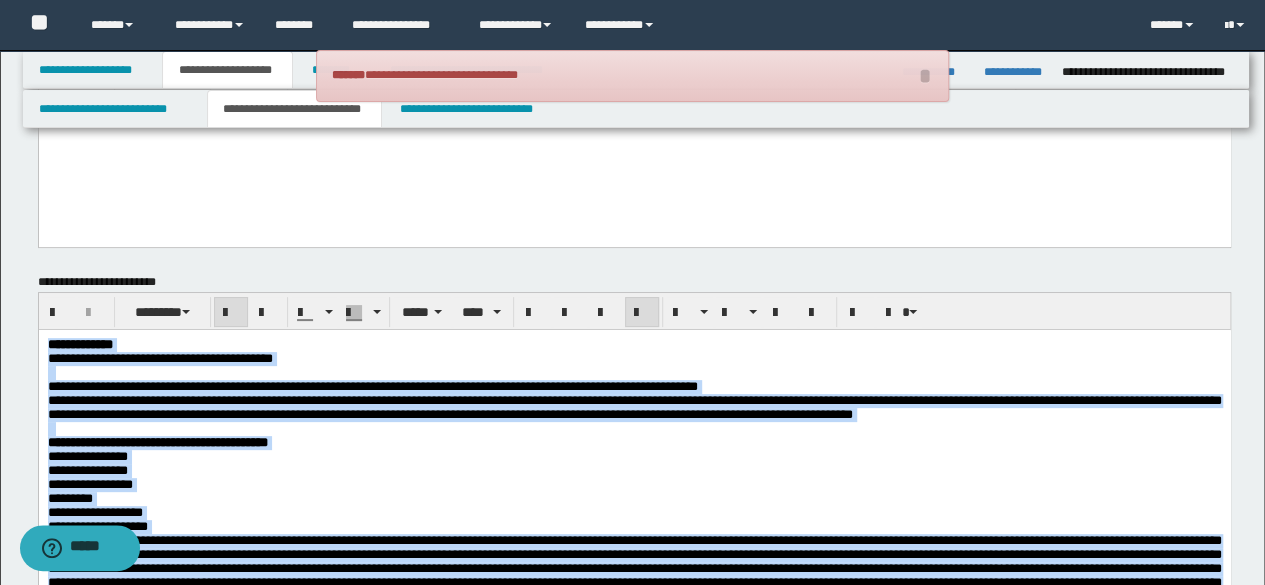 click on "**********" at bounding box center [634, 408] 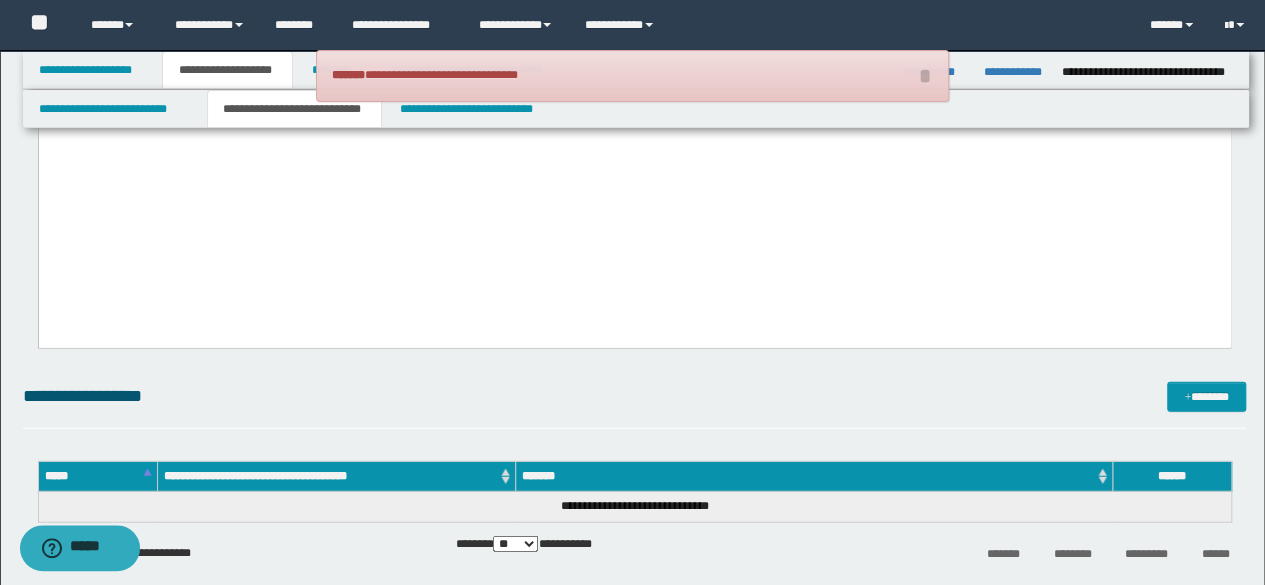 scroll, scrollTop: 2300, scrollLeft: 0, axis: vertical 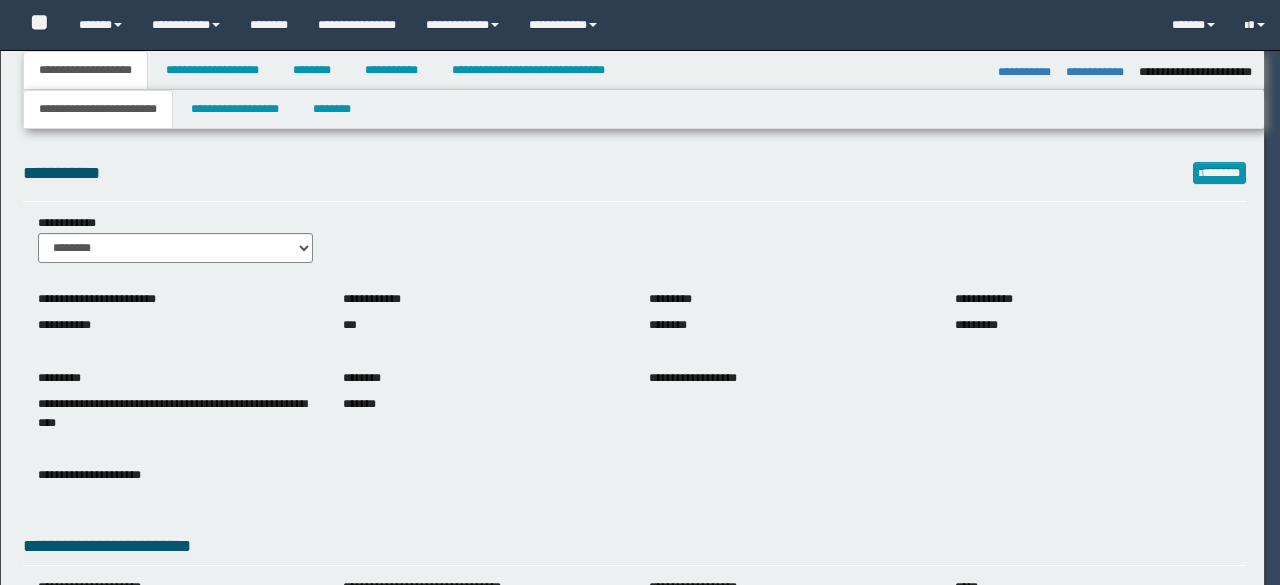 select on "*" 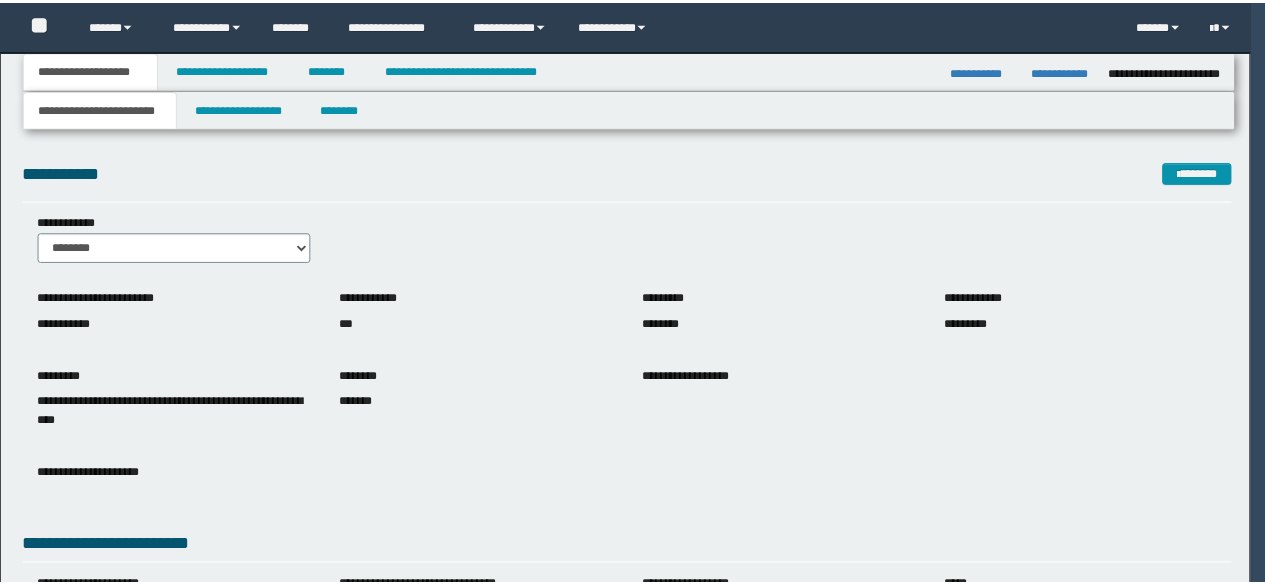 scroll, scrollTop: 0, scrollLeft: 0, axis: both 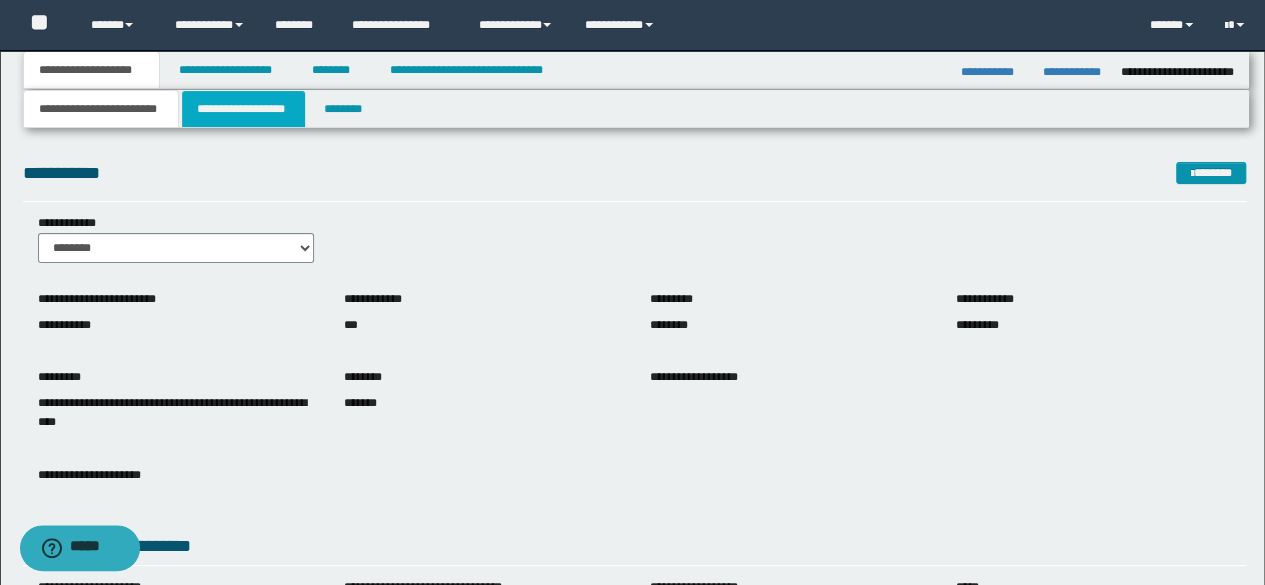 click on "**********" at bounding box center [243, 109] 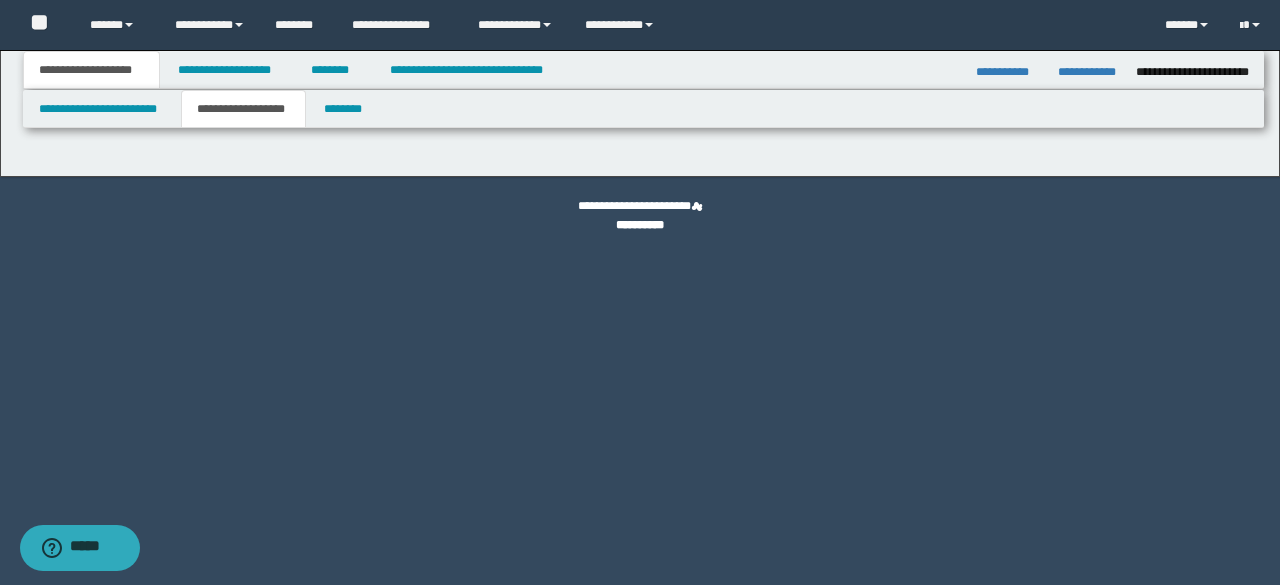type on "********" 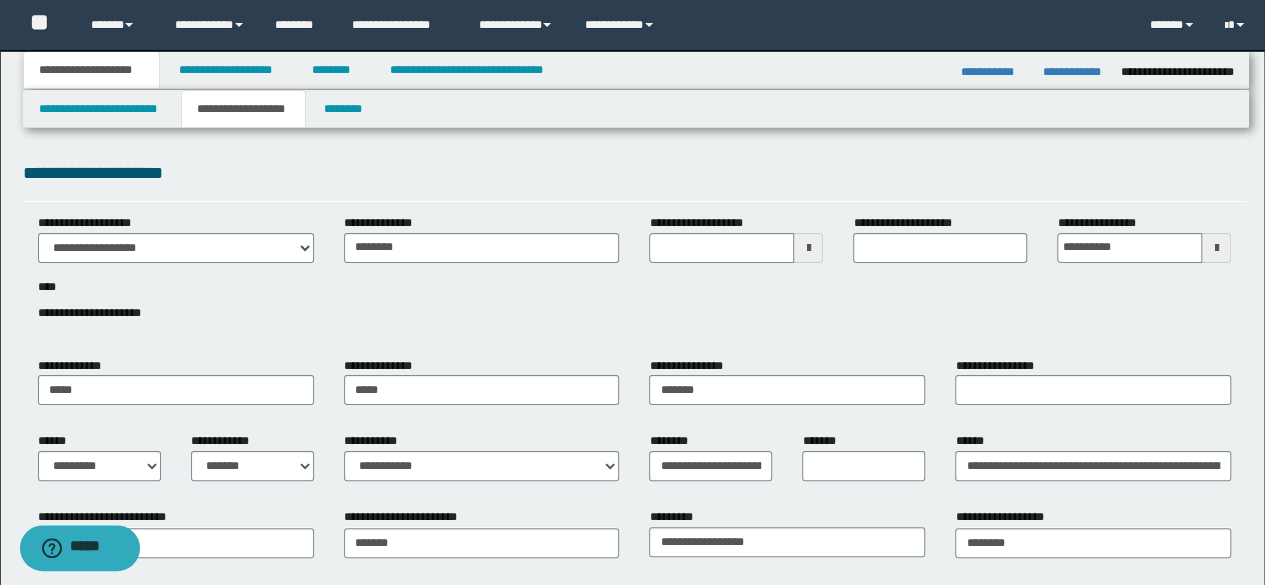 scroll, scrollTop: 100, scrollLeft: 0, axis: vertical 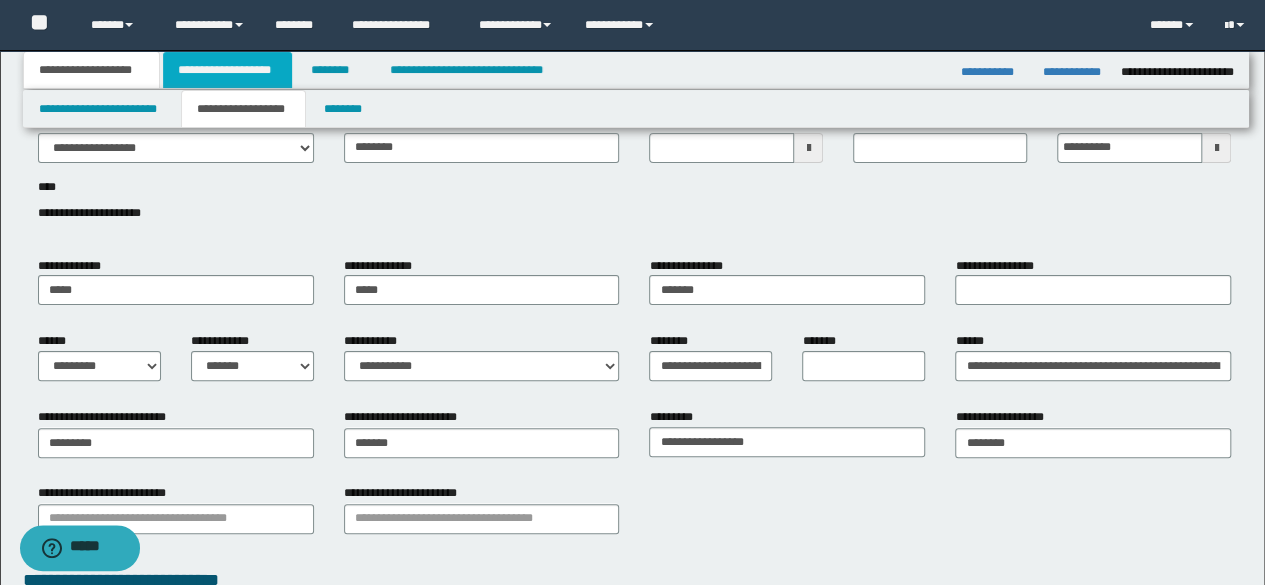 click on "**********" at bounding box center [227, 70] 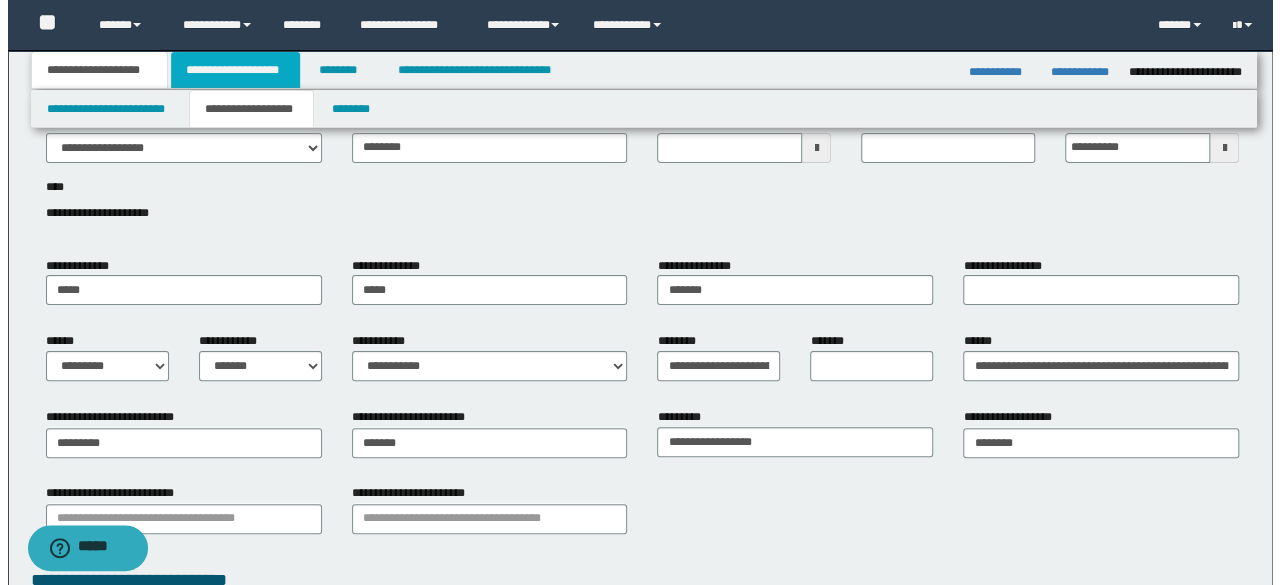 scroll, scrollTop: 0, scrollLeft: 0, axis: both 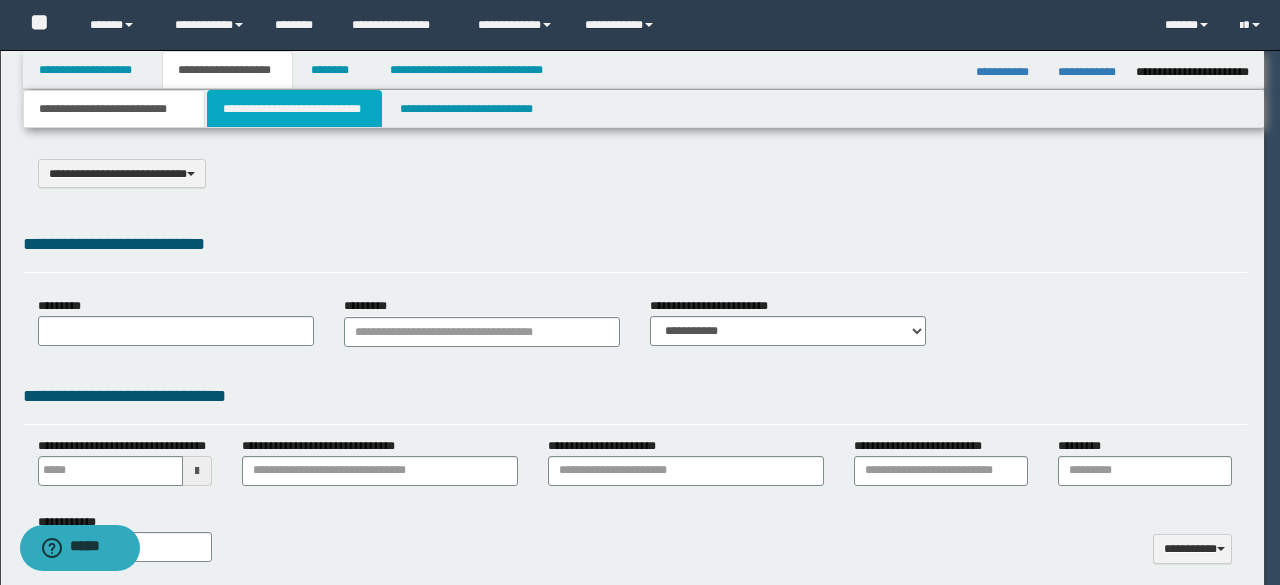 click on "**********" at bounding box center [294, 109] 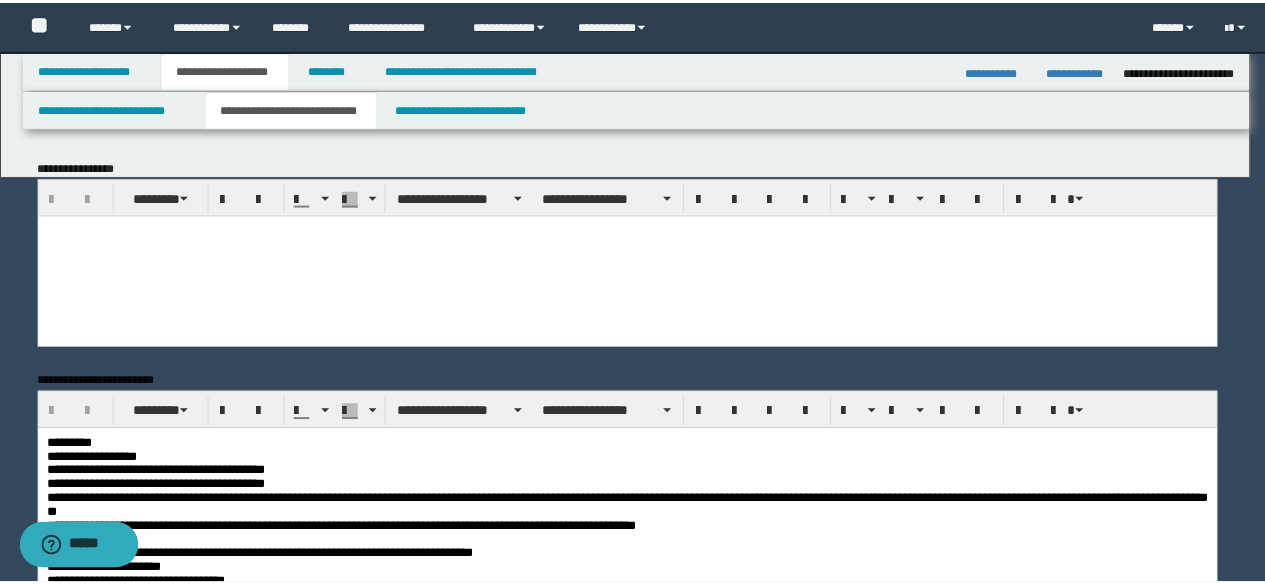 scroll, scrollTop: 0, scrollLeft: 0, axis: both 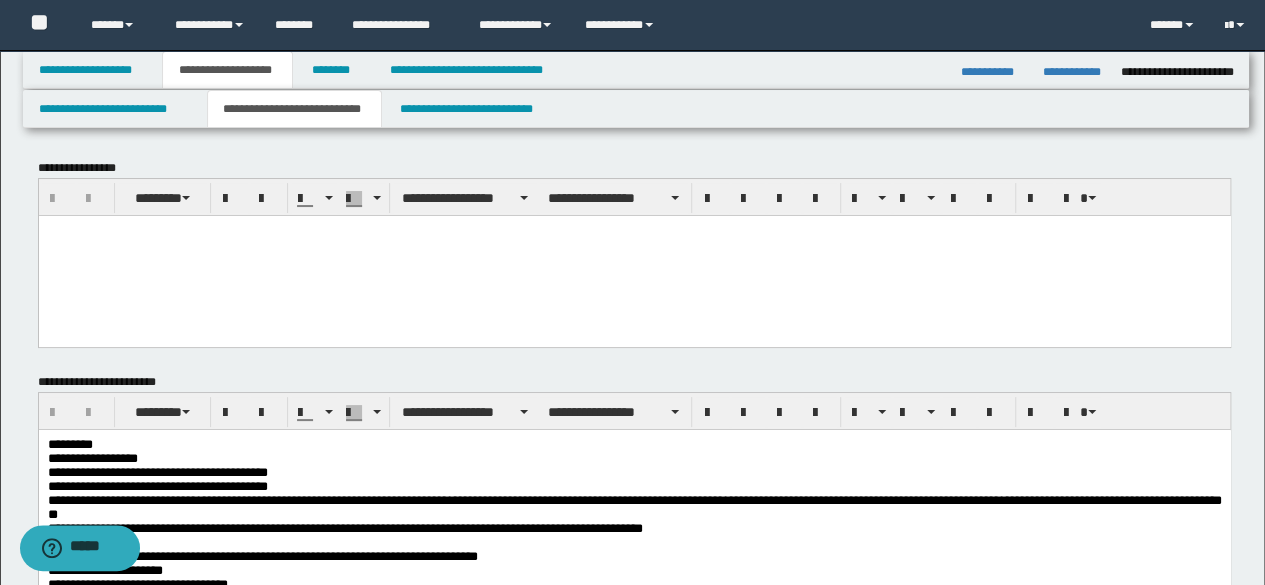 click on "*********" at bounding box center [69, 444] 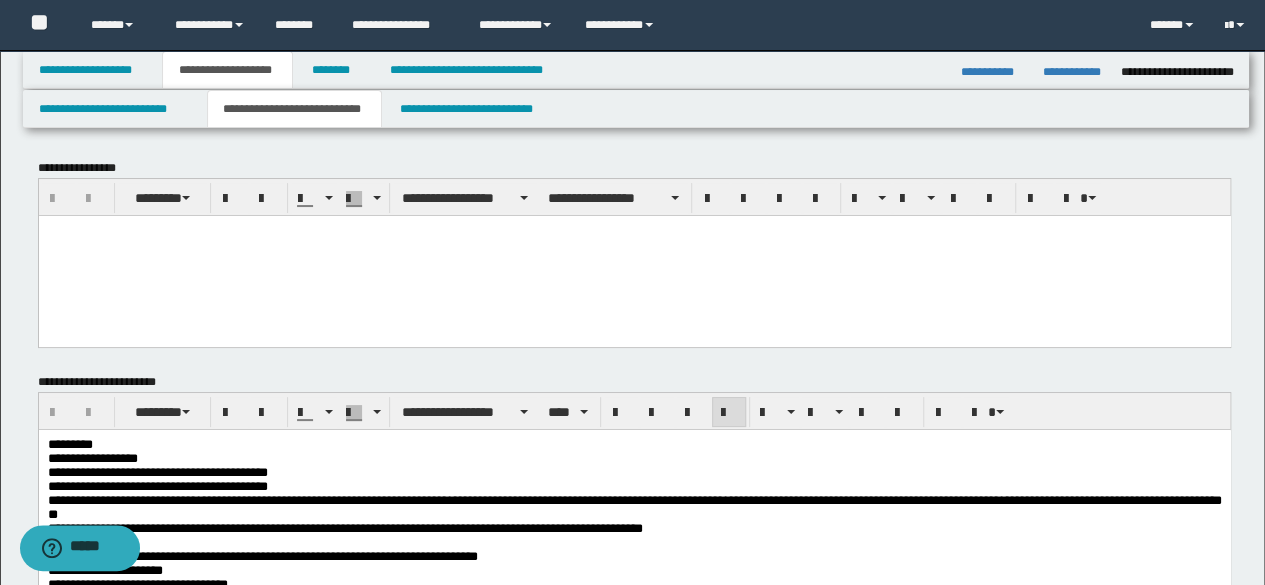 paste 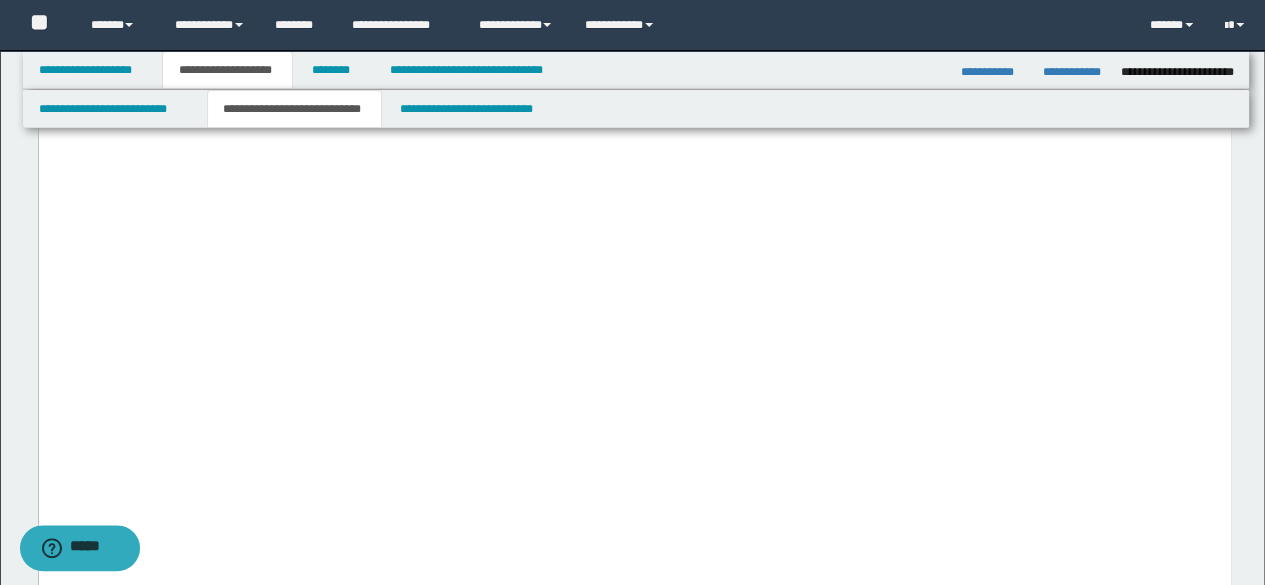 scroll, scrollTop: 3500, scrollLeft: 0, axis: vertical 